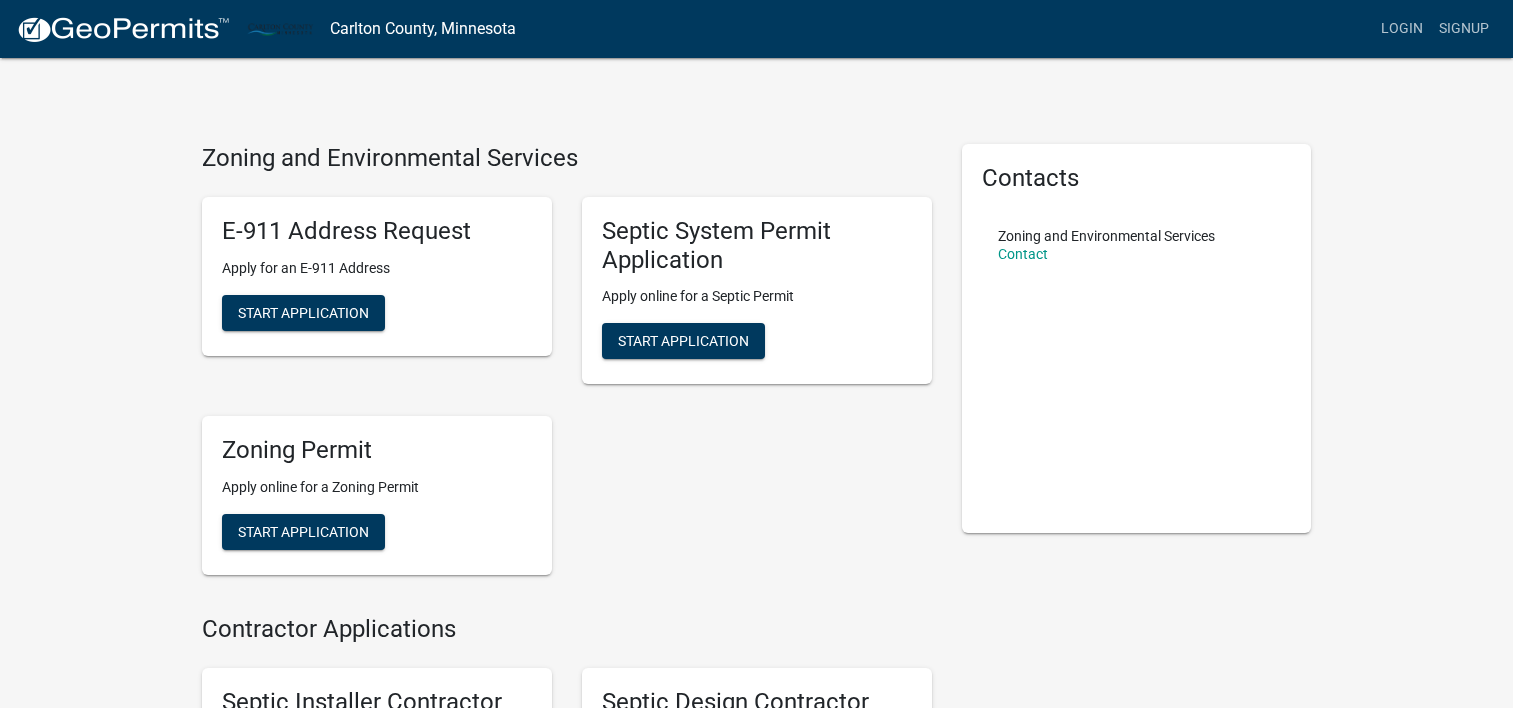 scroll, scrollTop: 0, scrollLeft: 0, axis: both 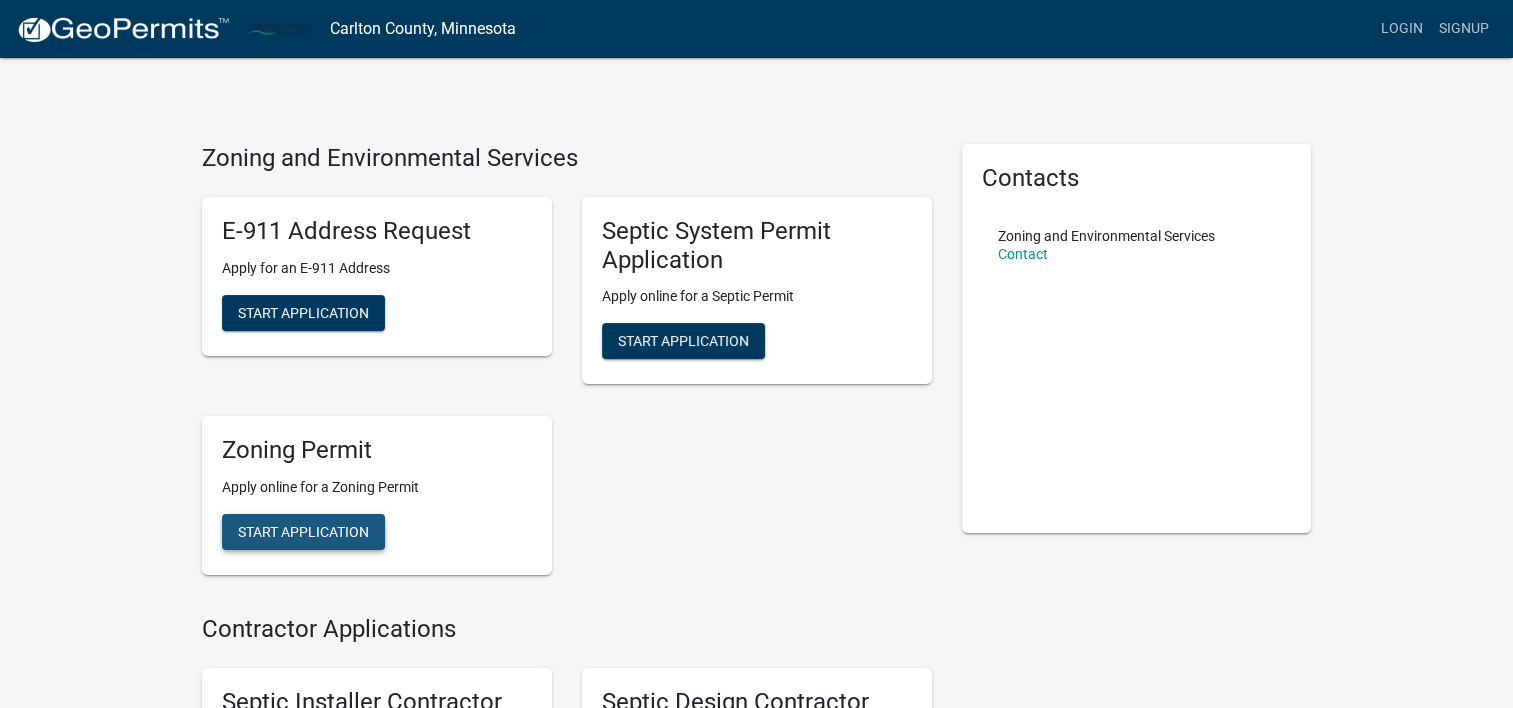 click on "Start Application" at bounding box center (303, 532) 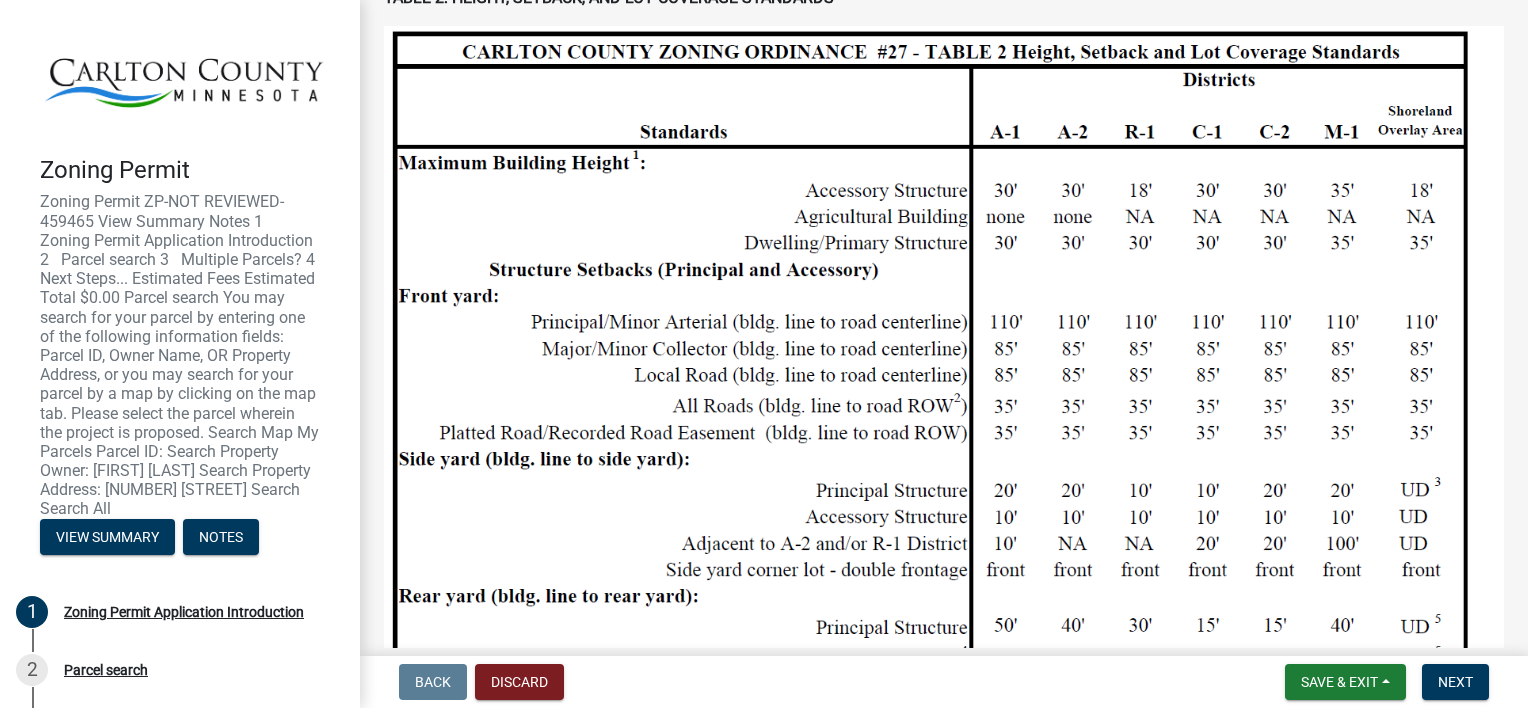 scroll, scrollTop: 1328, scrollLeft: 0, axis: vertical 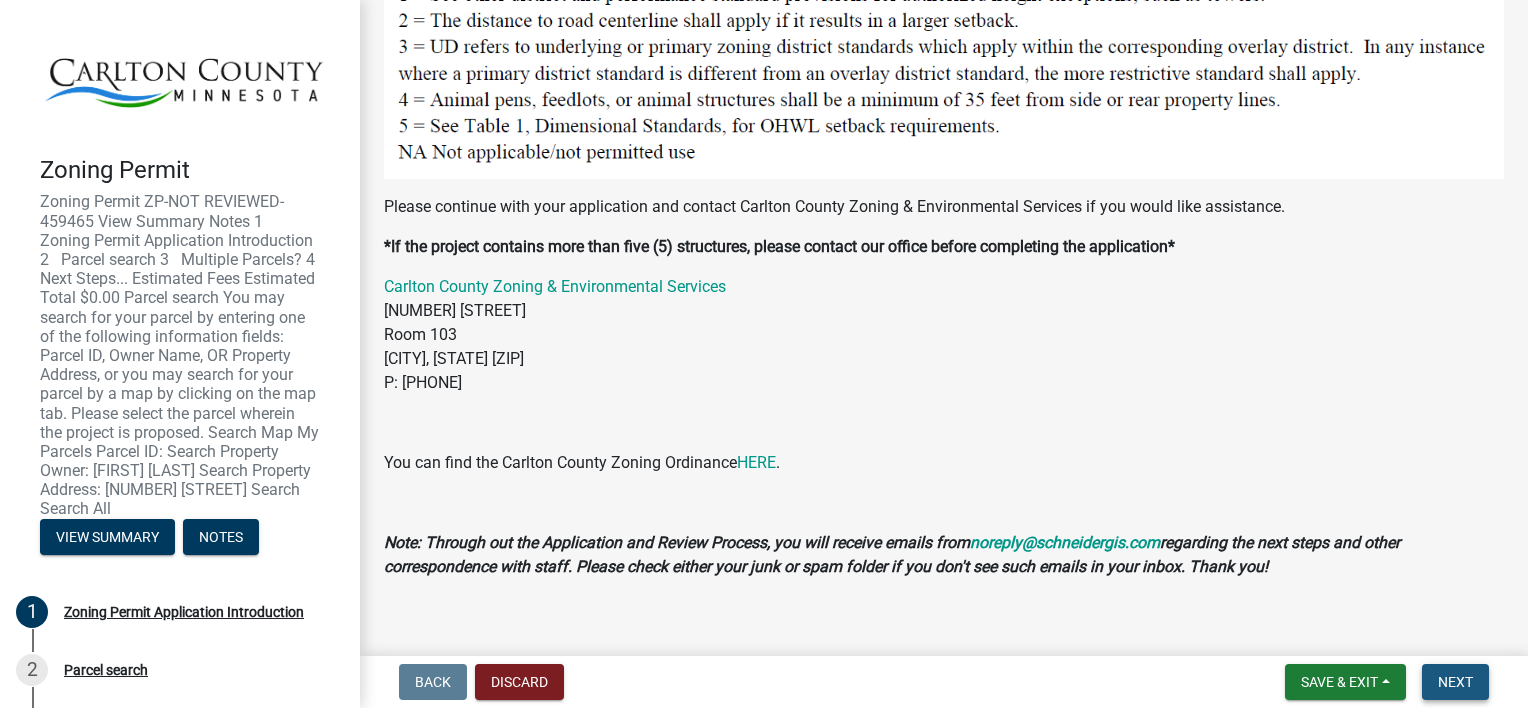 click on "Next" at bounding box center (1455, 682) 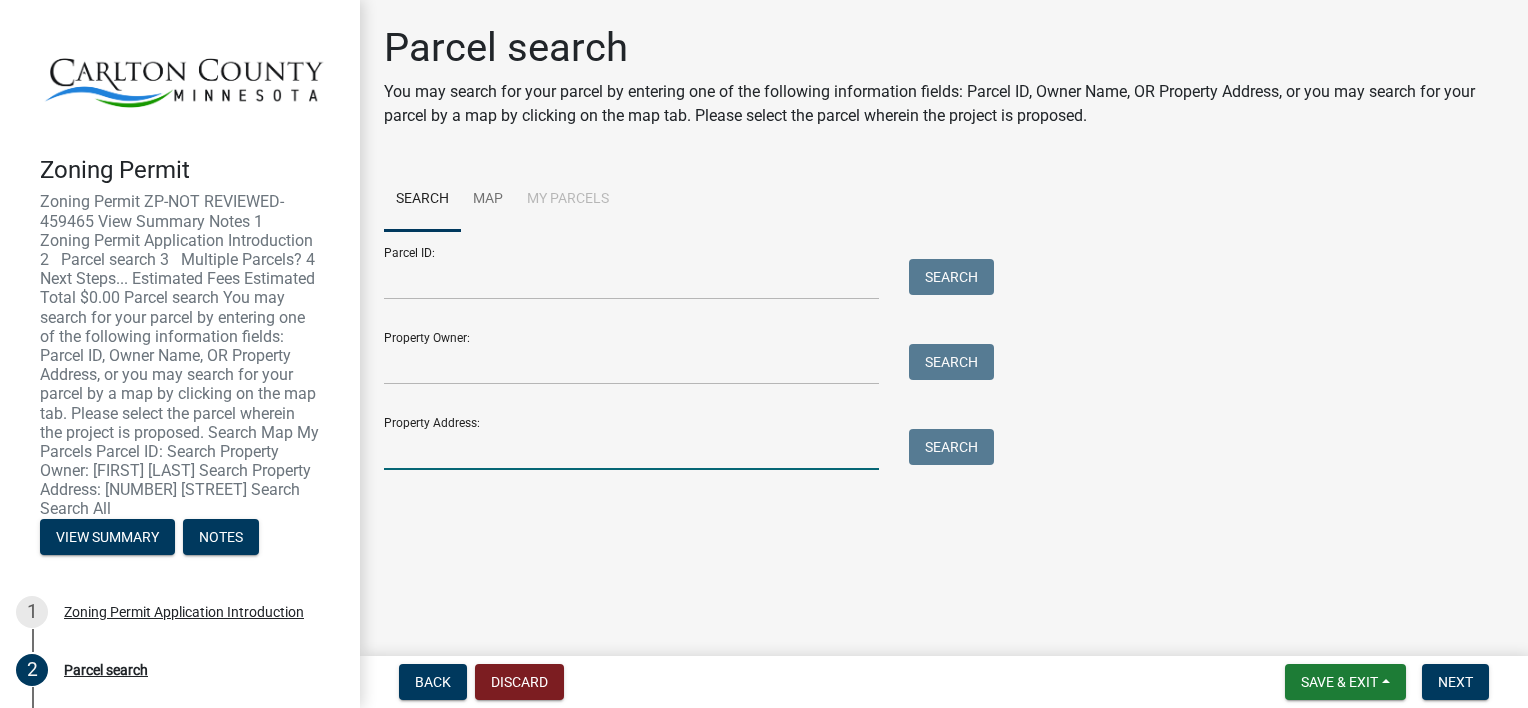 click on "Property Address:" at bounding box center (631, 449) 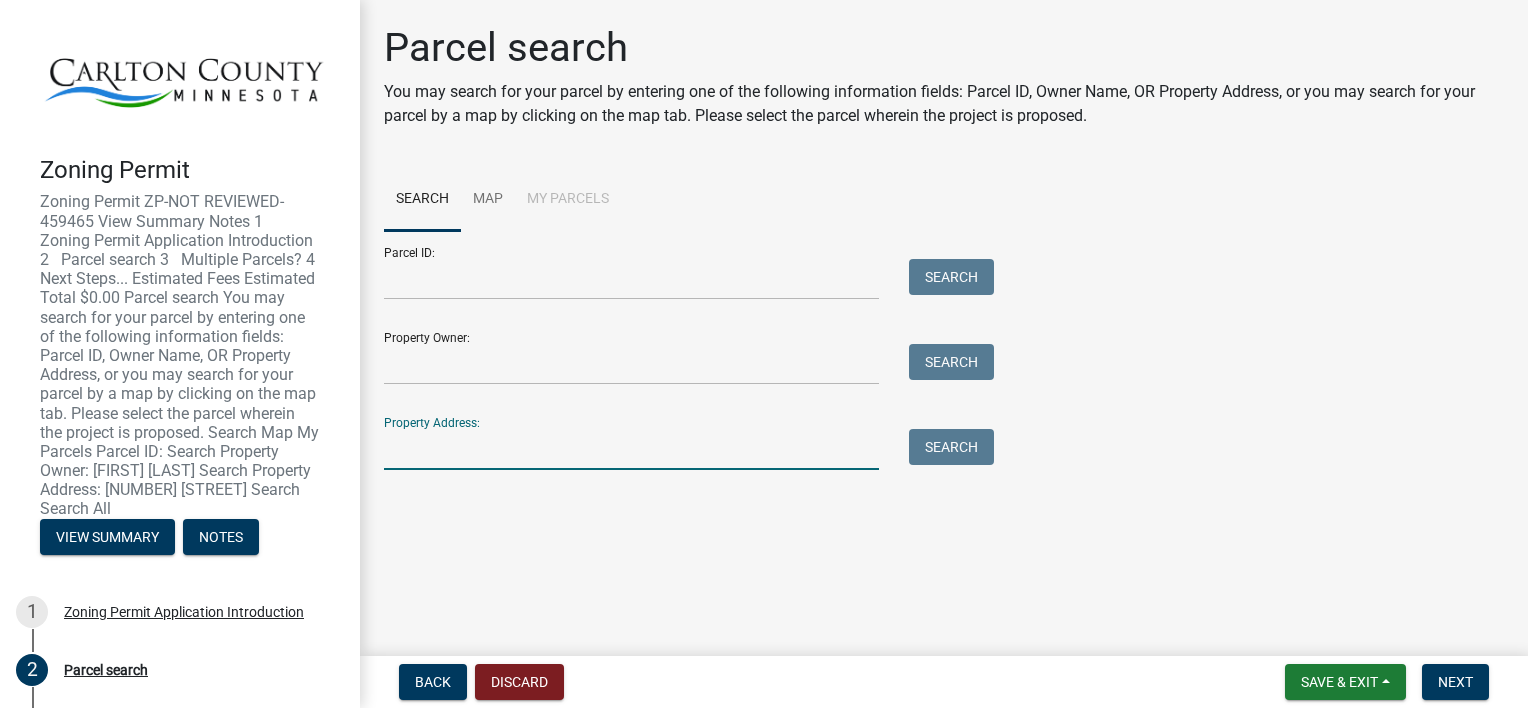 type on "2110" 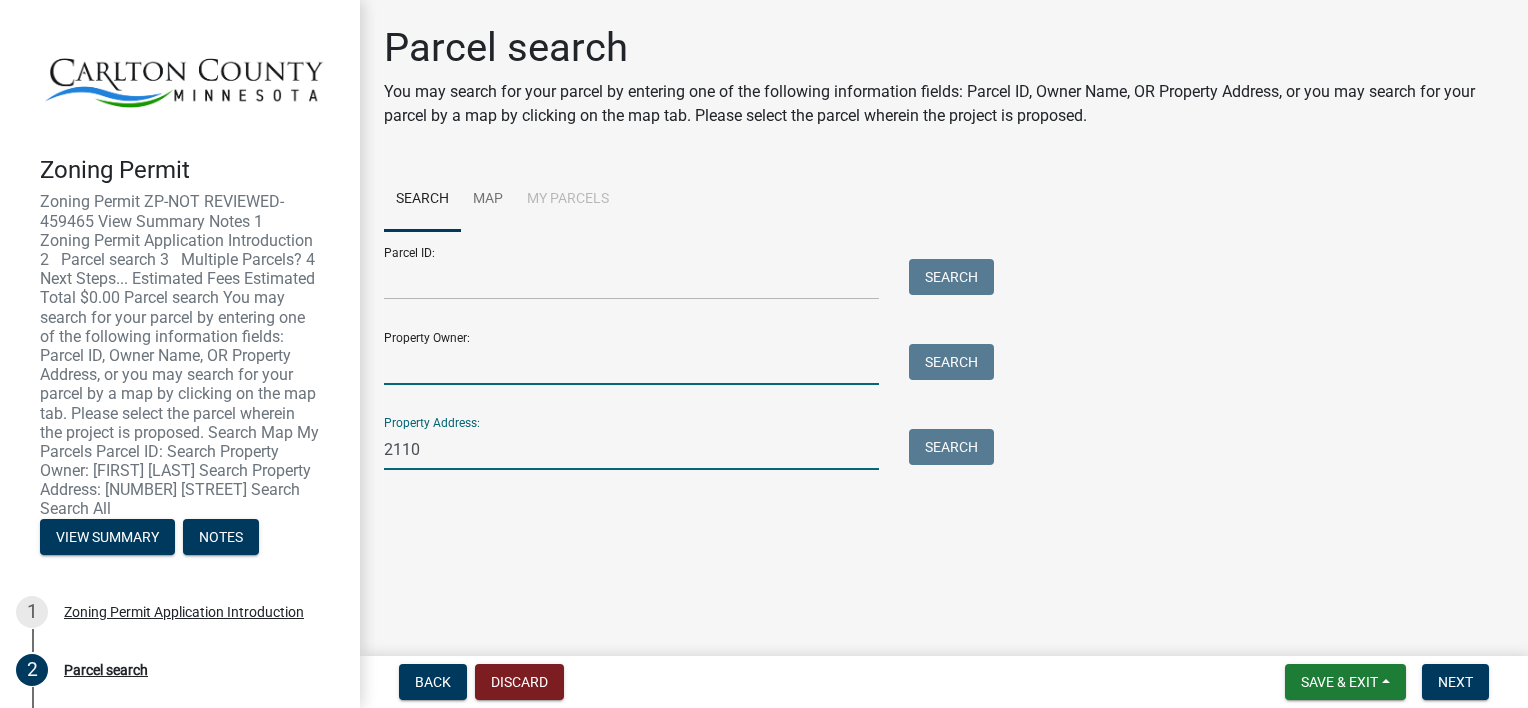 type on "Alicia M Arnold" 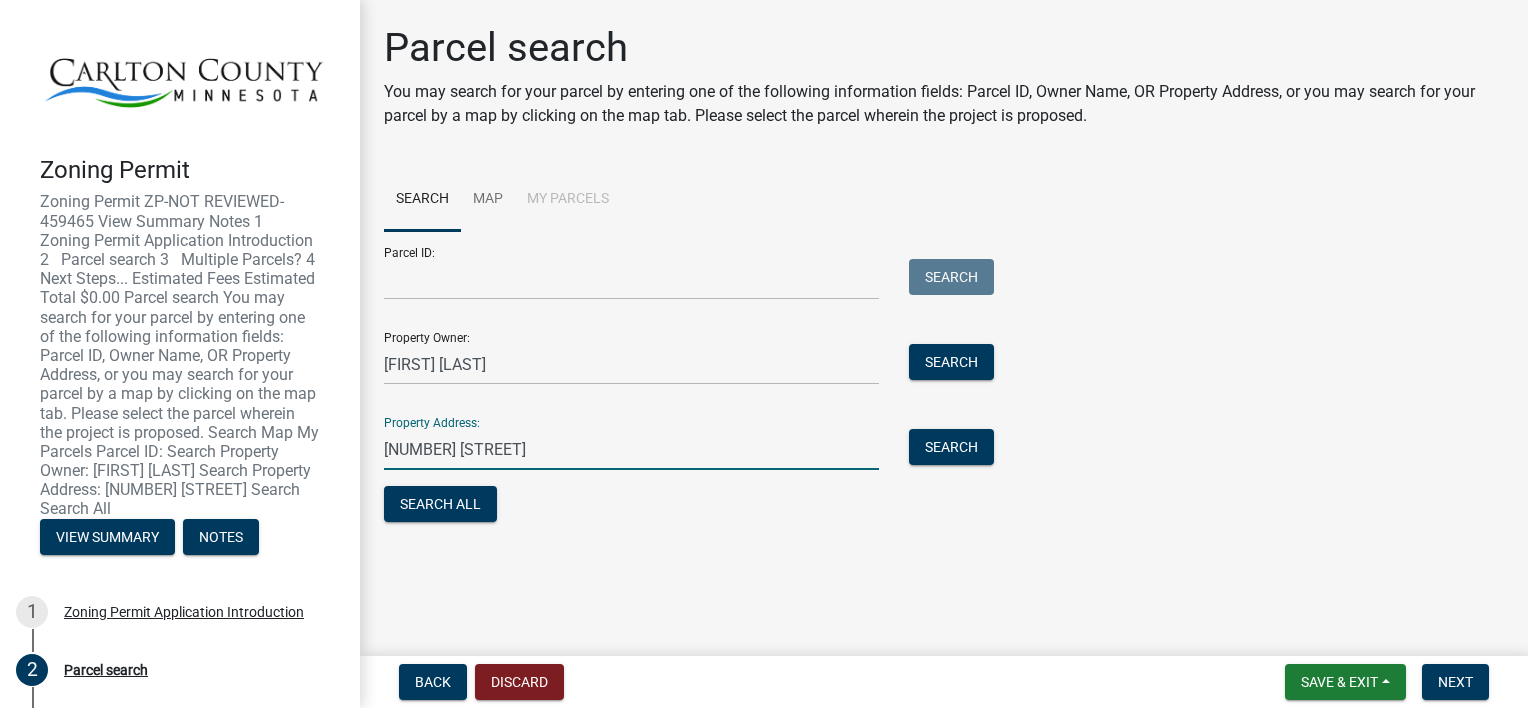 click on "3187 Boundary Rd" at bounding box center [631, 449] 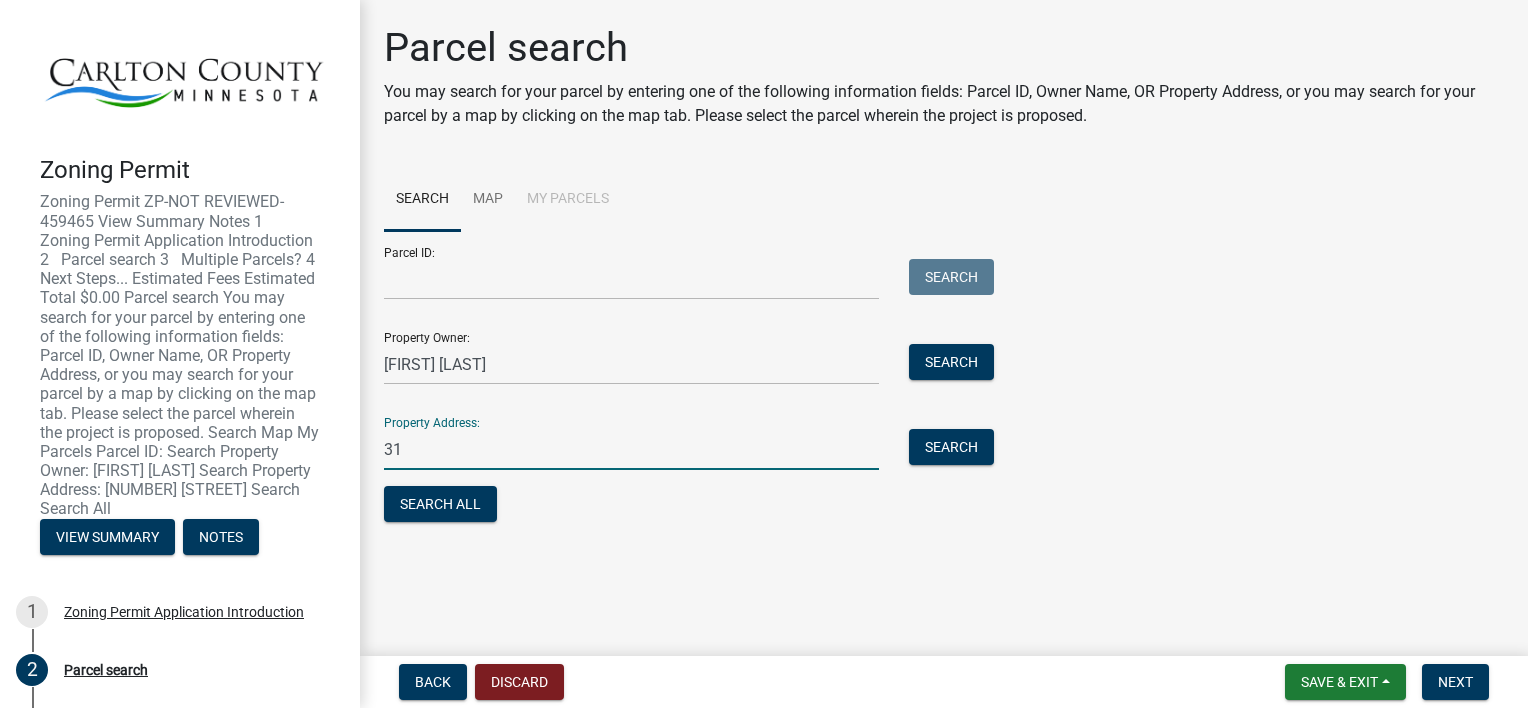 type on "3" 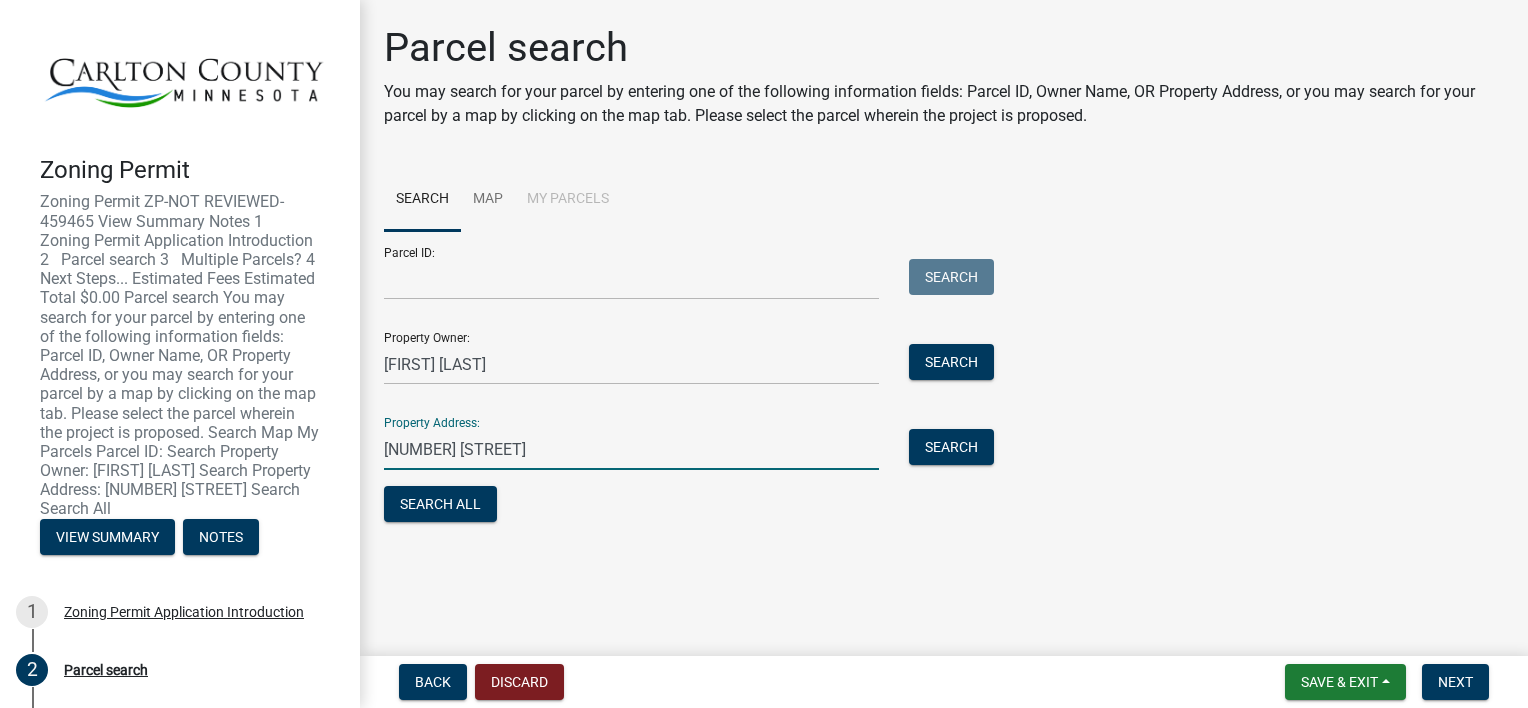 type on "2110 County Road 105" 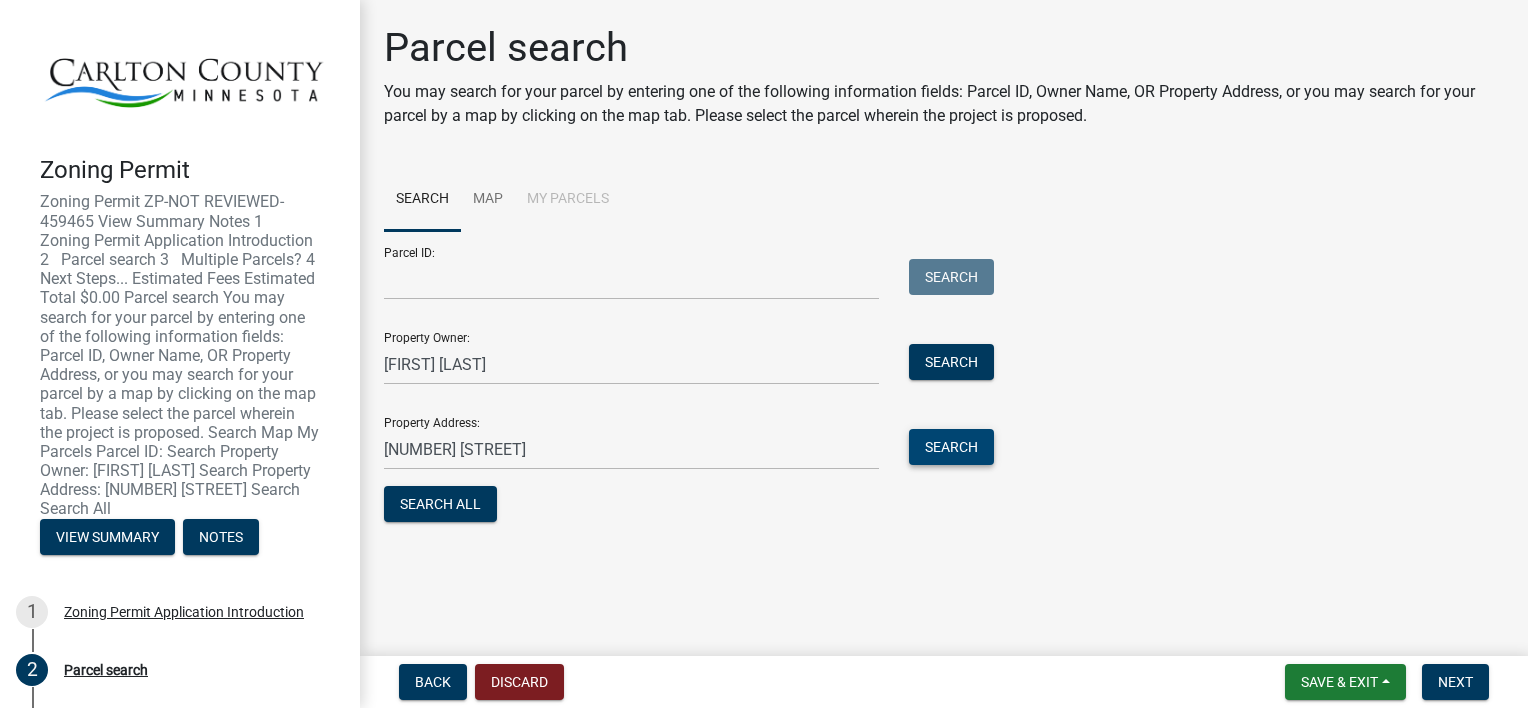type 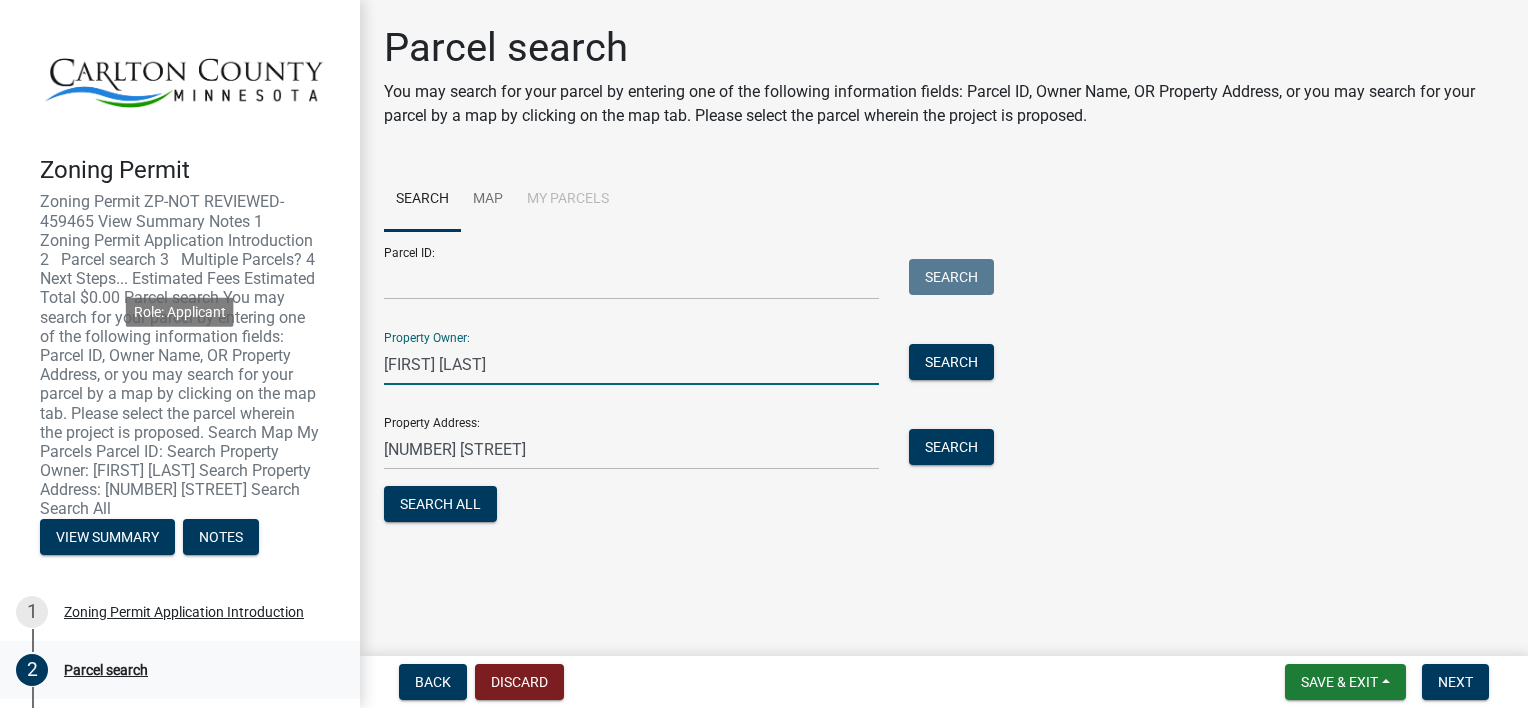 drag, startPoint x: 506, startPoint y: 366, endPoint x: 140, endPoint y: 372, distance: 366.04916 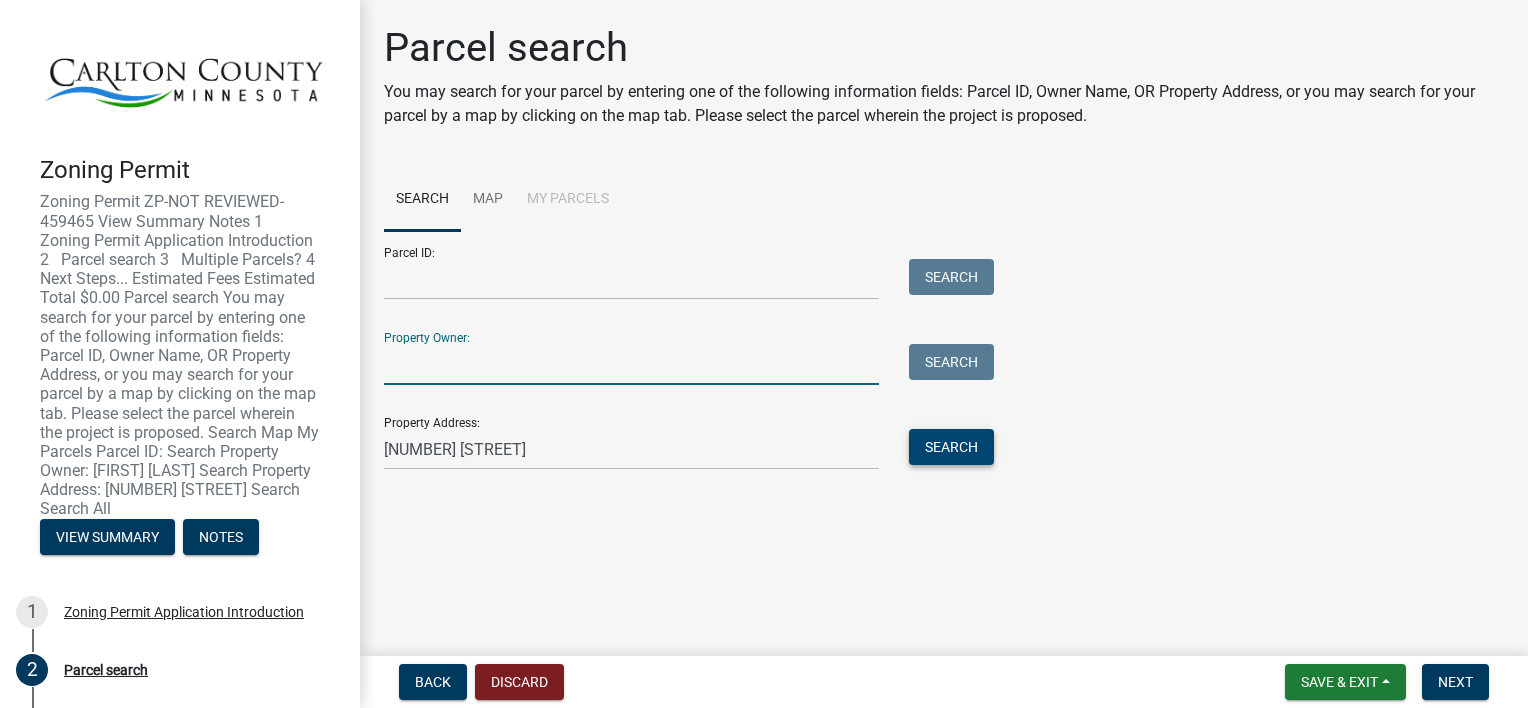 type 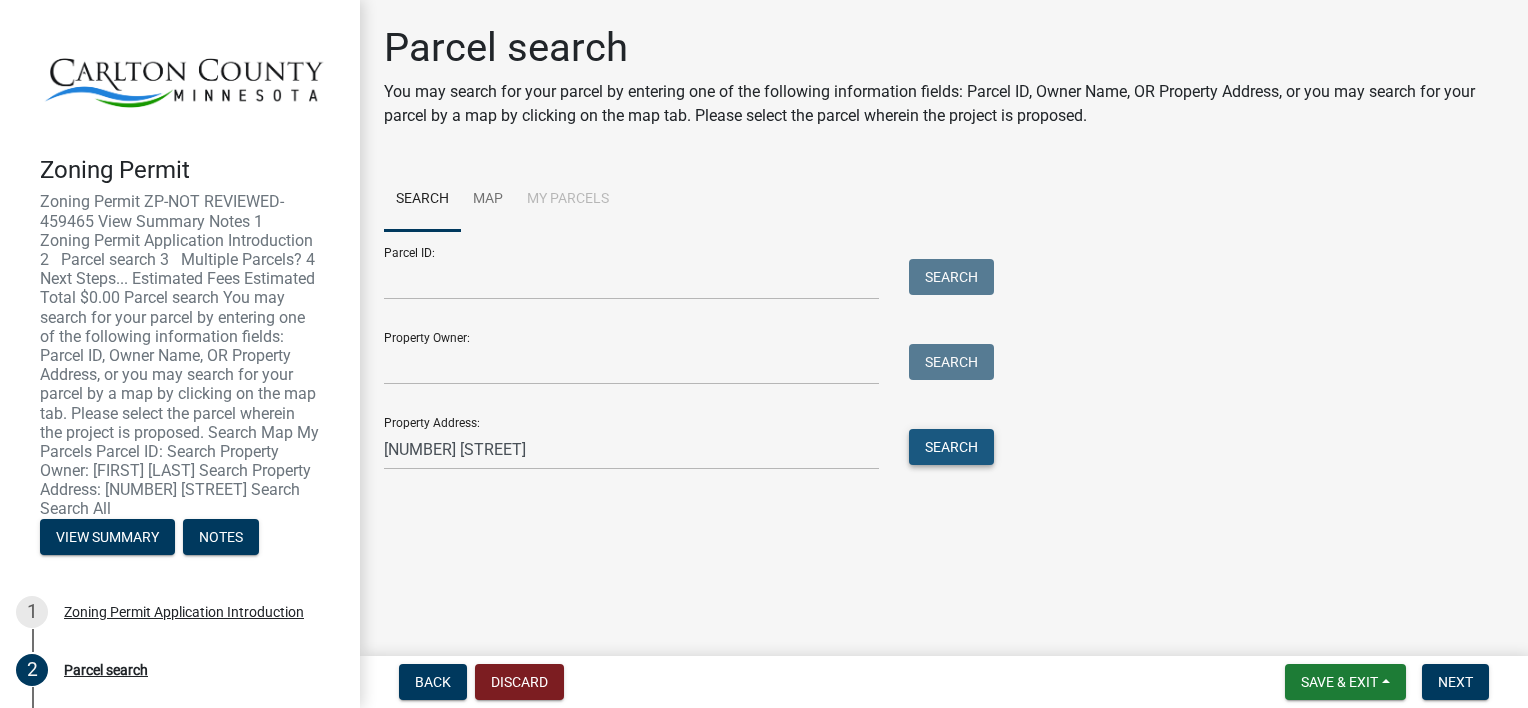 click on "Search" at bounding box center (951, 447) 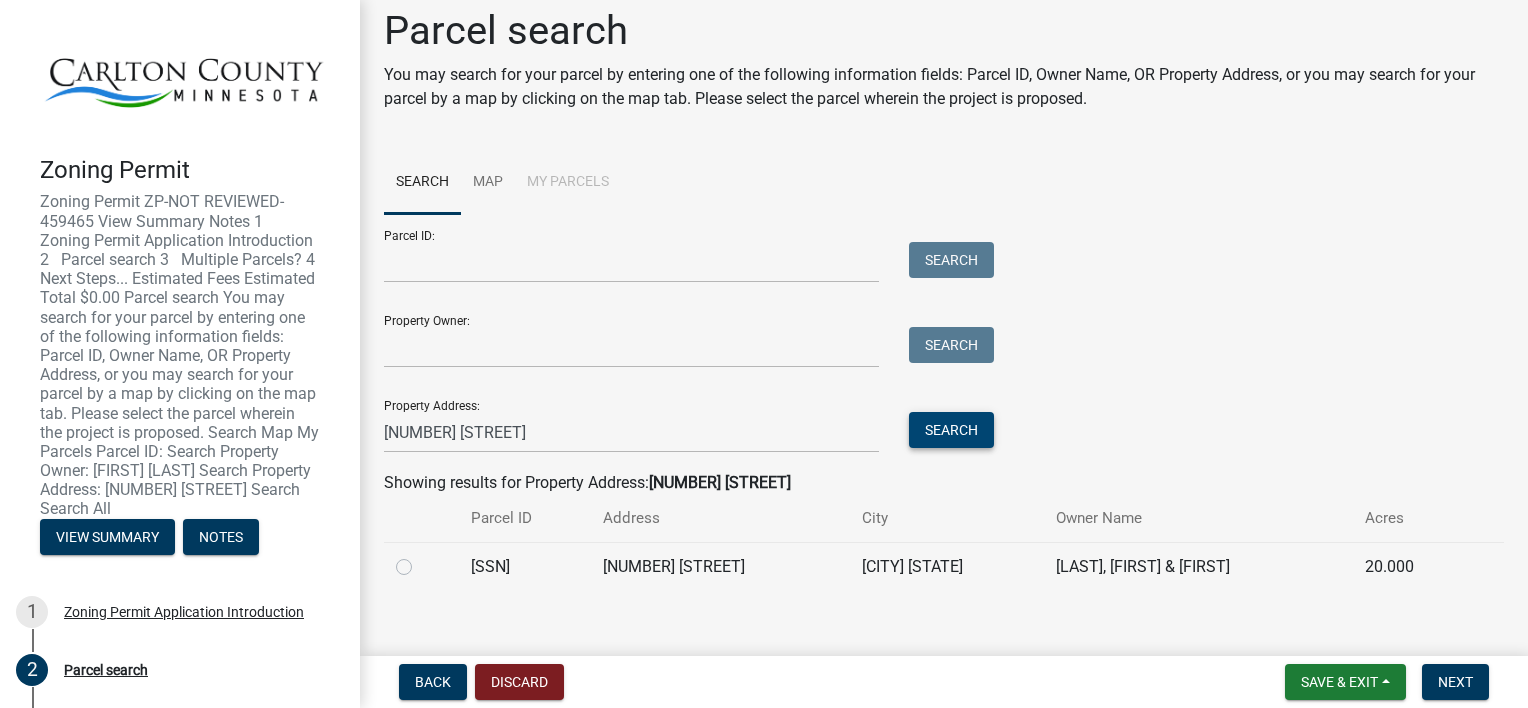 scroll, scrollTop: 37, scrollLeft: 0, axis: vertical 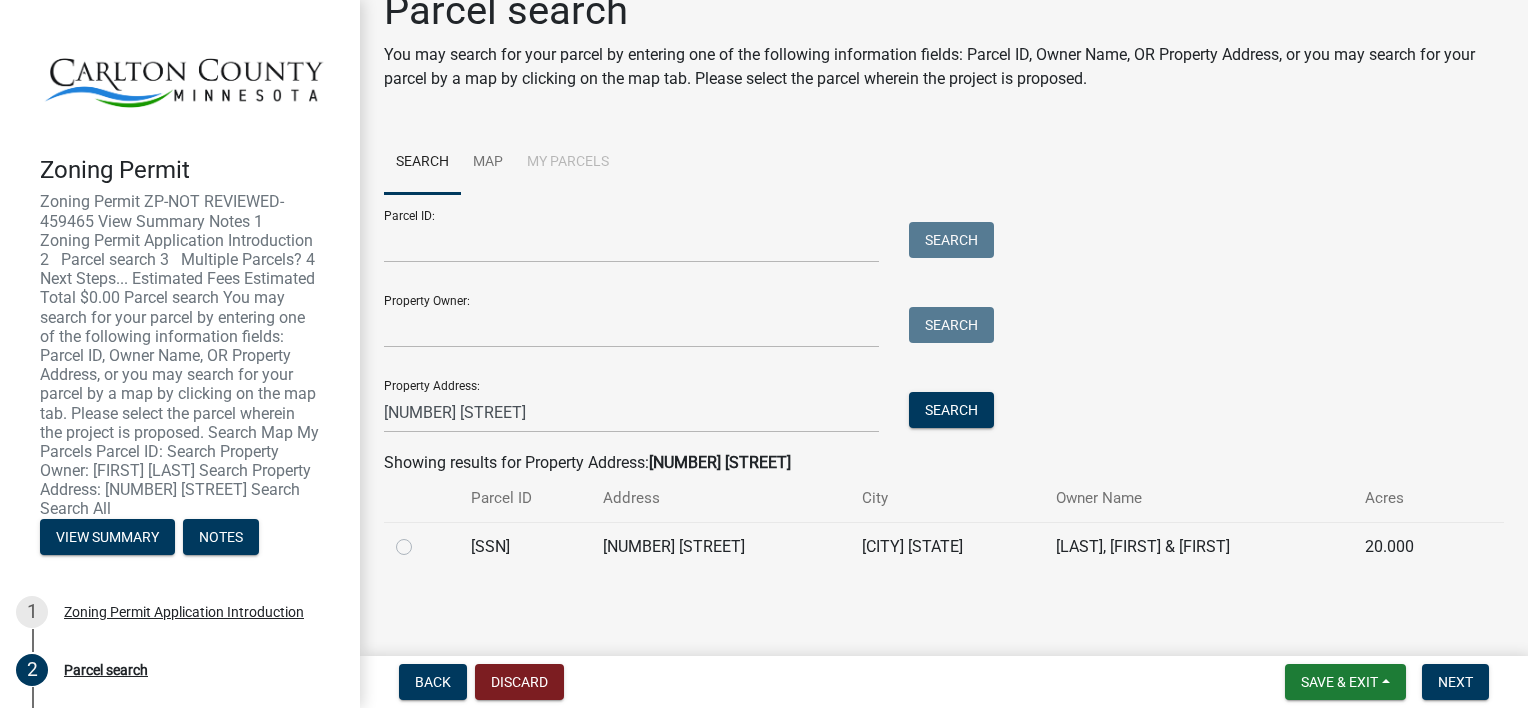 click 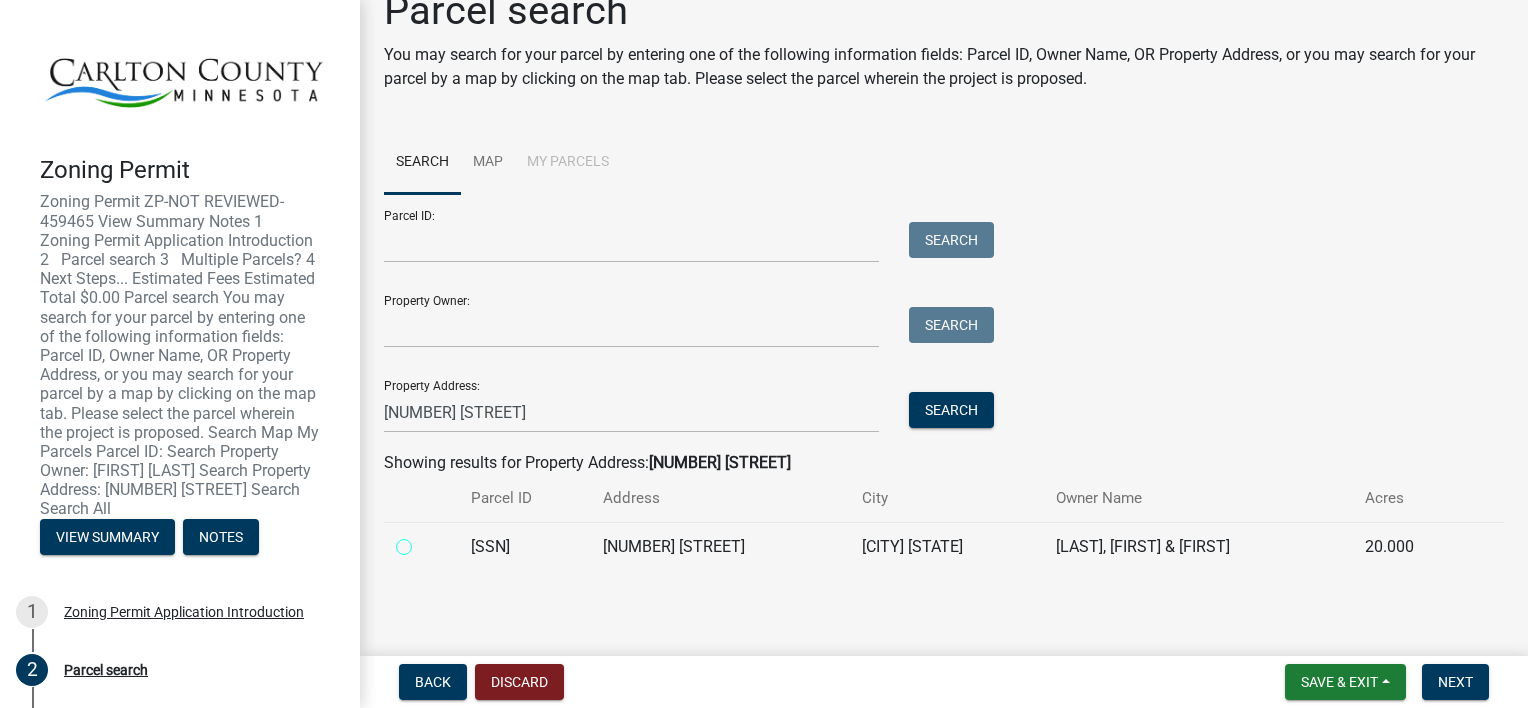 click at bounding box center (426, 541) 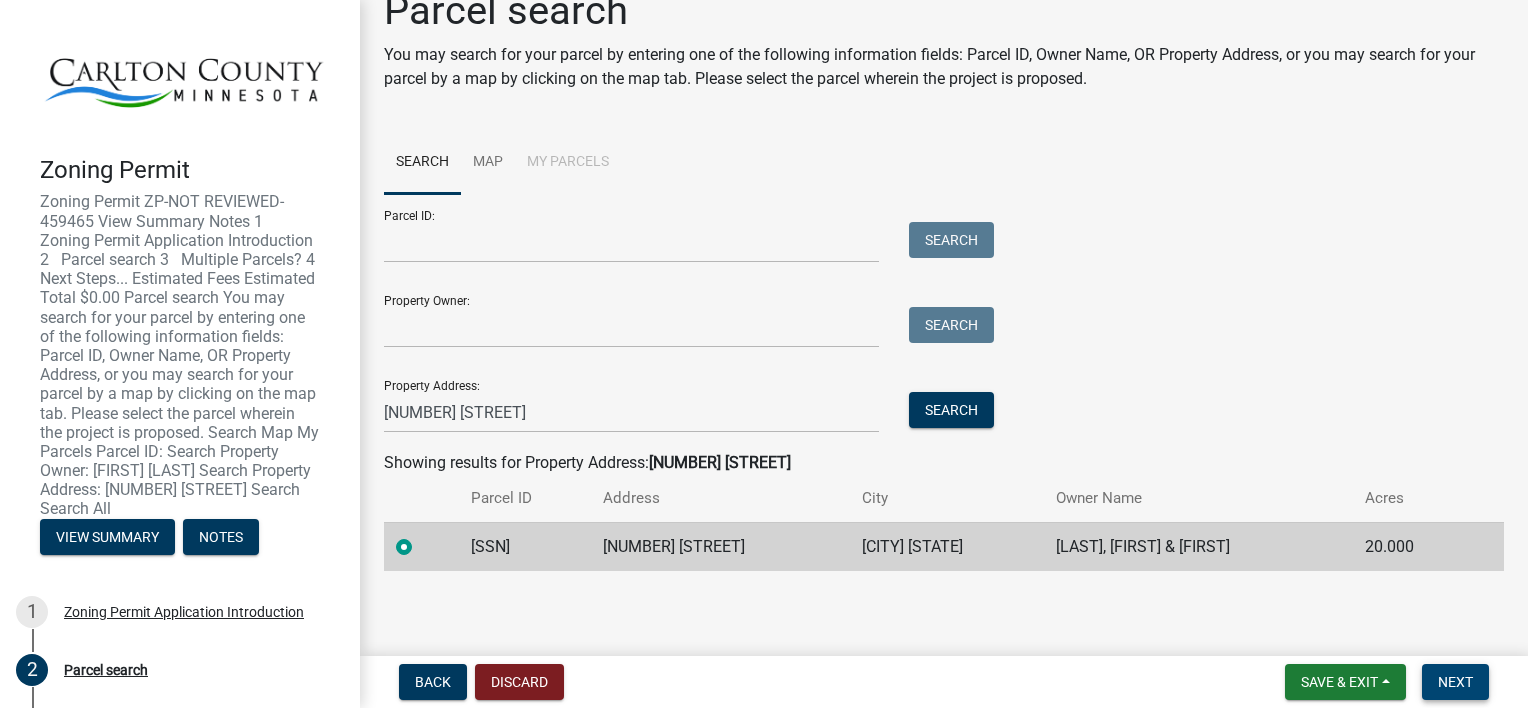 click on "Next" at bounding box center (1455, 682) 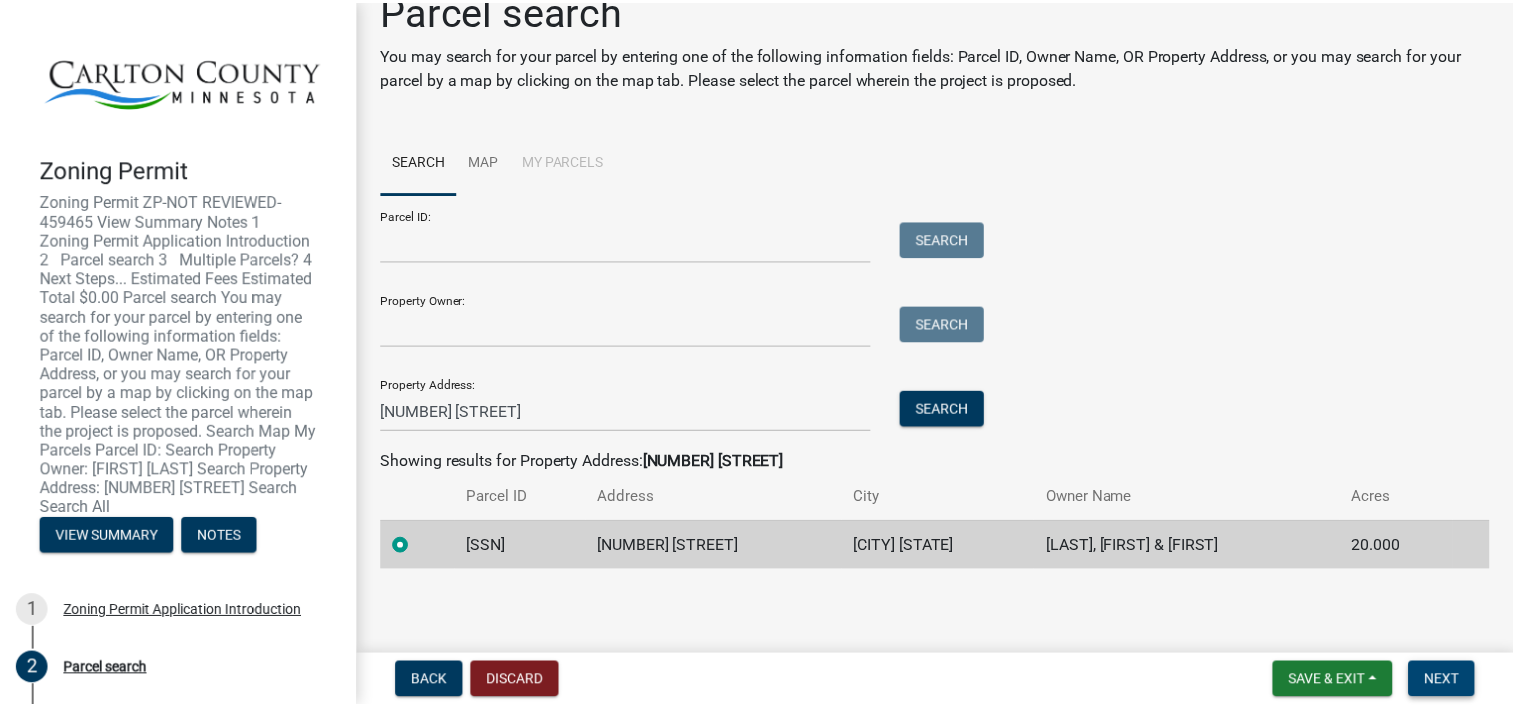 scroll, scrollTop: 0, scrollLeft: 0, axis: both 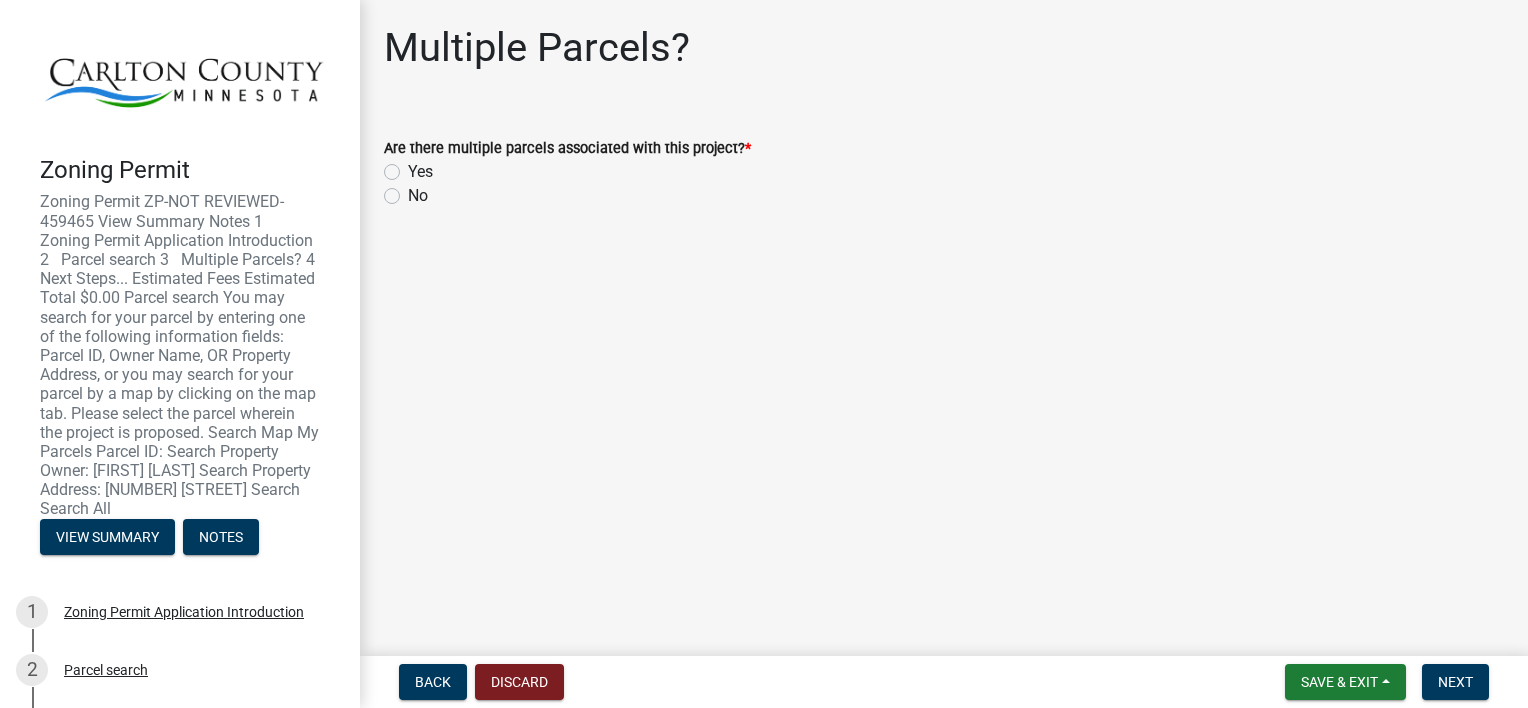 click on "No" 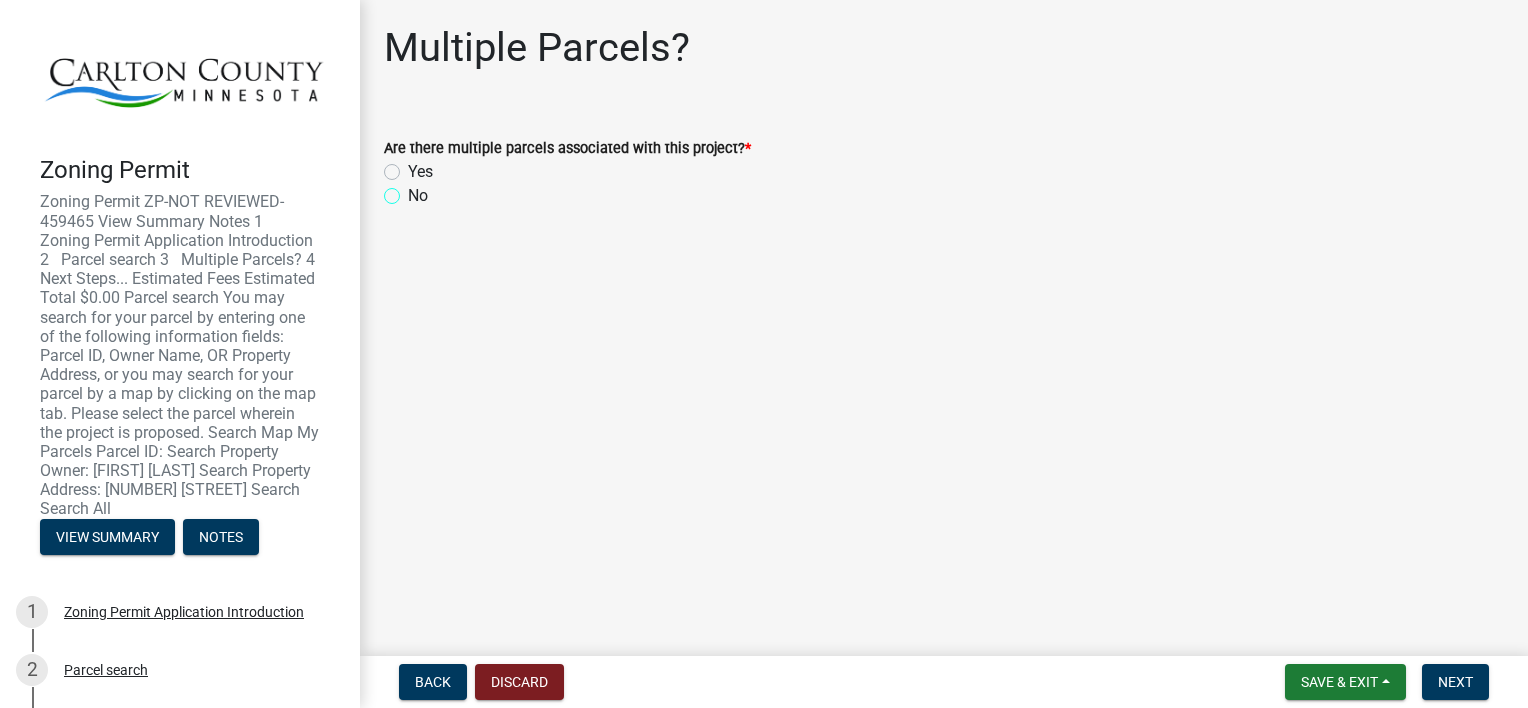 click on "No" at bounding box center [414, 190] 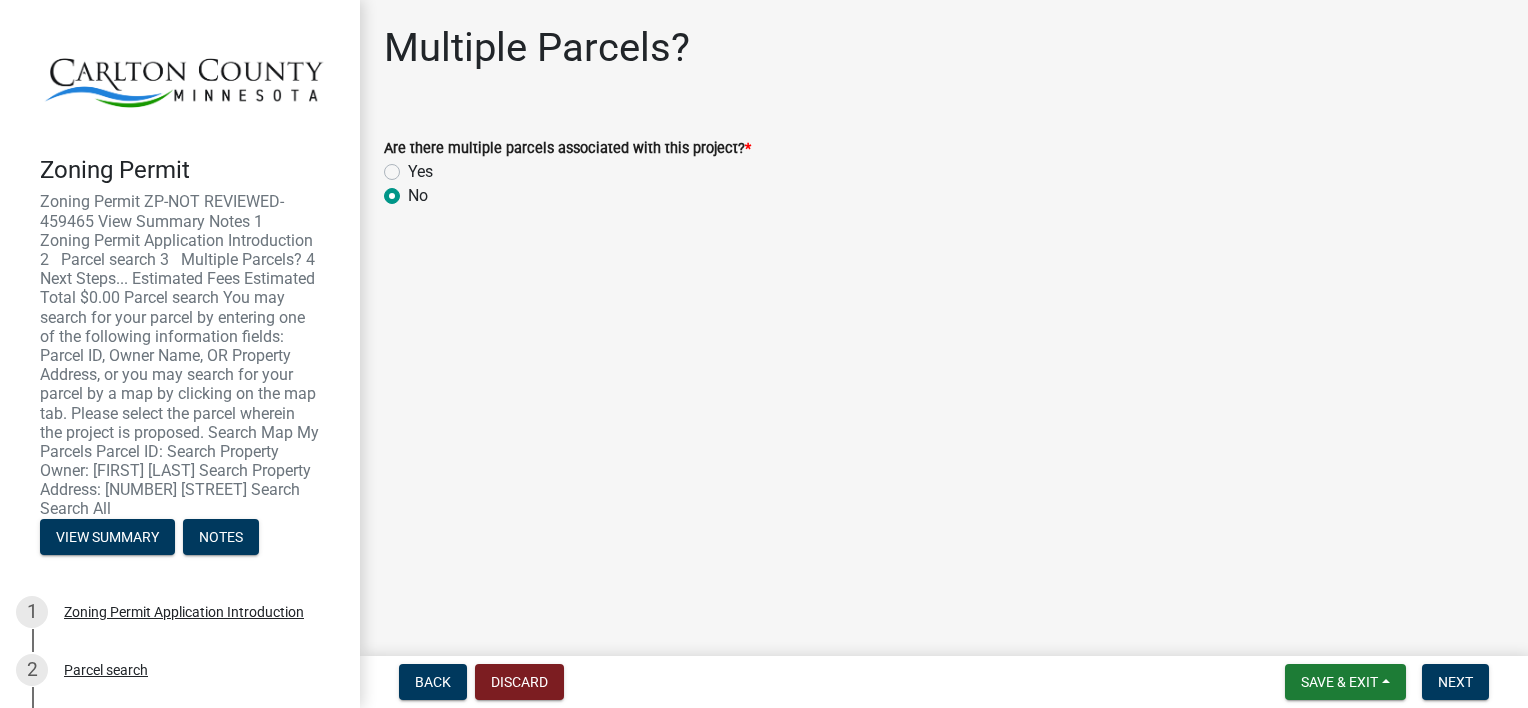 radio on "true" 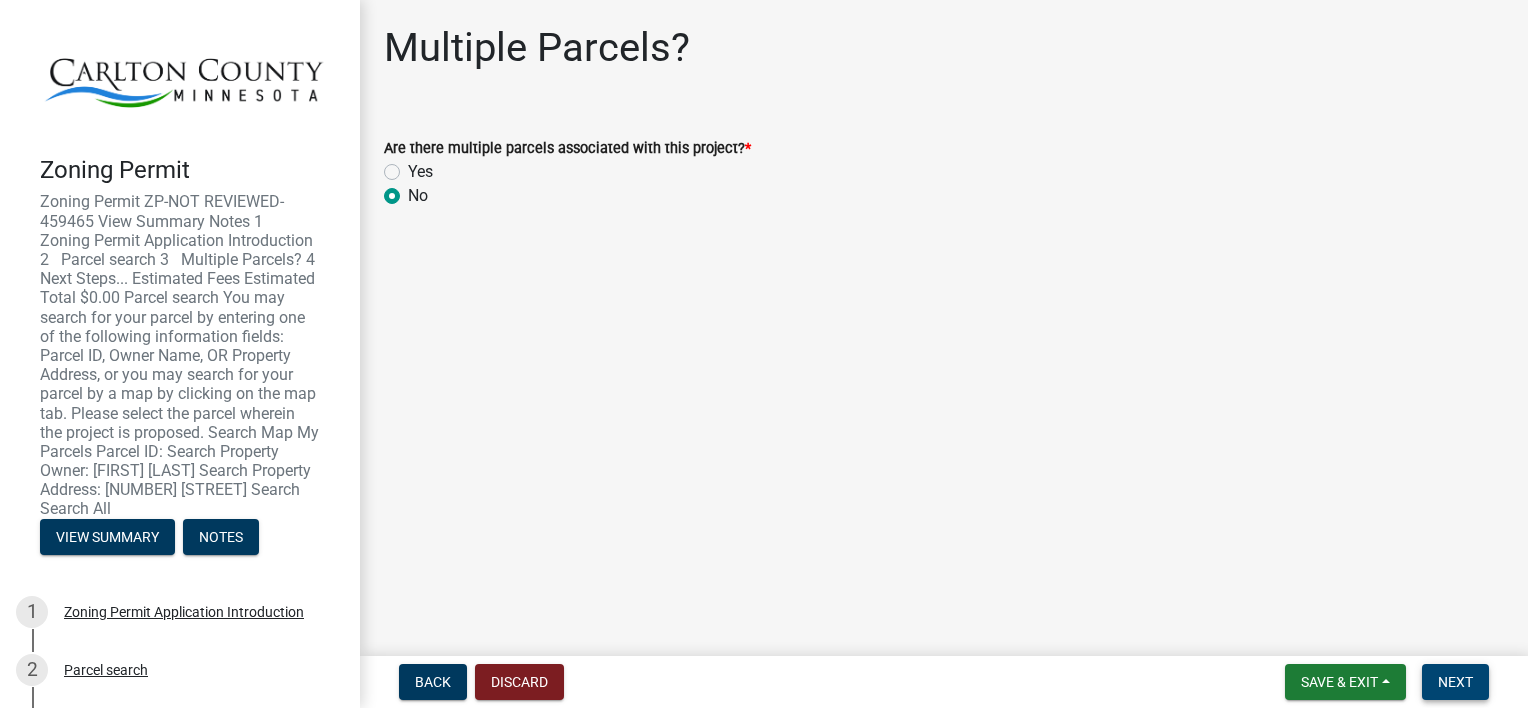 click on "Next" at bounding box center (1455, 682) 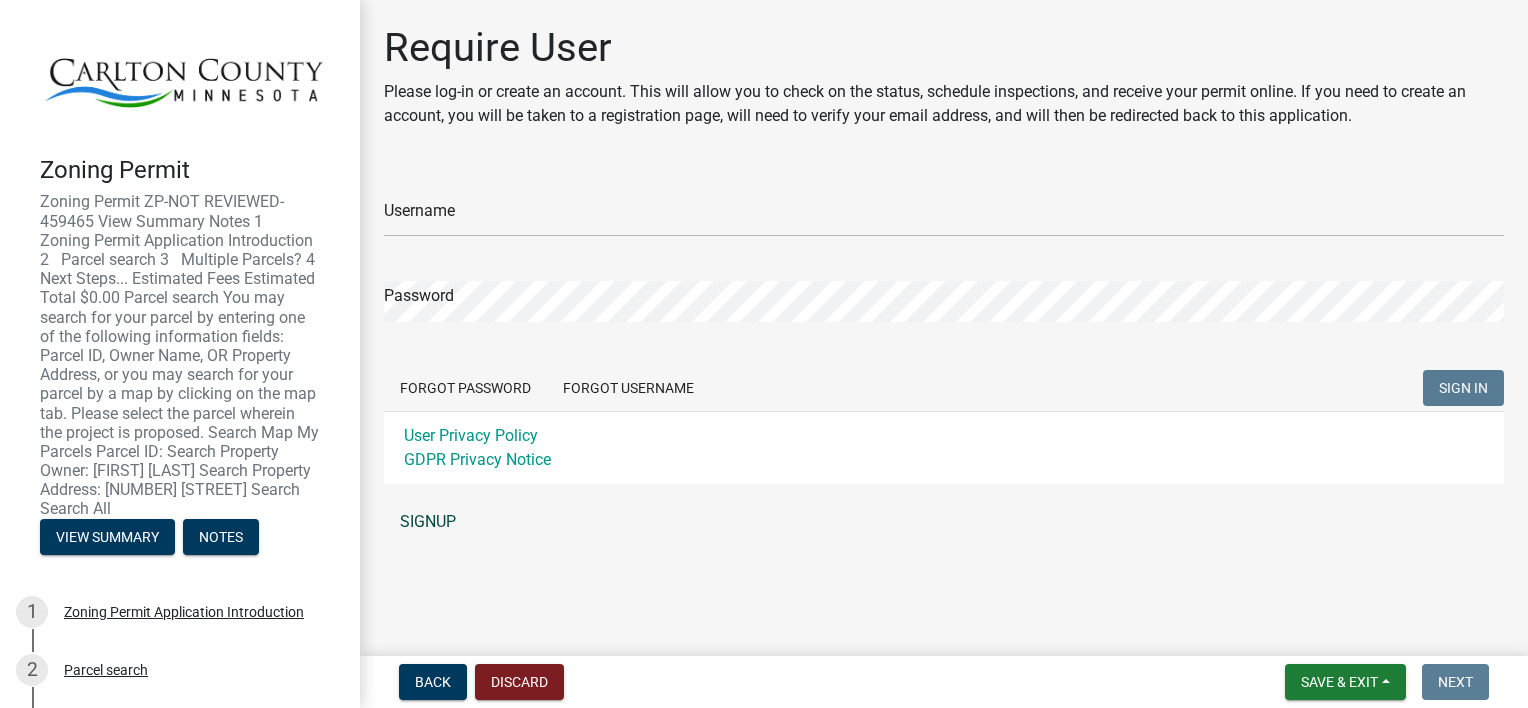 click on "SIGNUP" 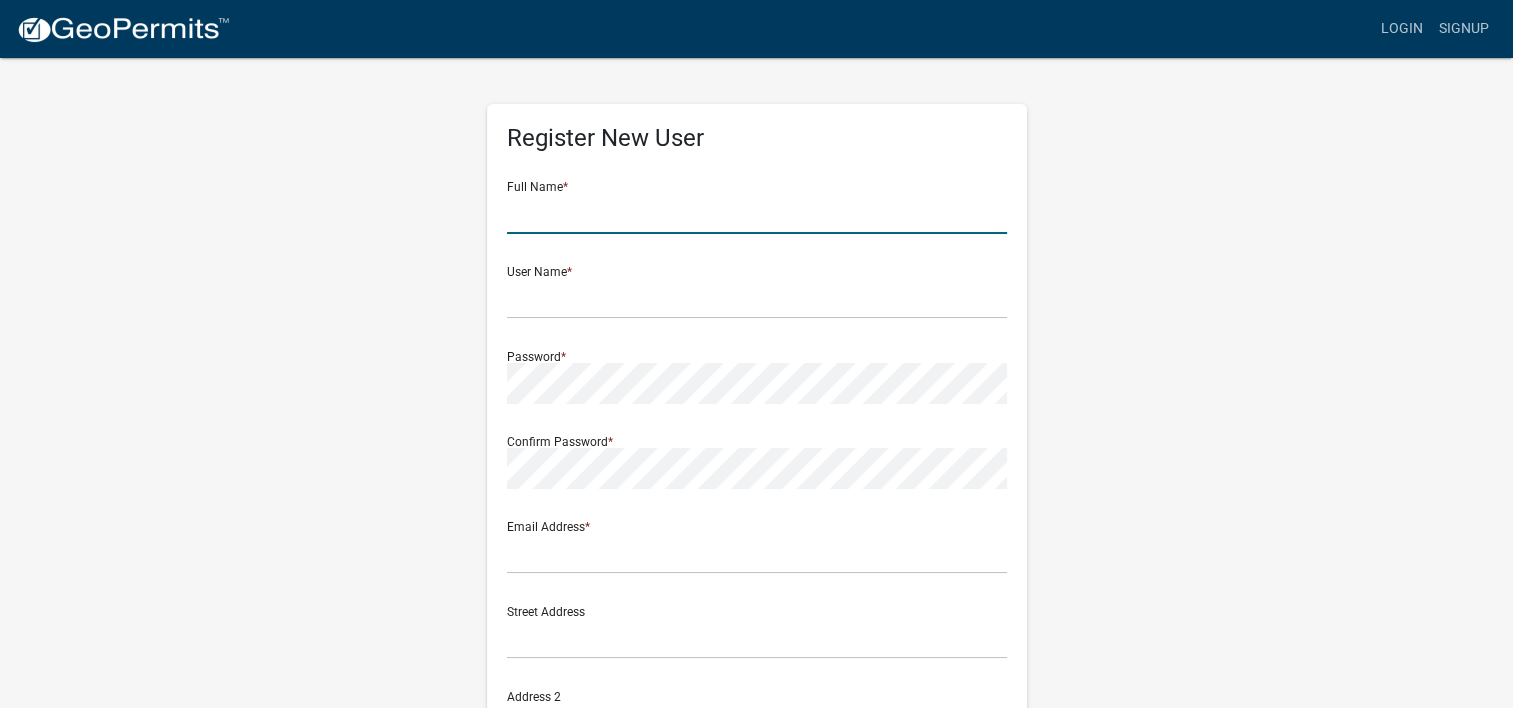 click 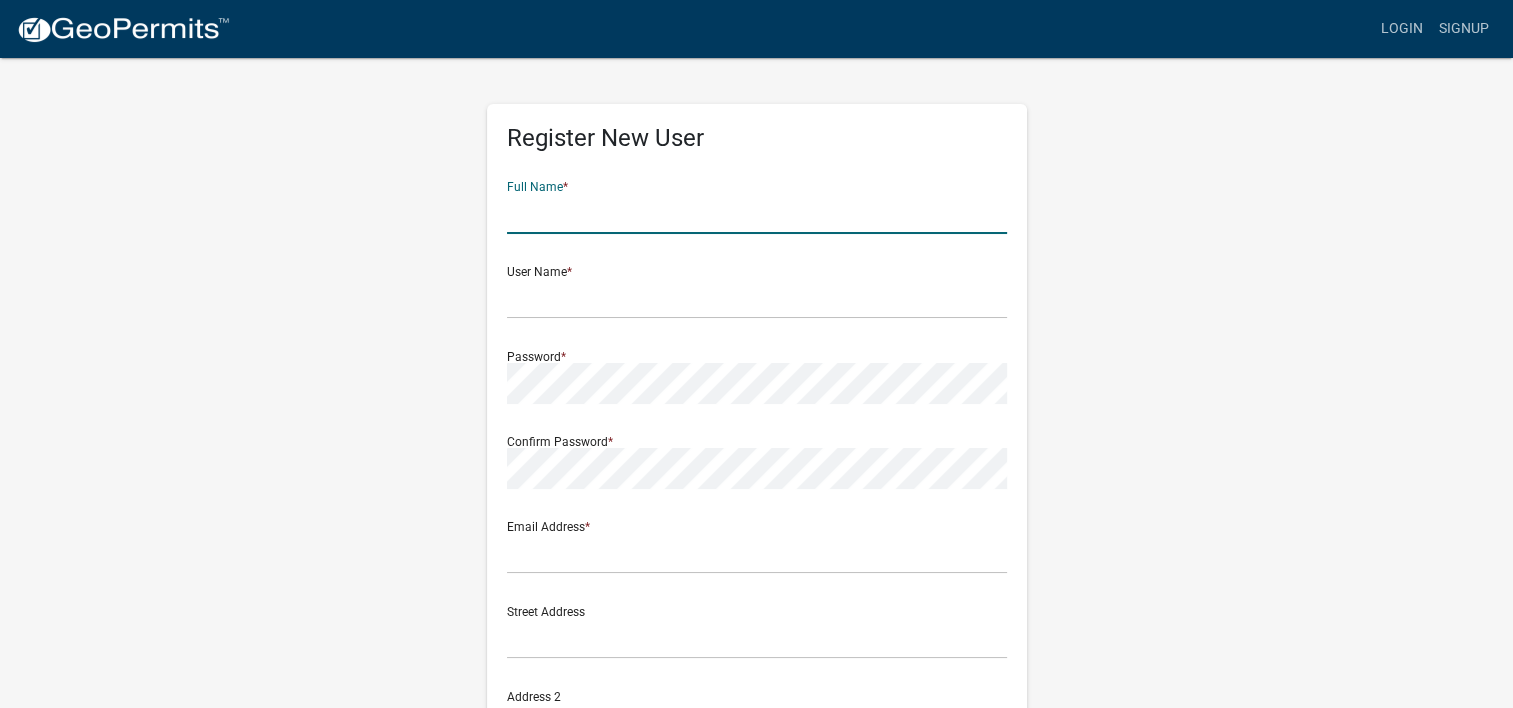 type on "Matthew J Arnold" 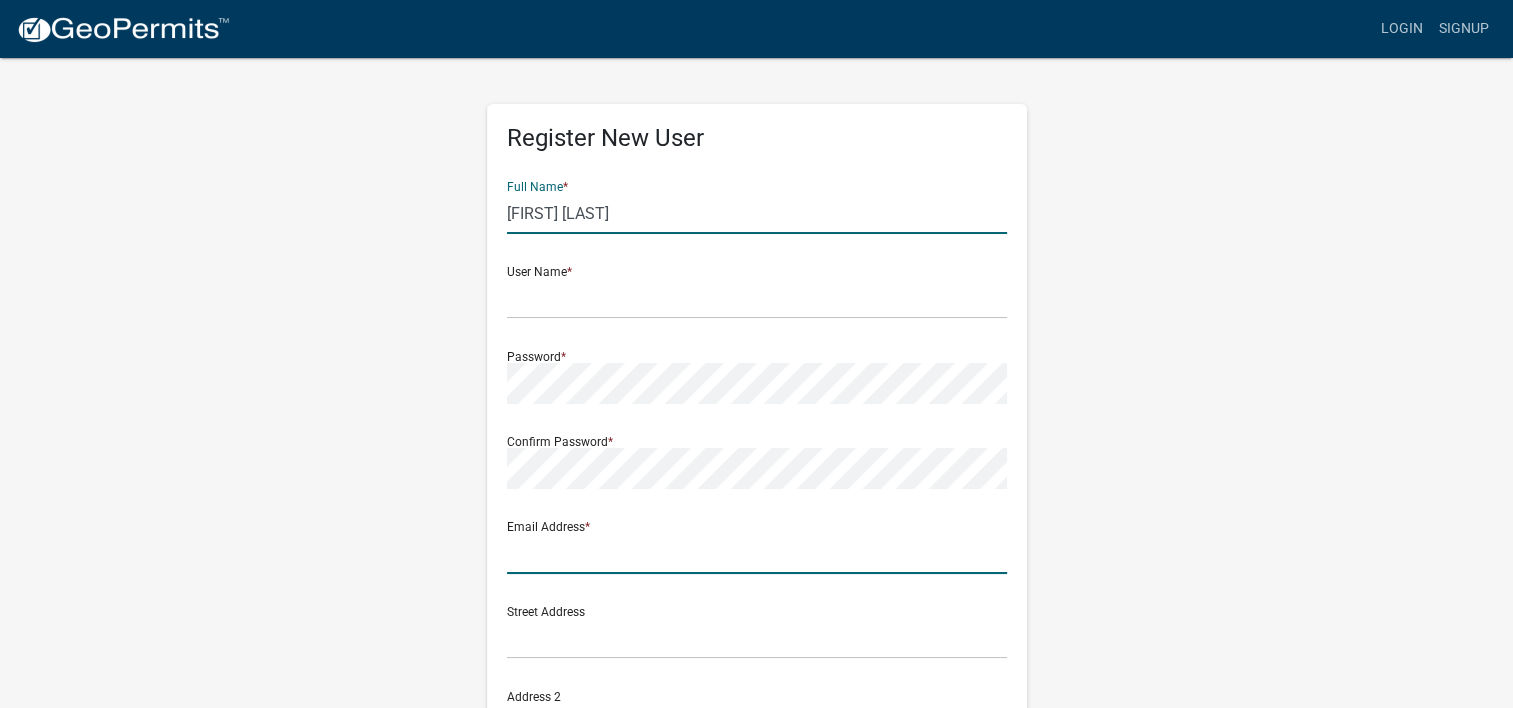 type on "[EMAIL]" 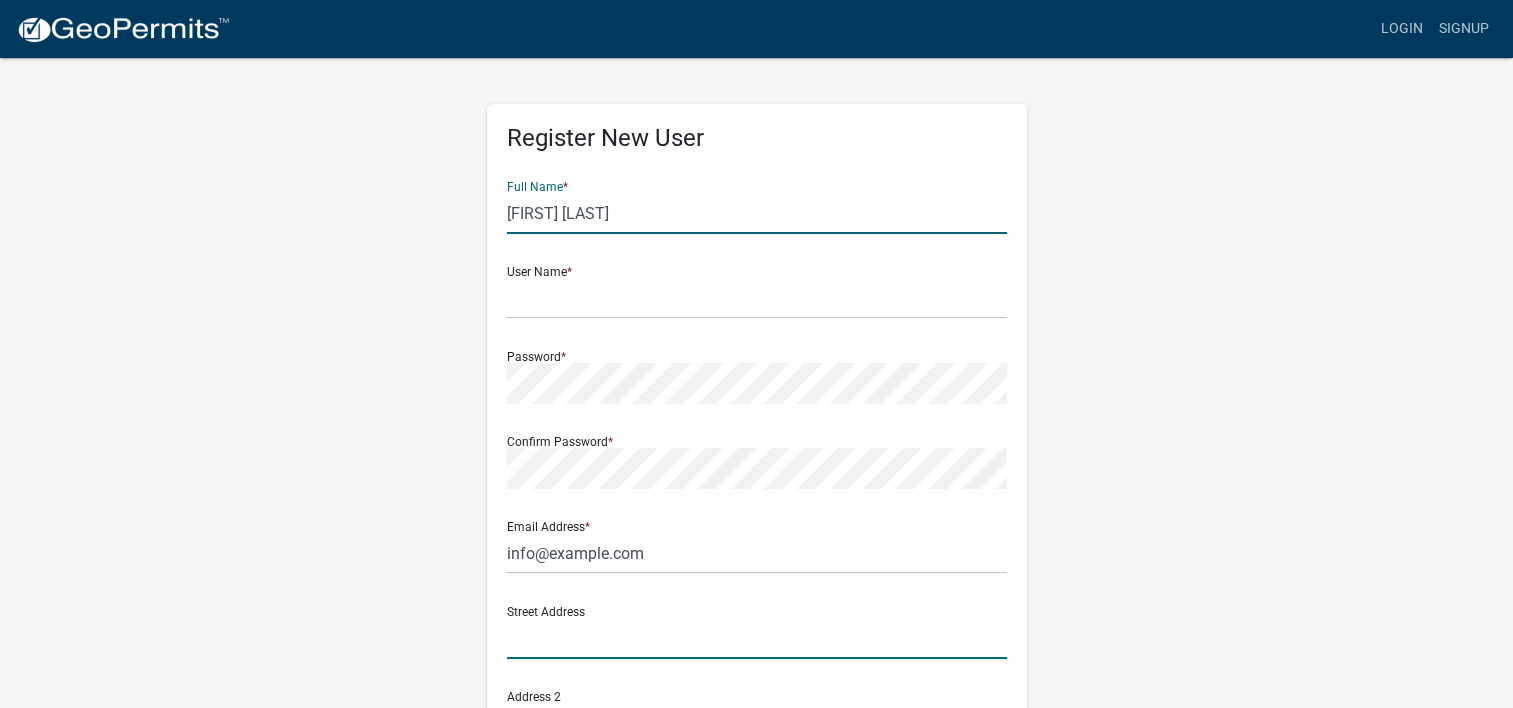 type on "2110 County Road 105" 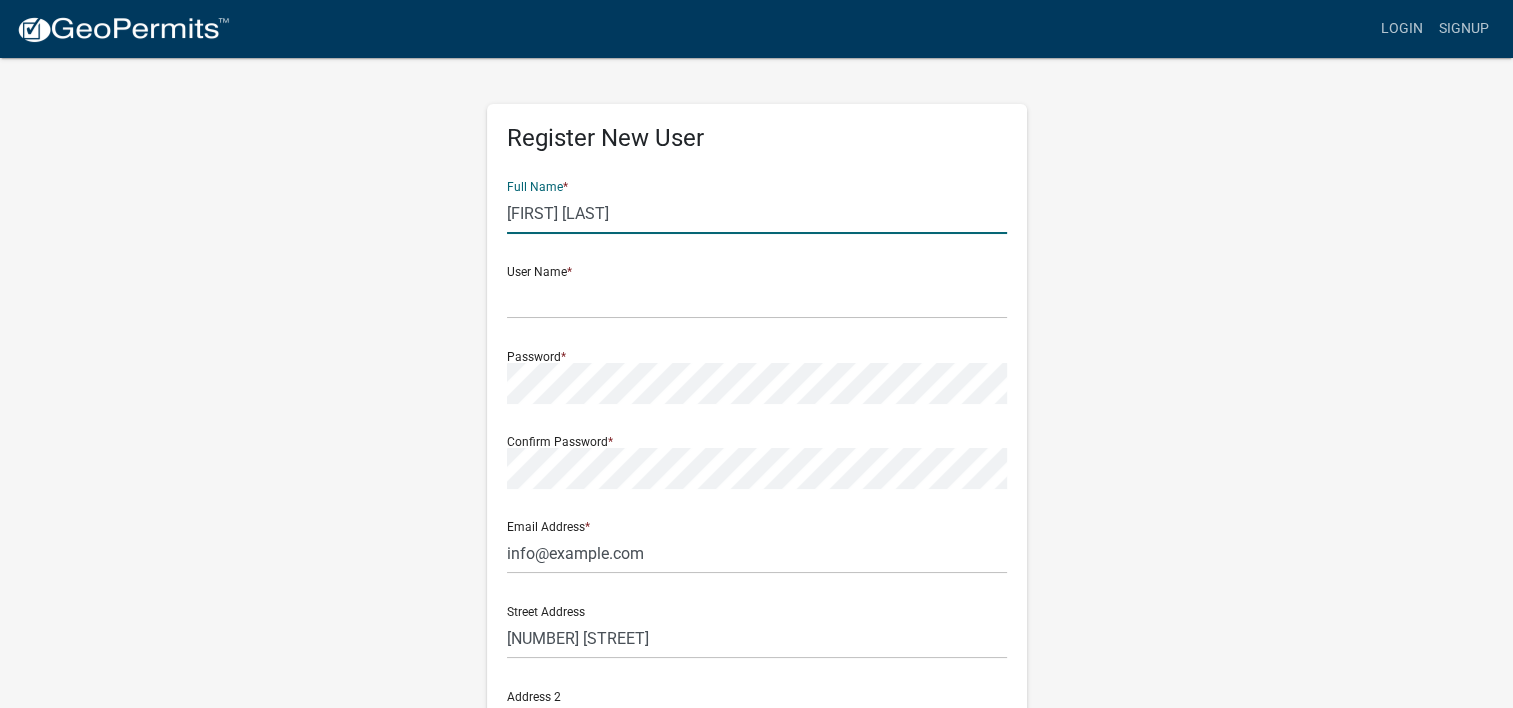 type on "County Road 105" 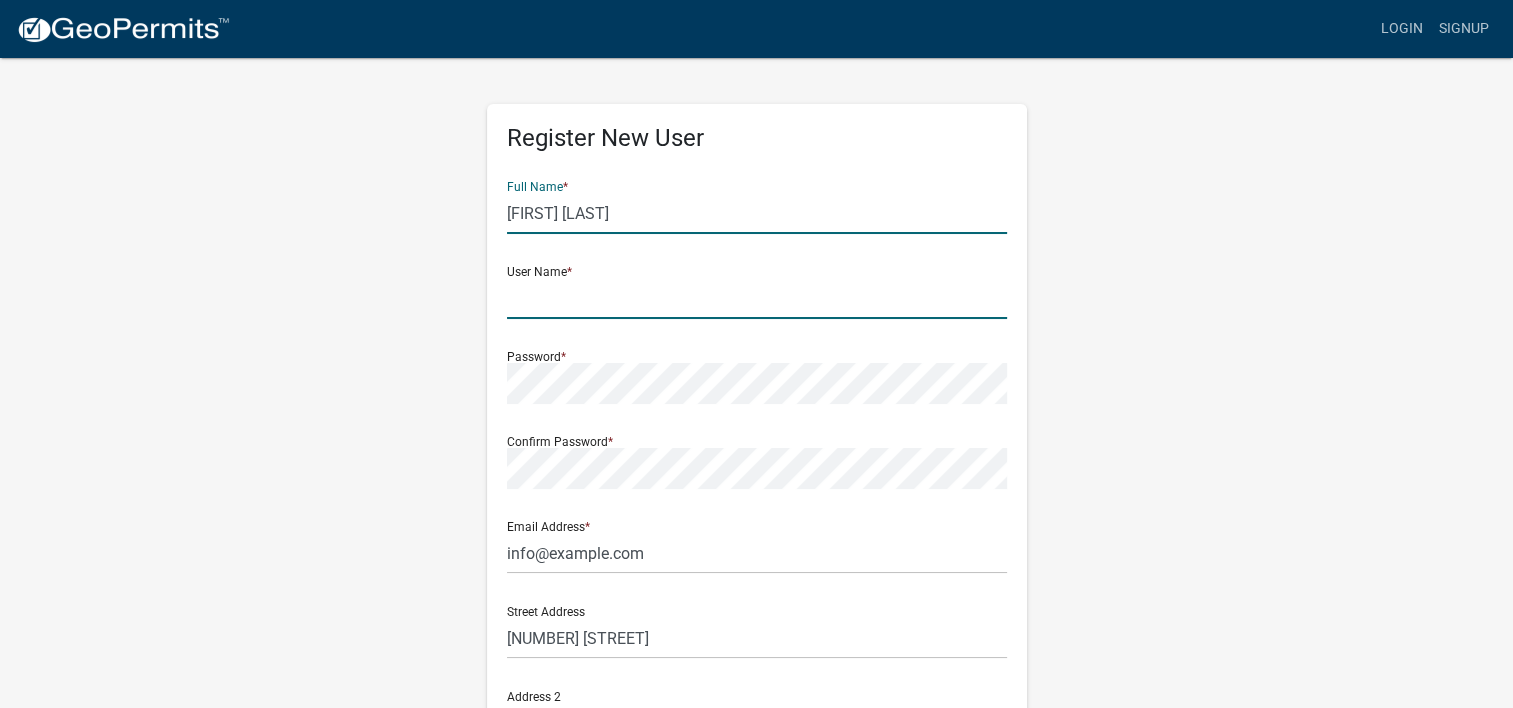 click 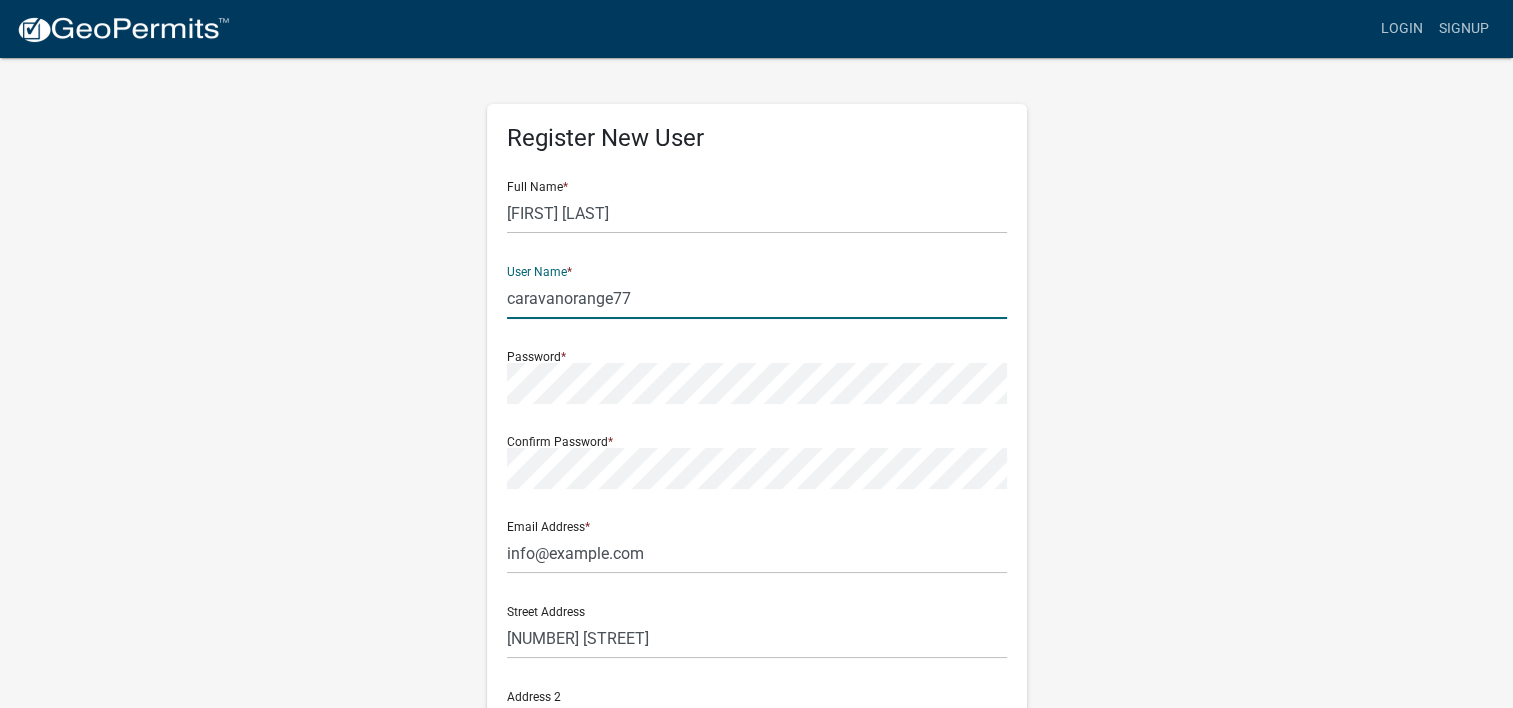 type on "[USERNAME]" 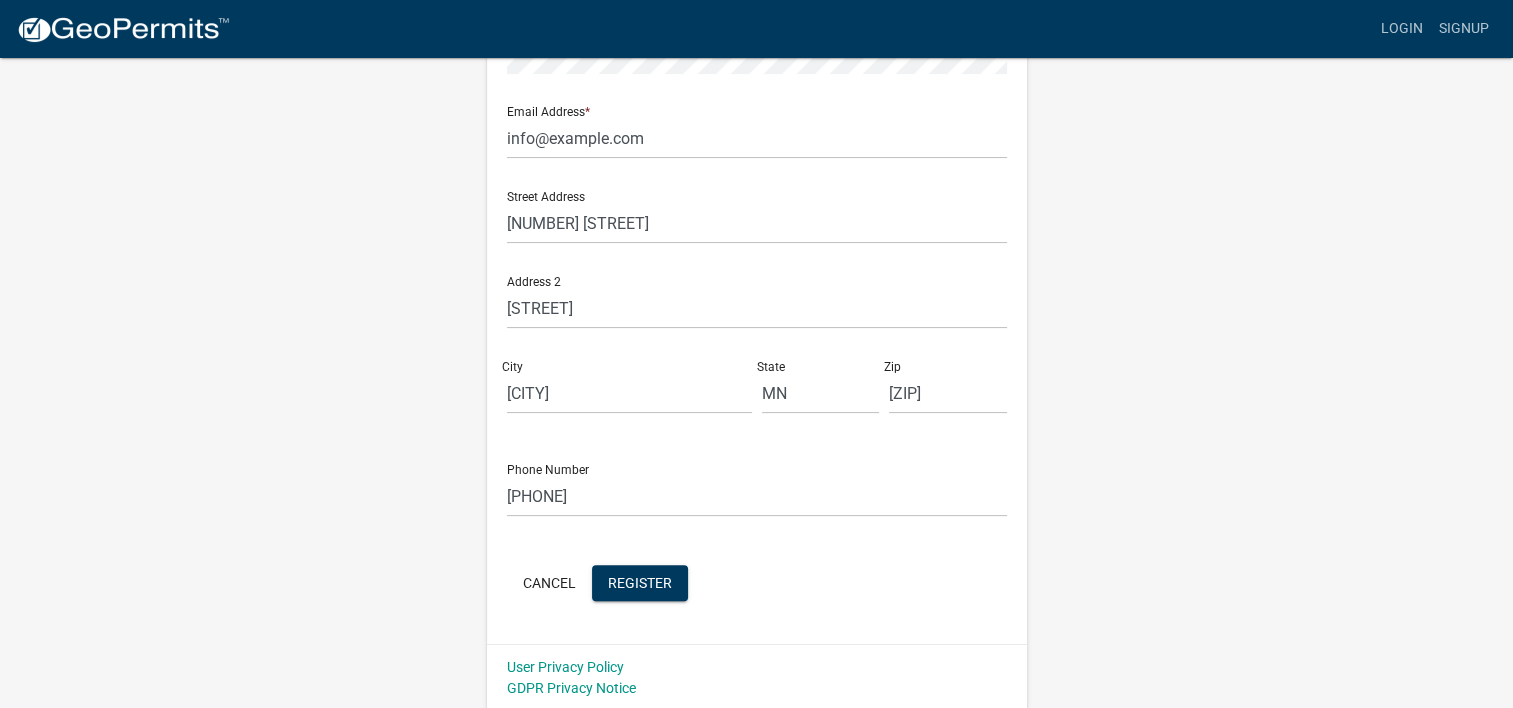 scroll, scrollTop: 417, scrollLeft: 0, axis: vertical 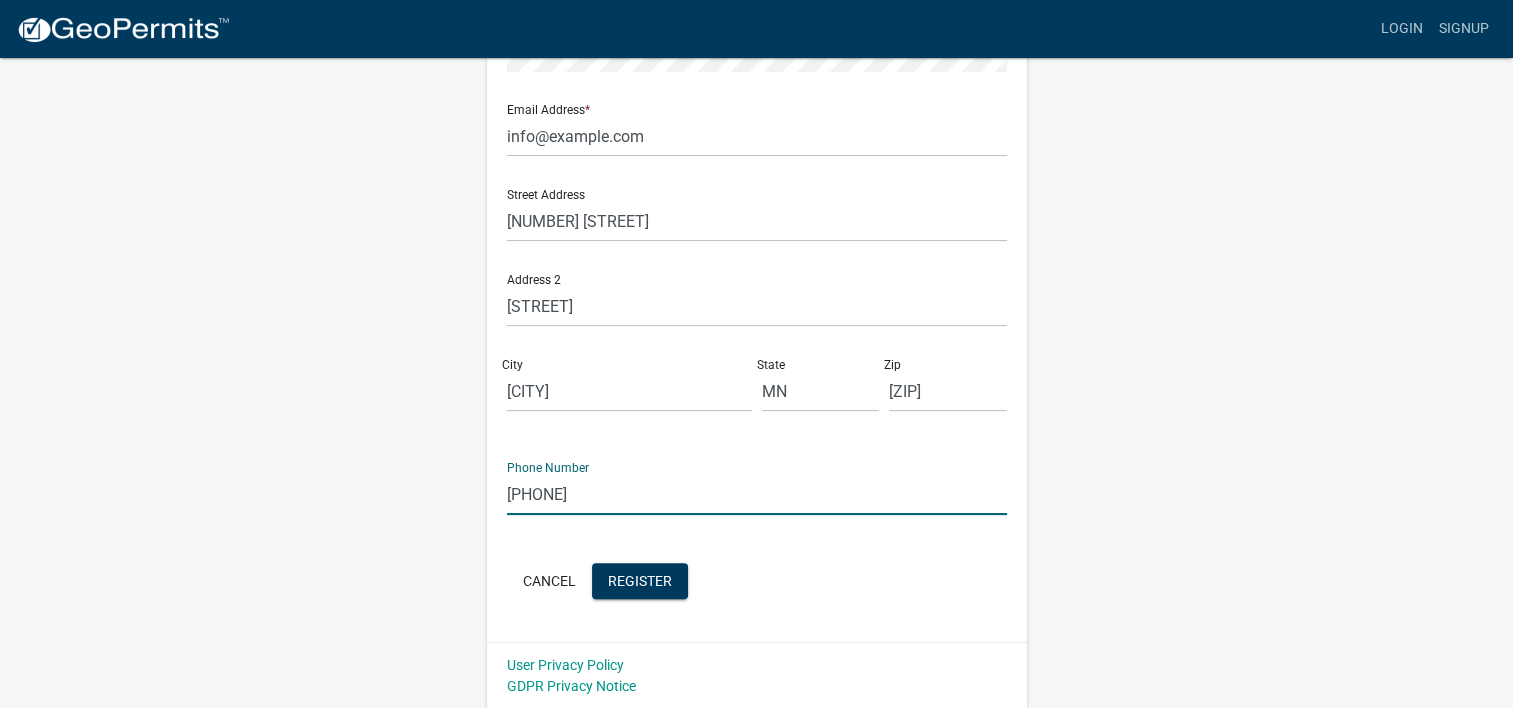 drag, startPoint x: 618, startPoint y: 493, endPoint x: 496, endPoint y: 500, distance: 122.20065 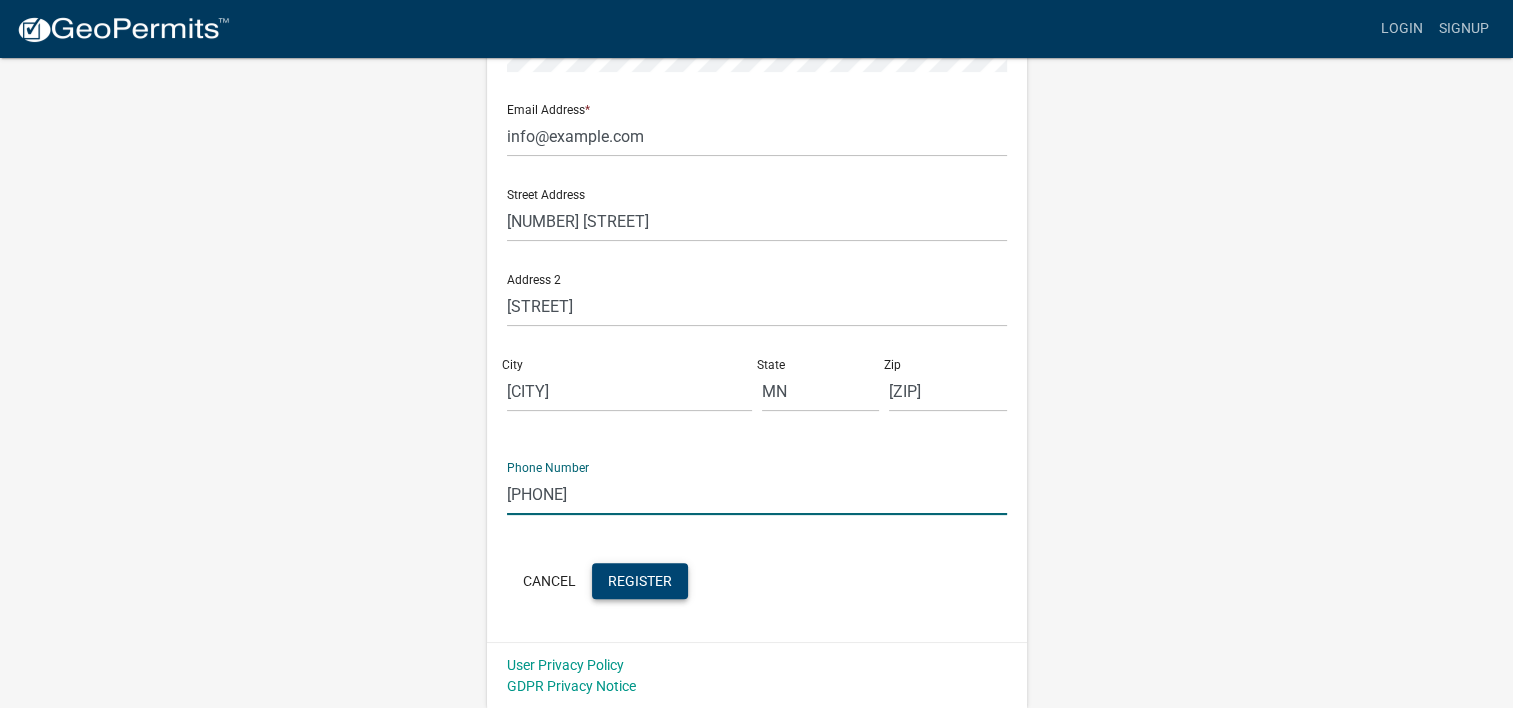 type on "[PHONE]" 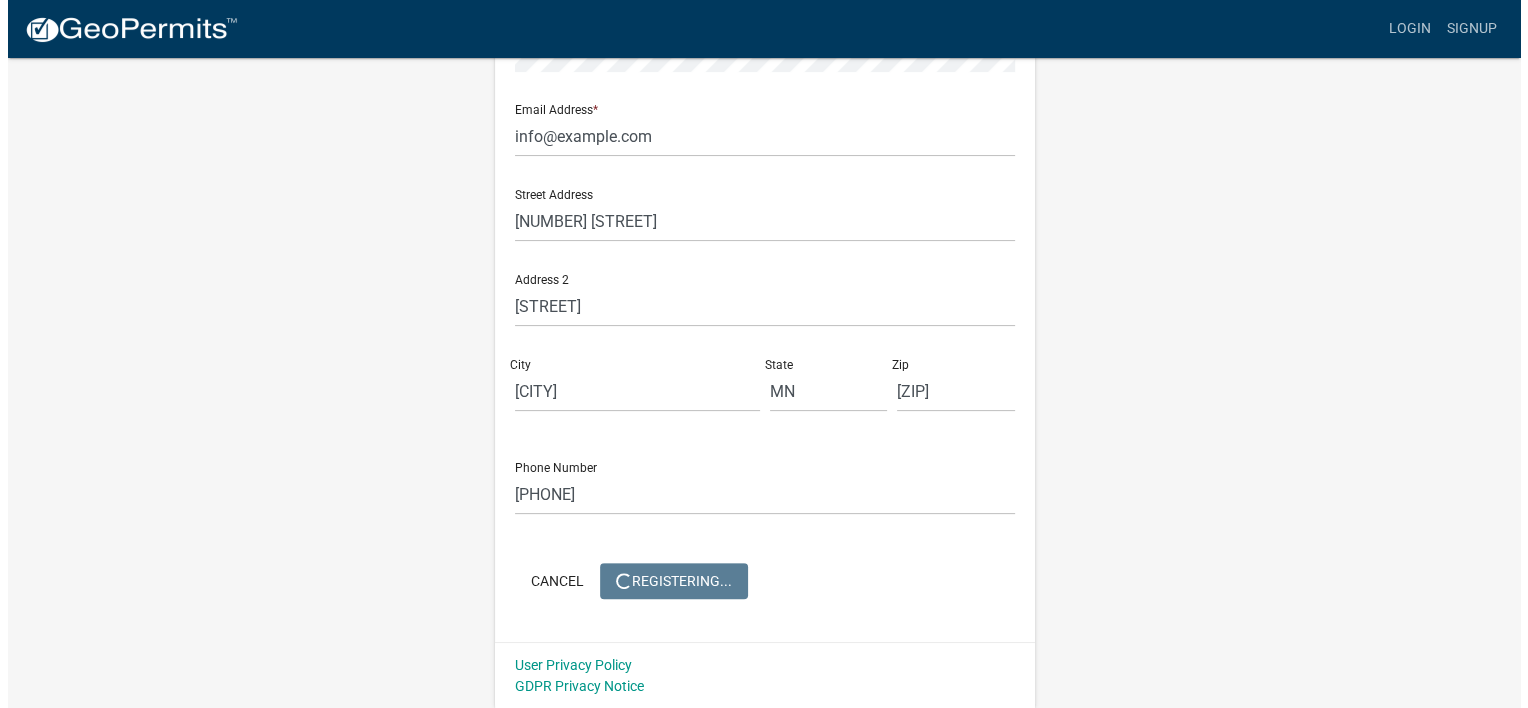 scroll, scrollTop: 0, scrollLeft: 0, axis: both 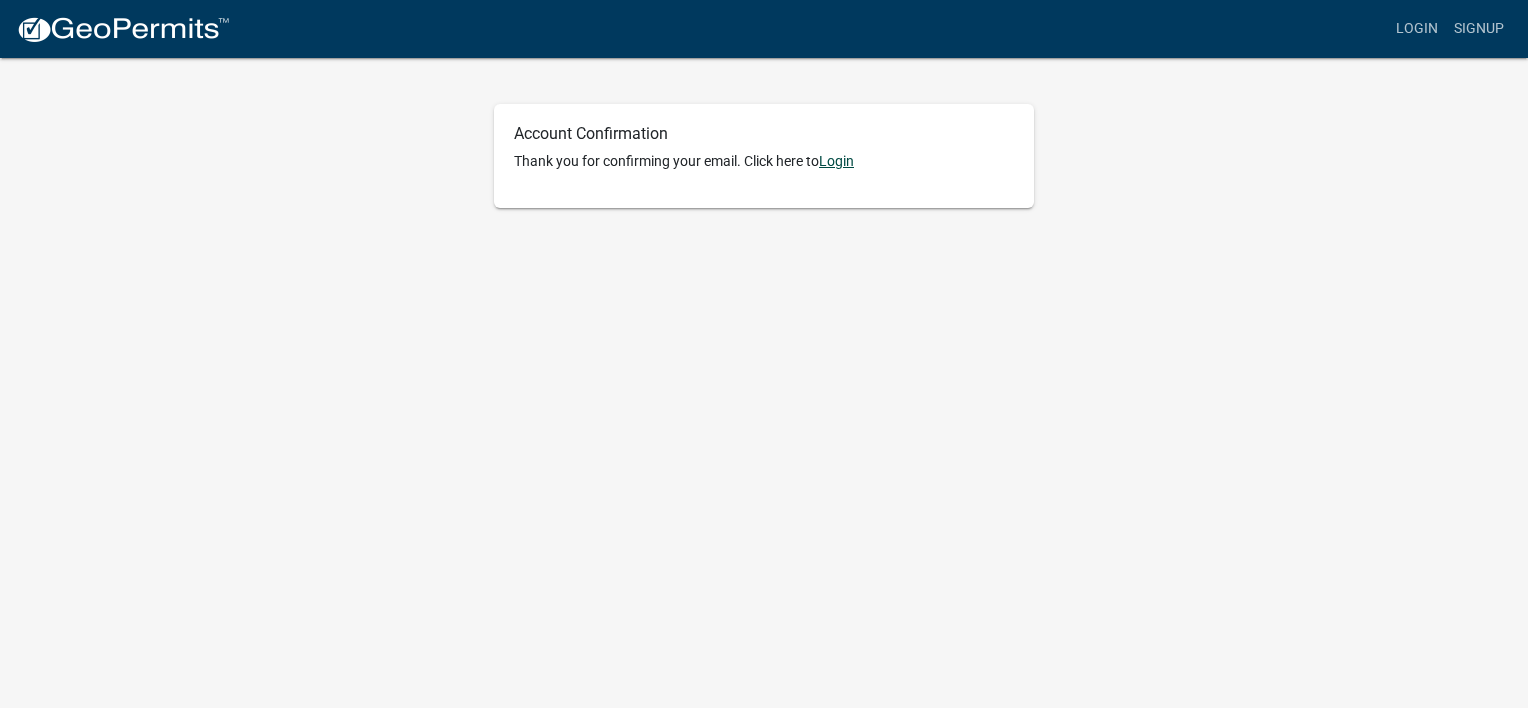 click on "Login" 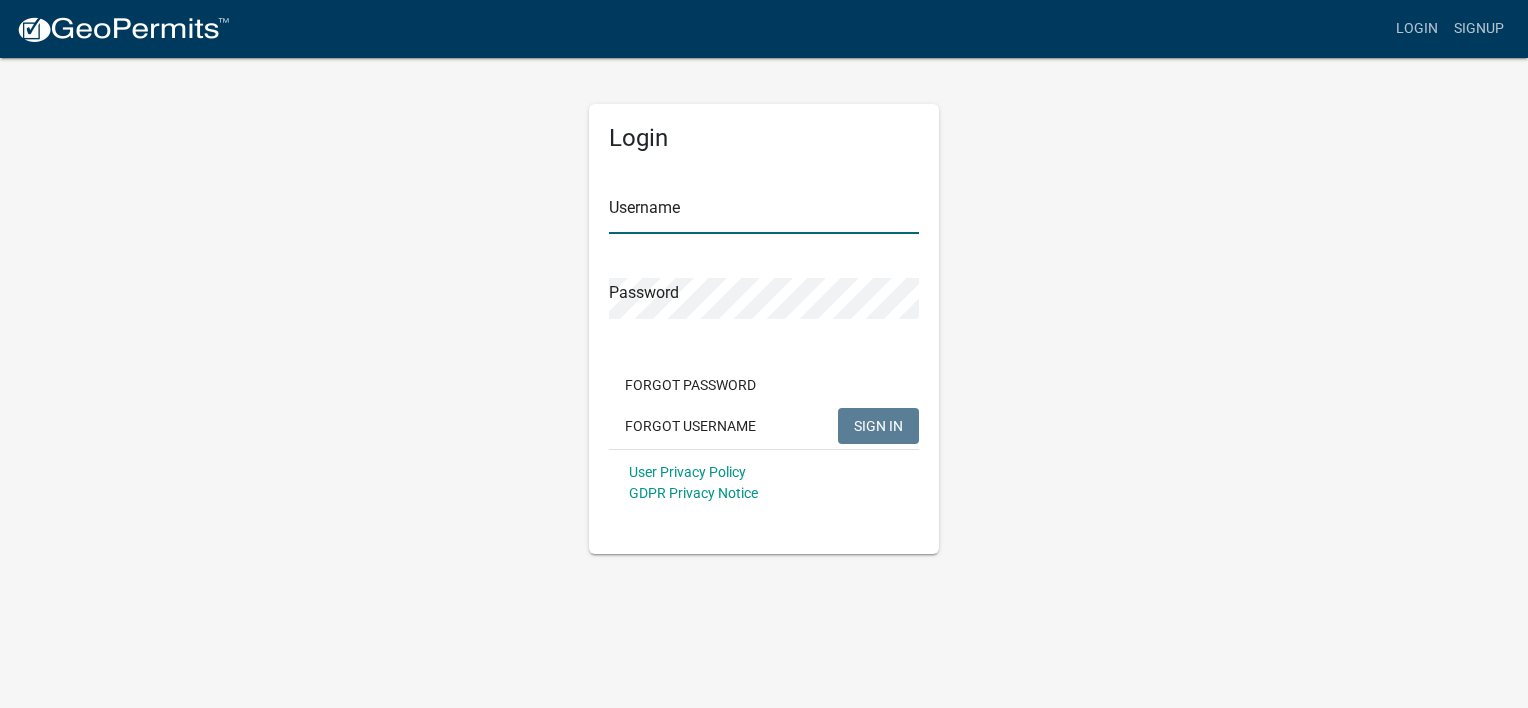 type on "caravanorange77" 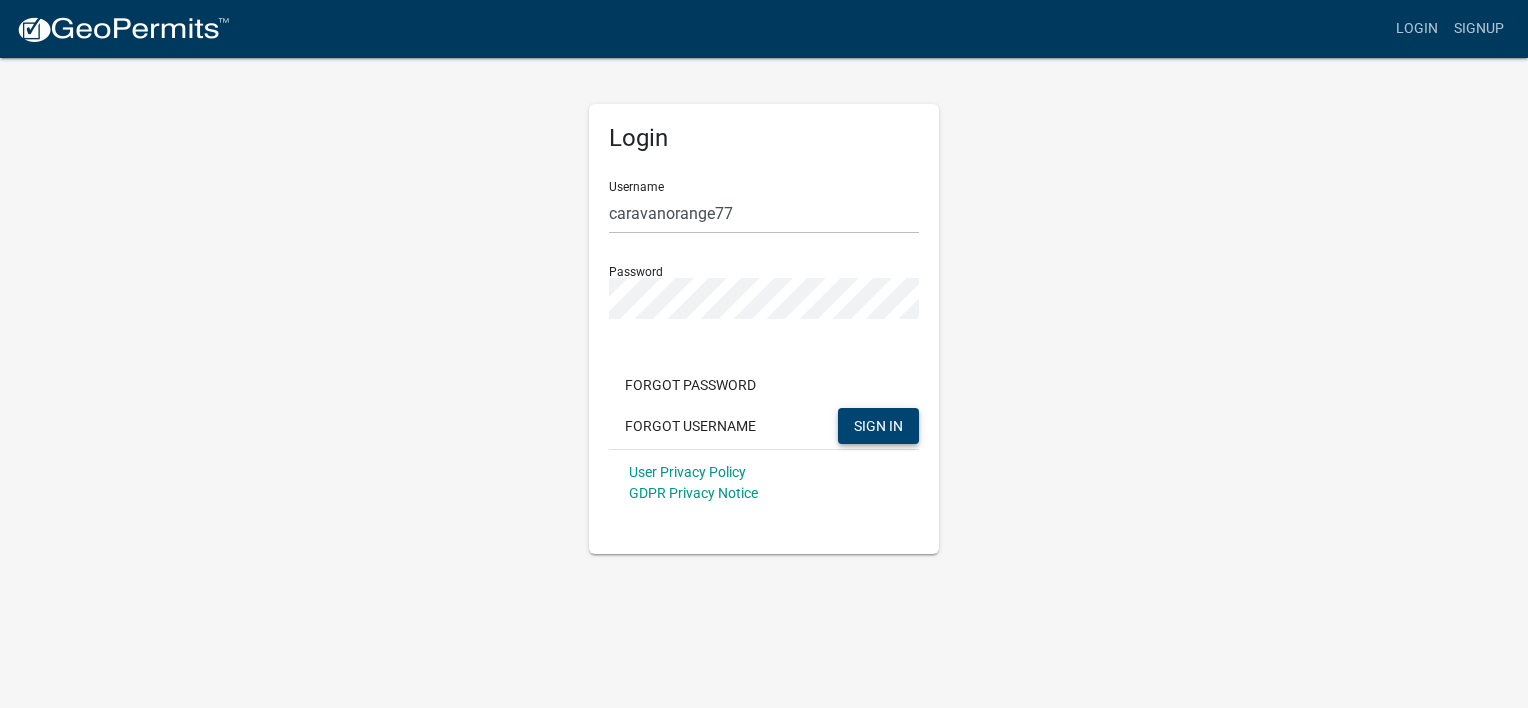 click on "SIGN IN" 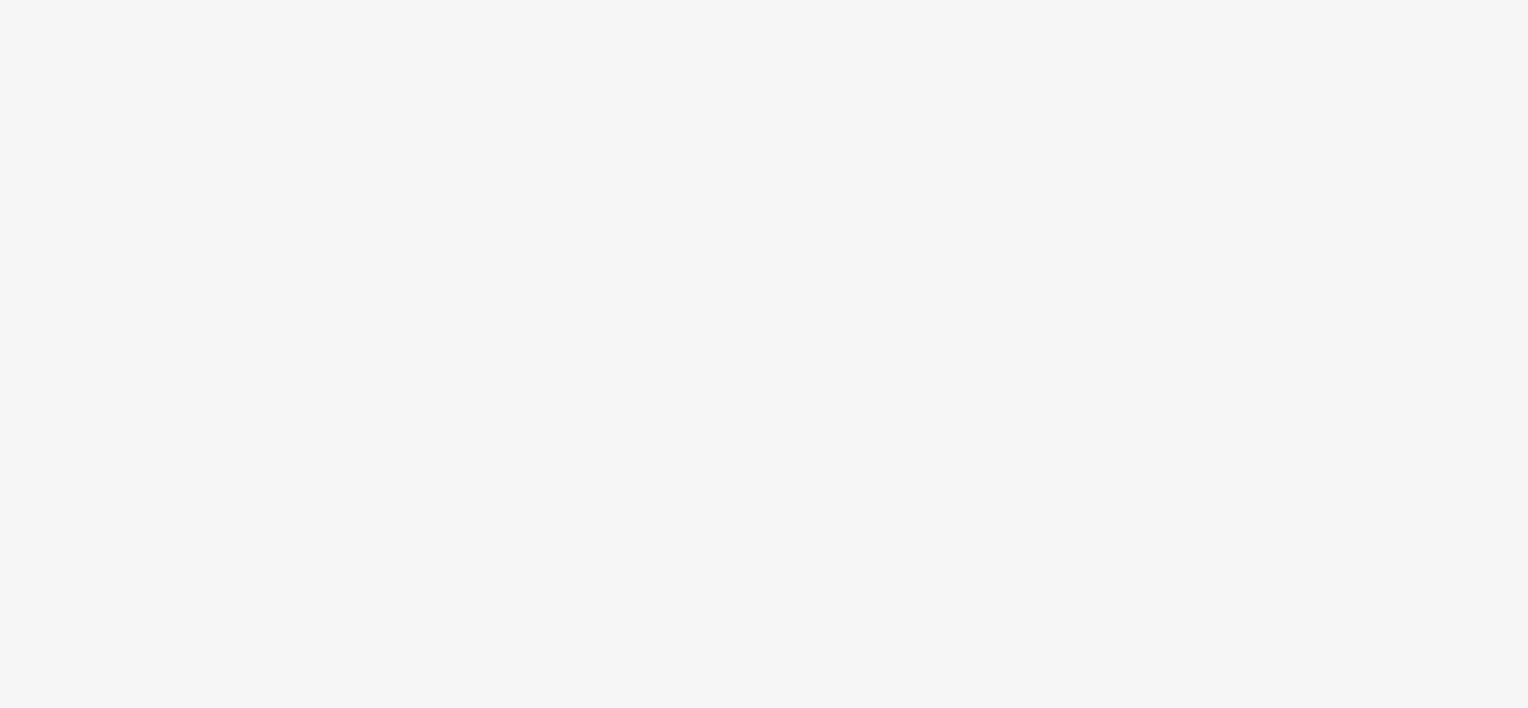 scroll, scrollTop: 0, scrollLeft: 0, axis: both 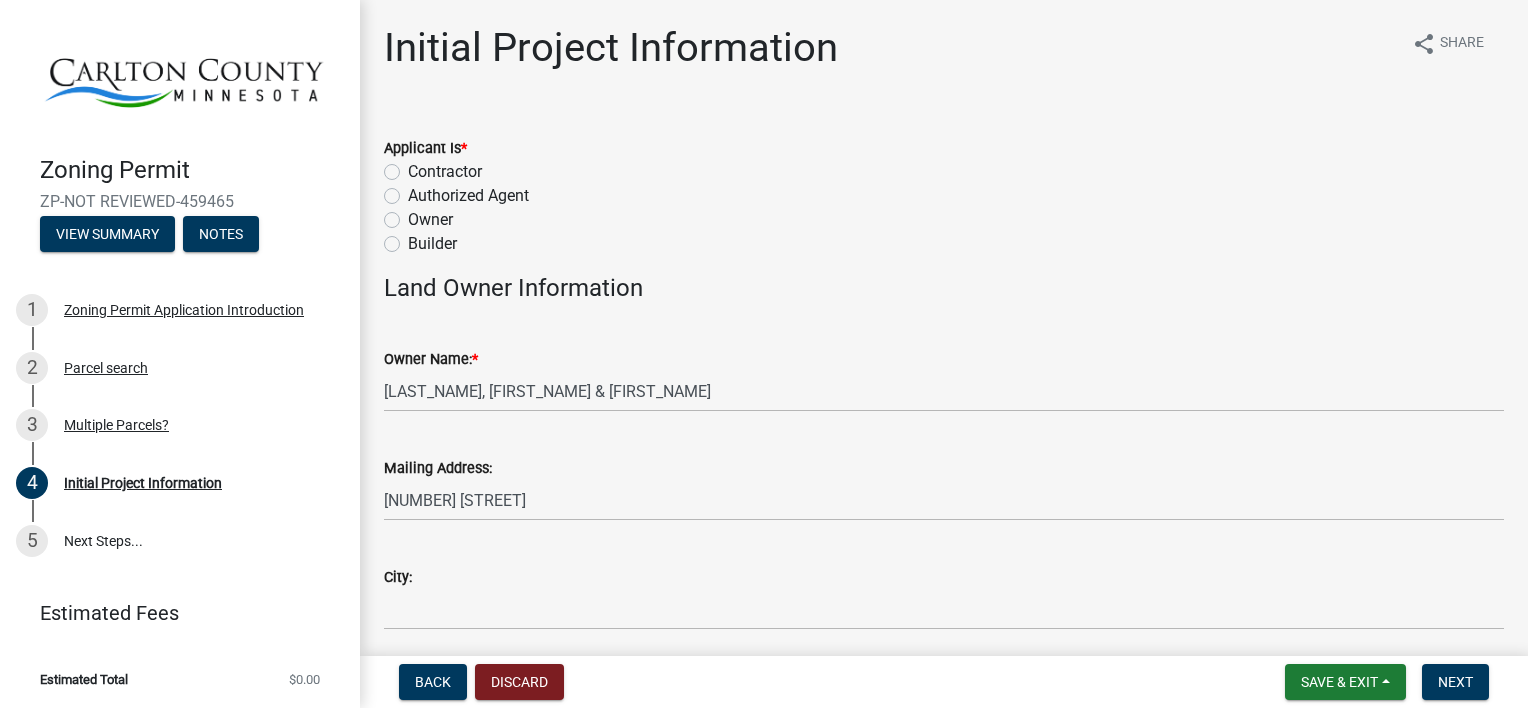 click on "Owner" 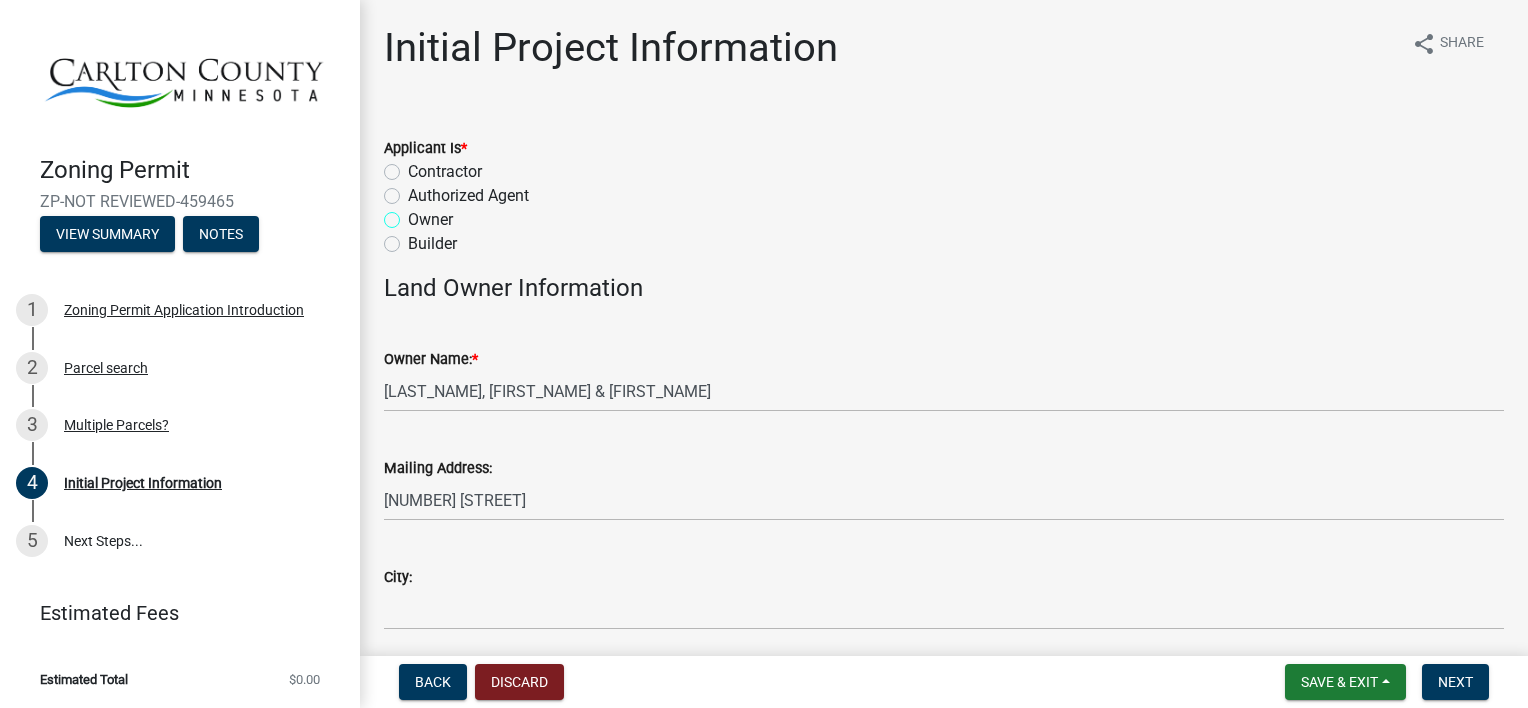 click on "Owner" at bounding box center [414, 214] 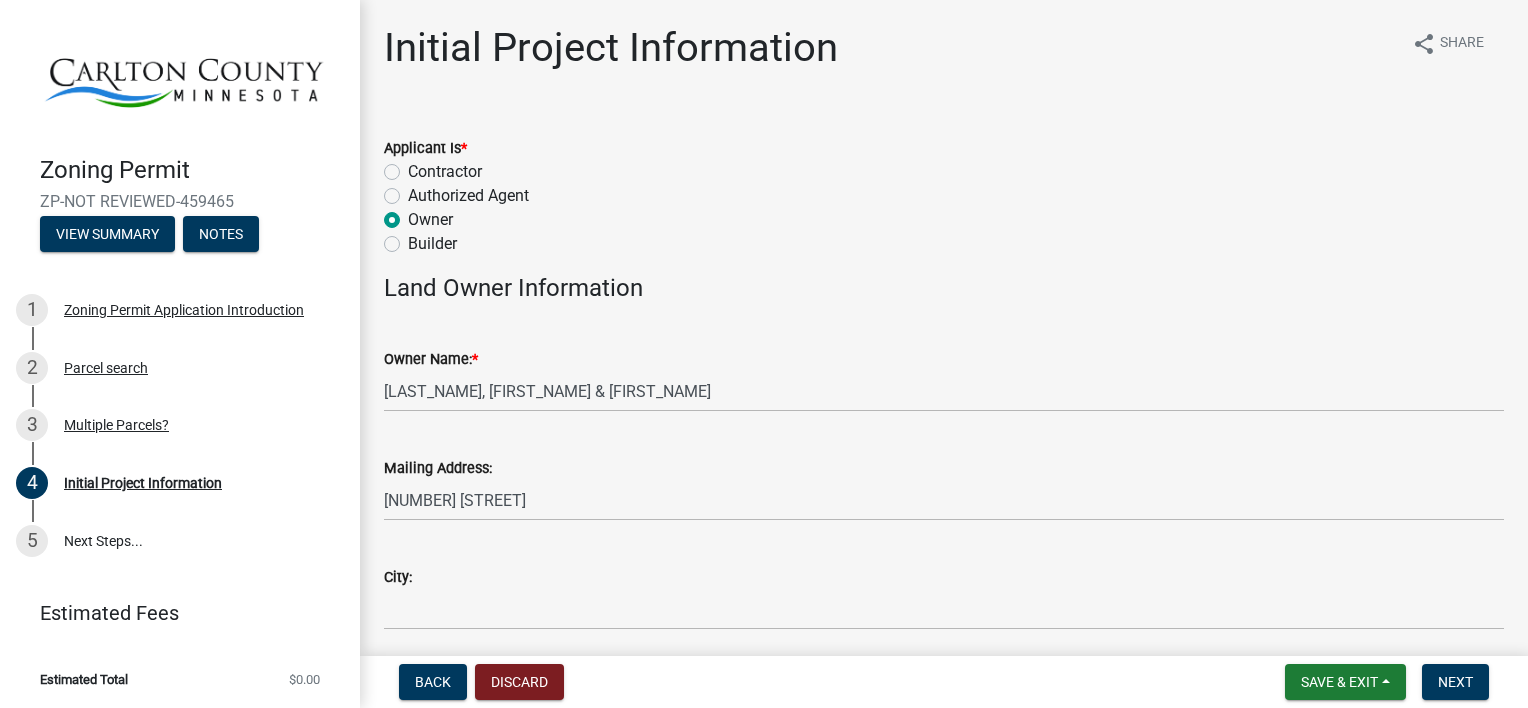 radio on "true" 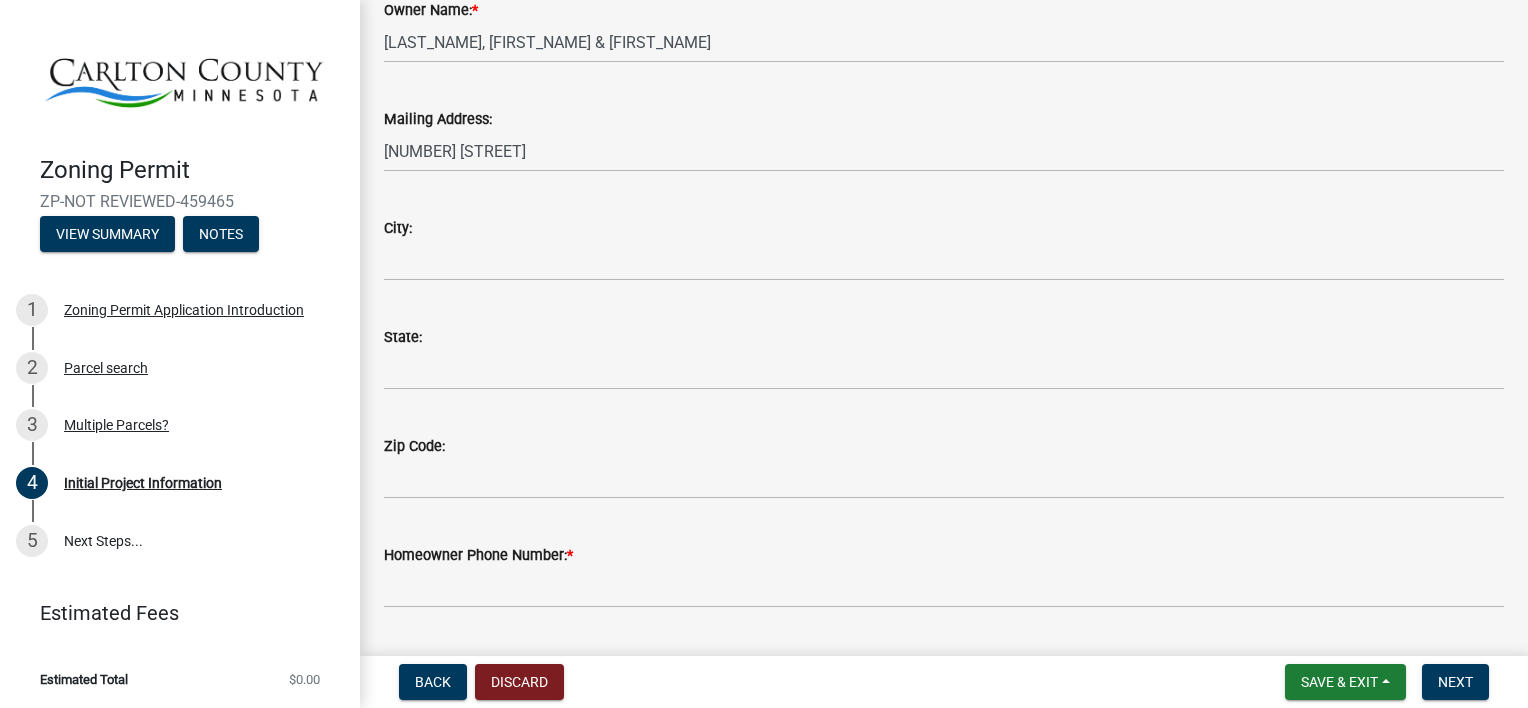 scroll, scrollTop: 381, scrollLeft: 0, axis: vertical 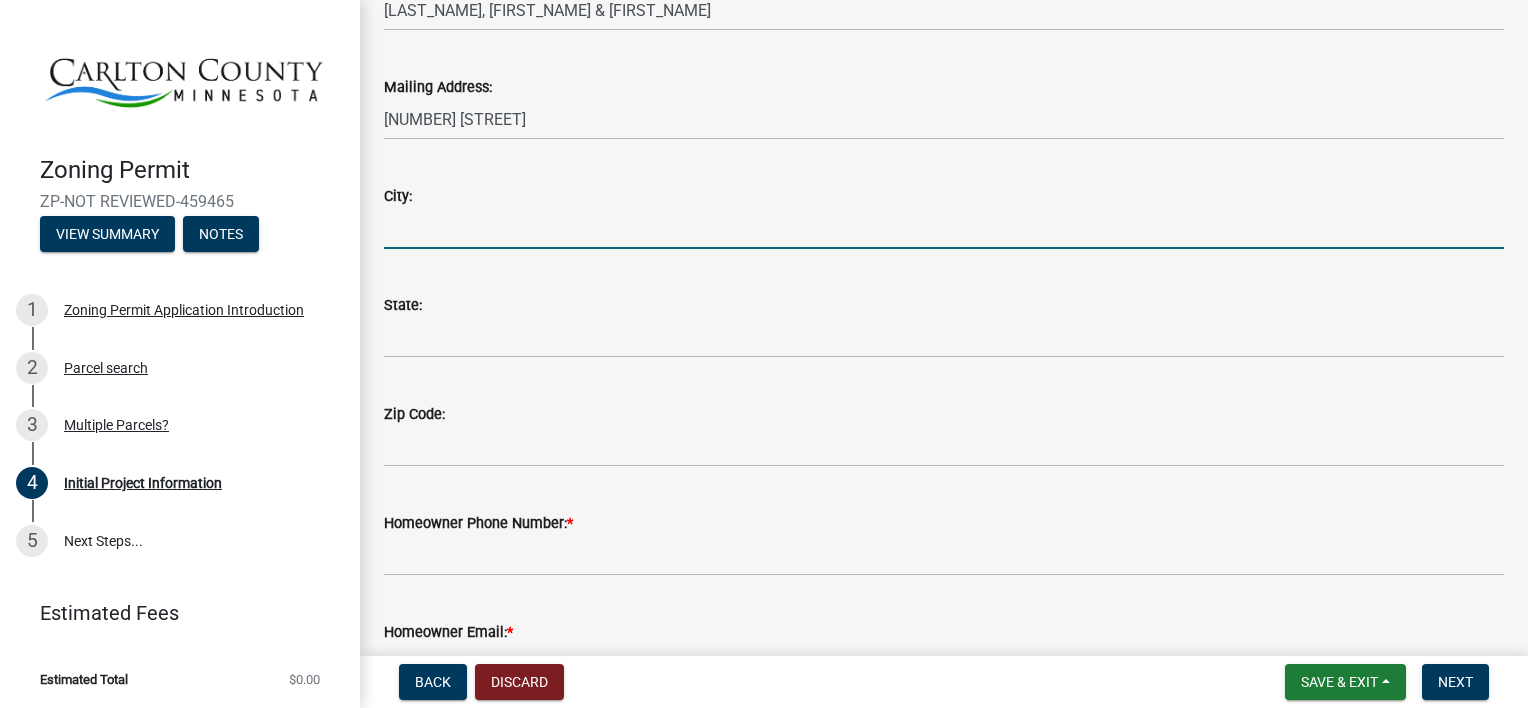 click on "City:" at bounding box center (944, 228) 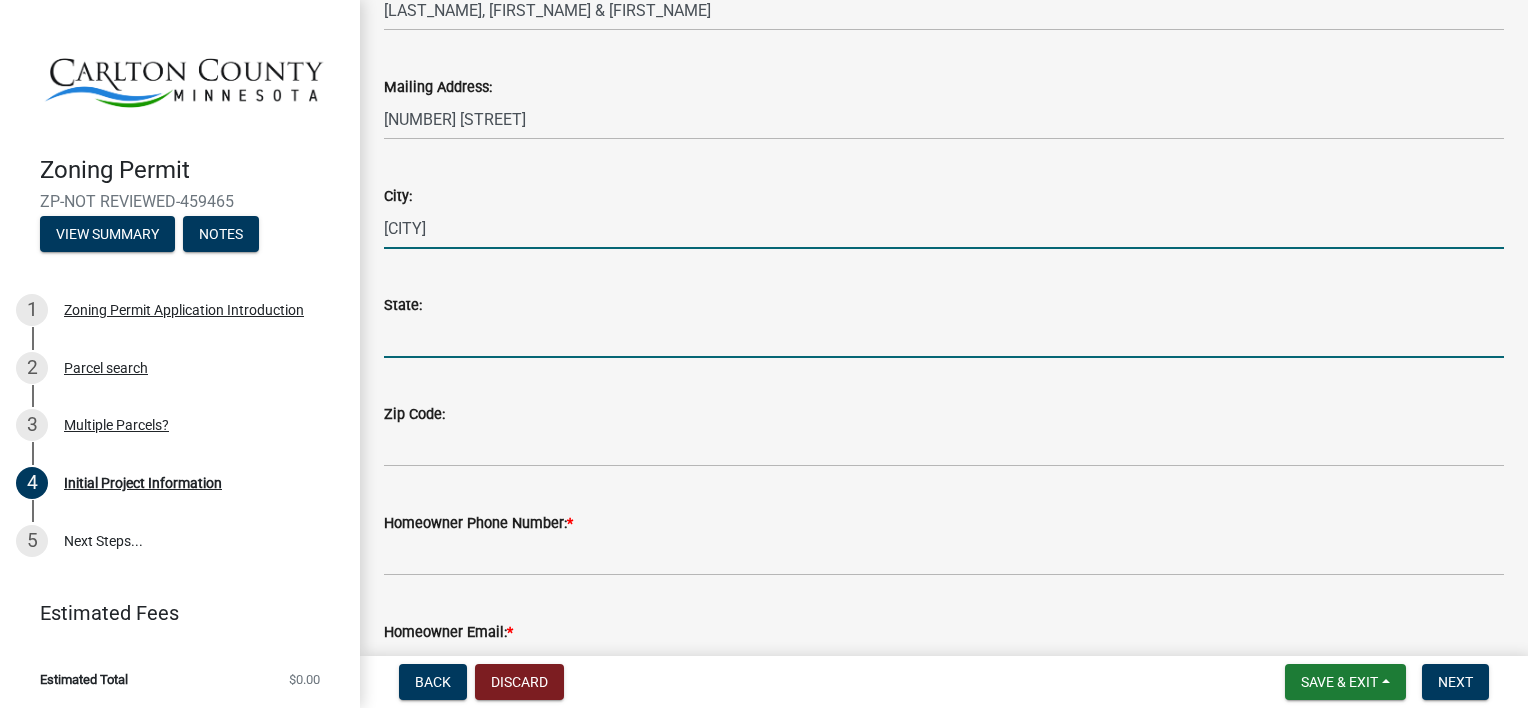 type on "MN" 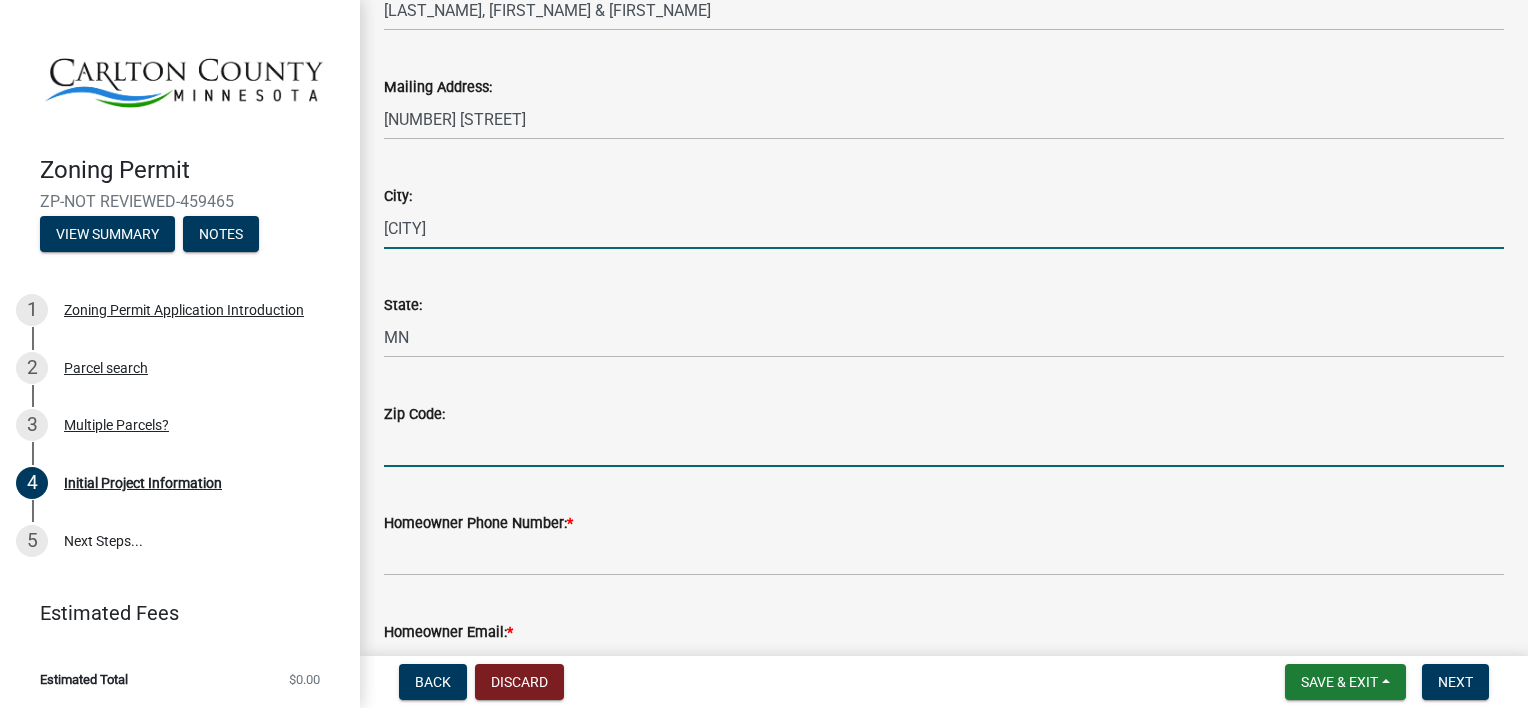 type on "[ZIP_CODE]" 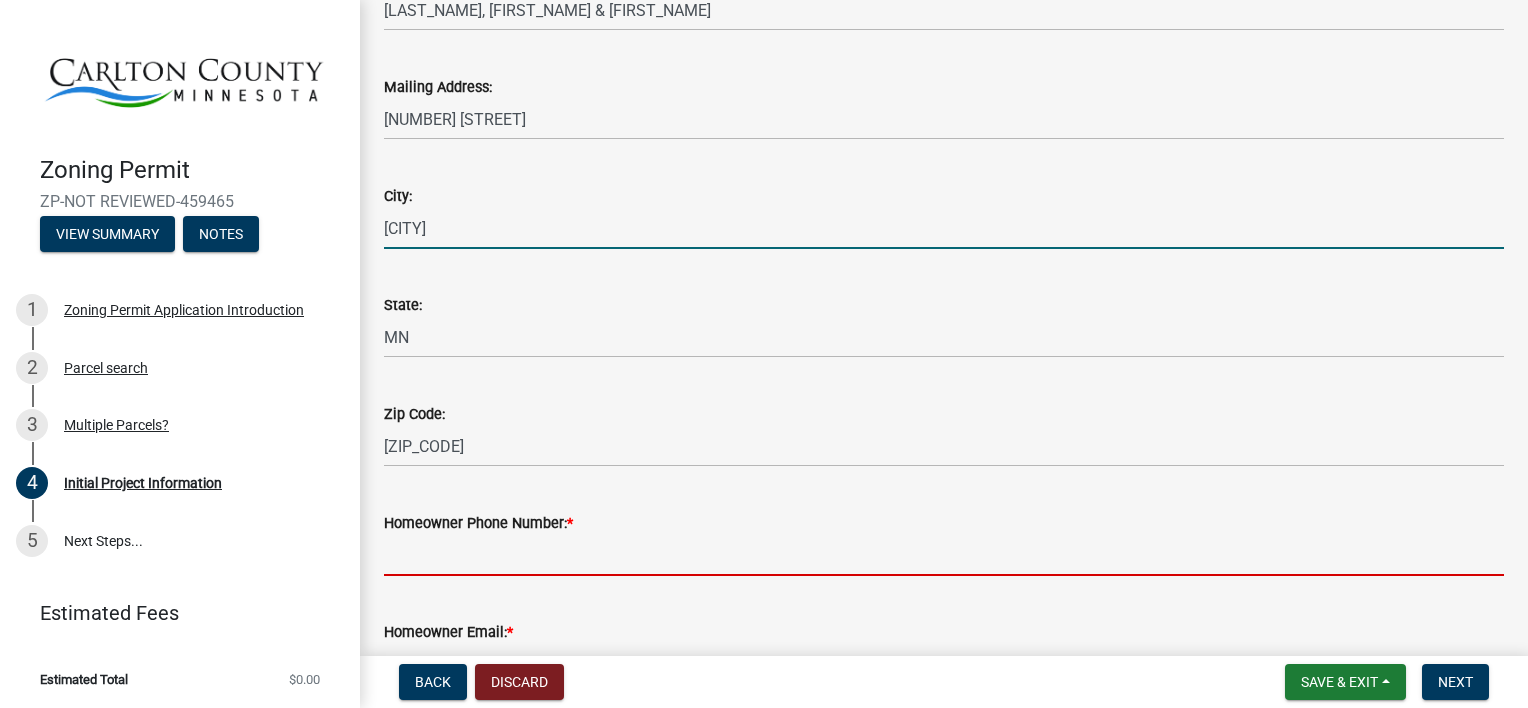 type on "[PHONE]" 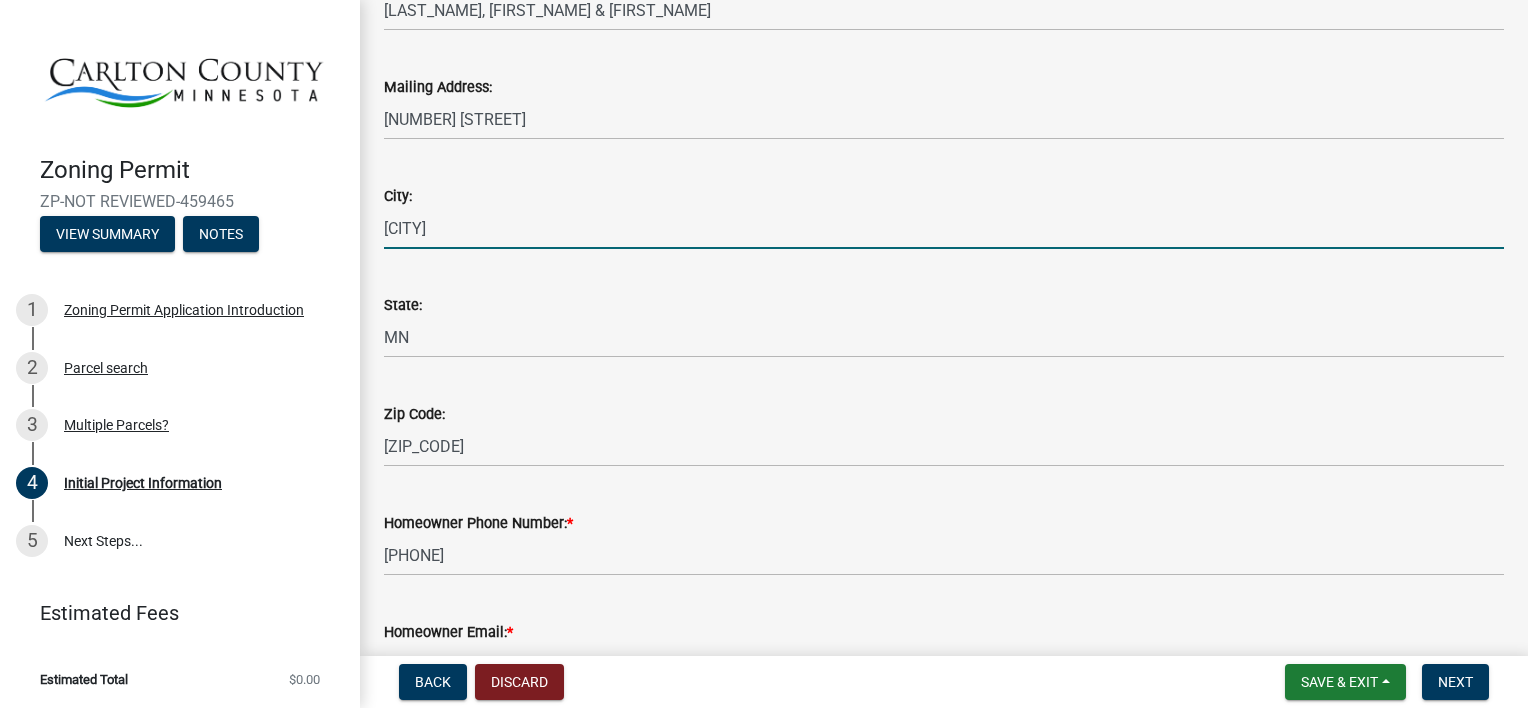 type on "[EMAIL]" 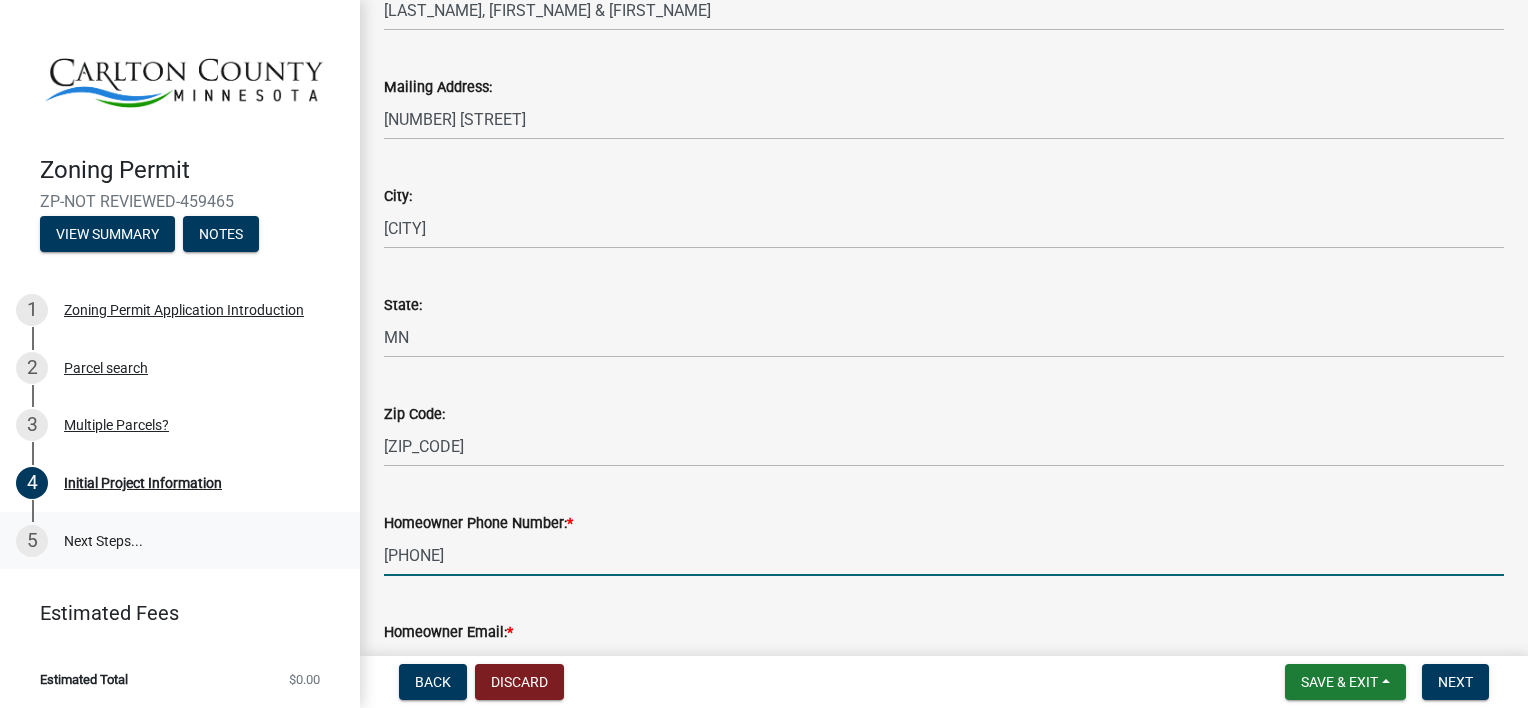 drag, startPoint x: 488, startPoint y: 551, endPoint x: 254, endPoint y: 546, distance: 234.0534 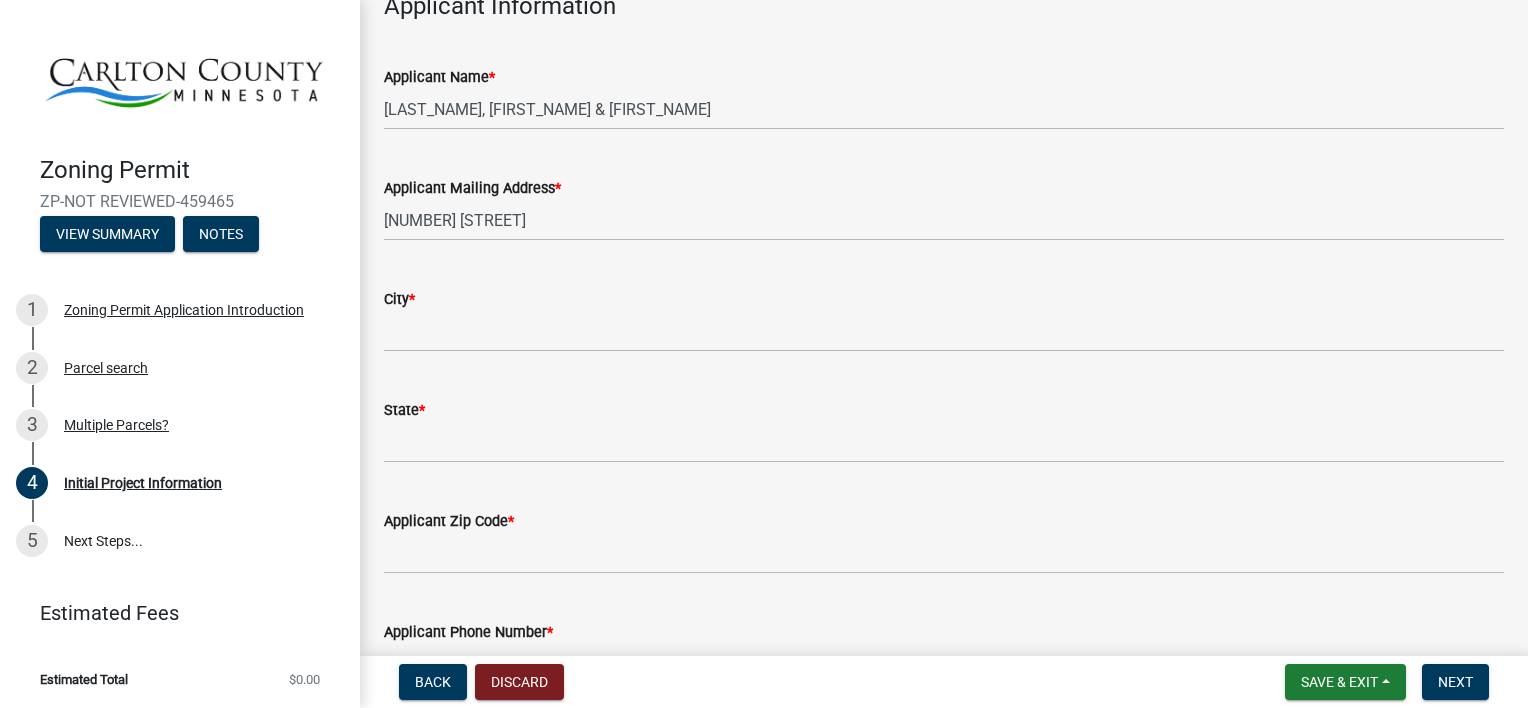scroll, scrollTop: 1140, scrollLeft: 0, axis: vertical 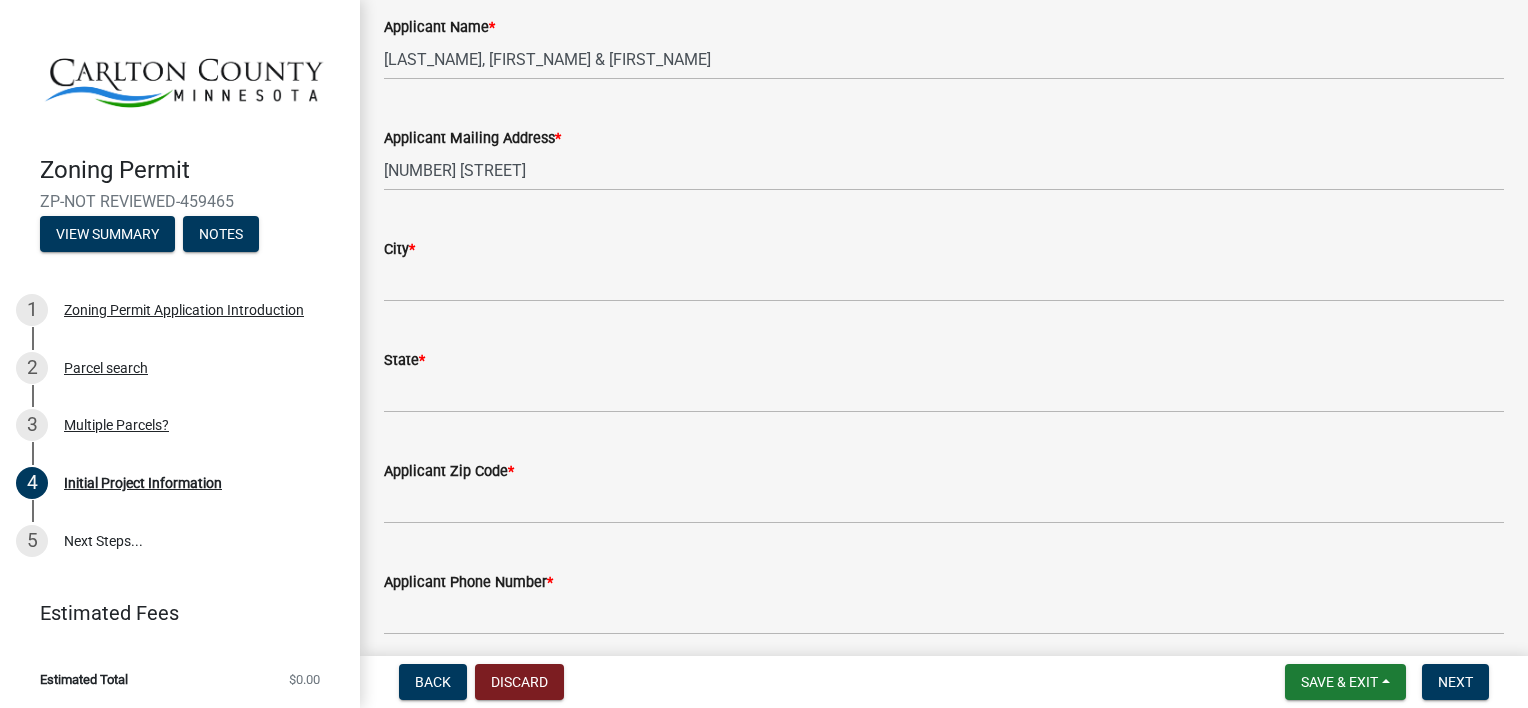 type on "[PHONE]" 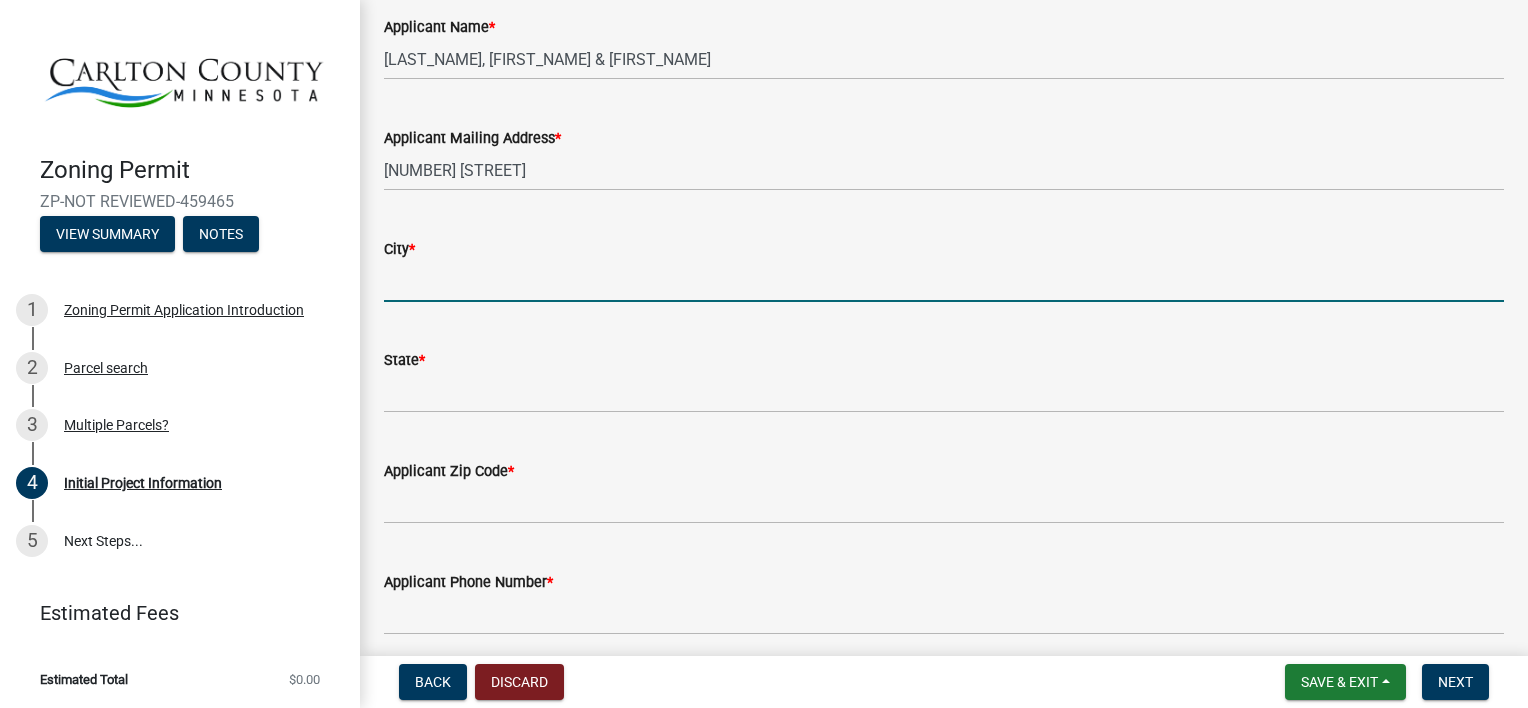 click on "City  *" at bounding box center [944, 281] 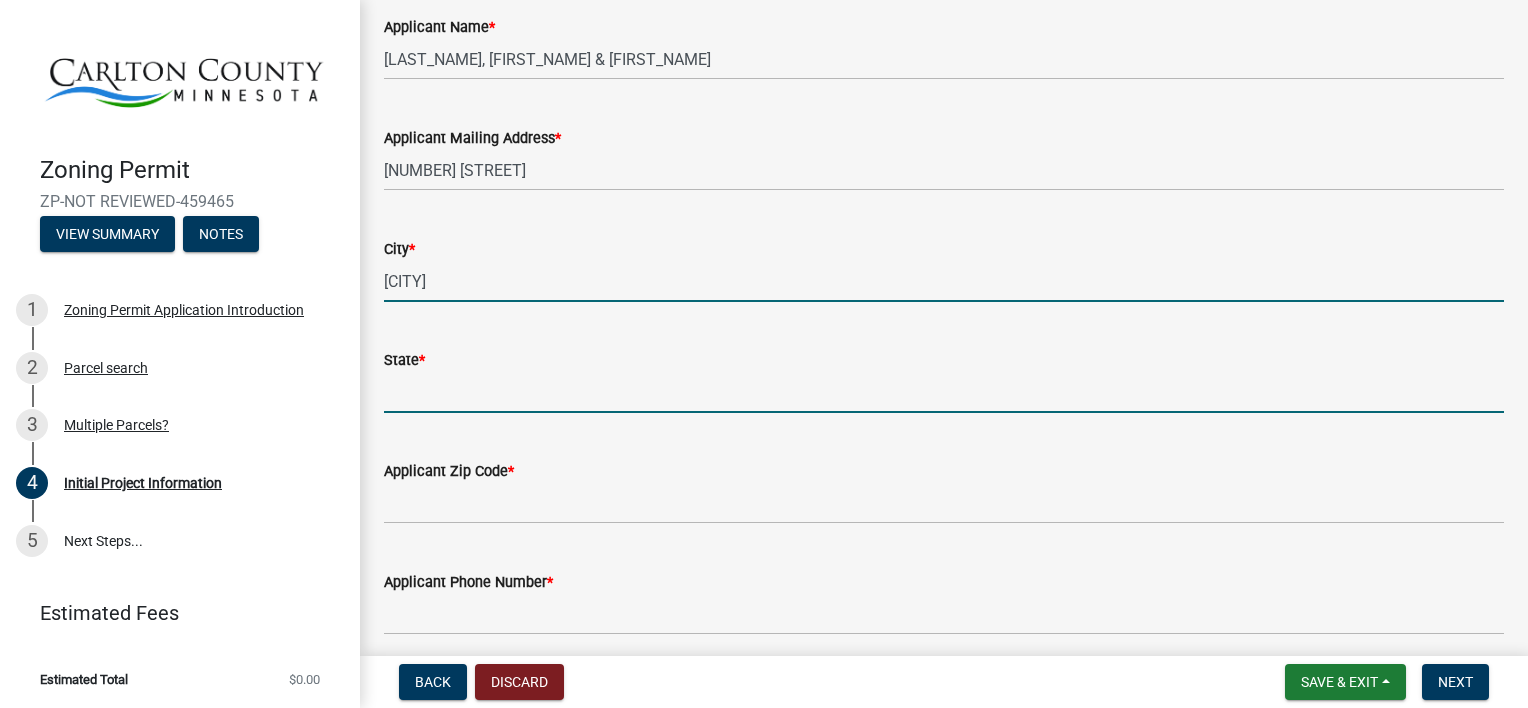 type on "MN" 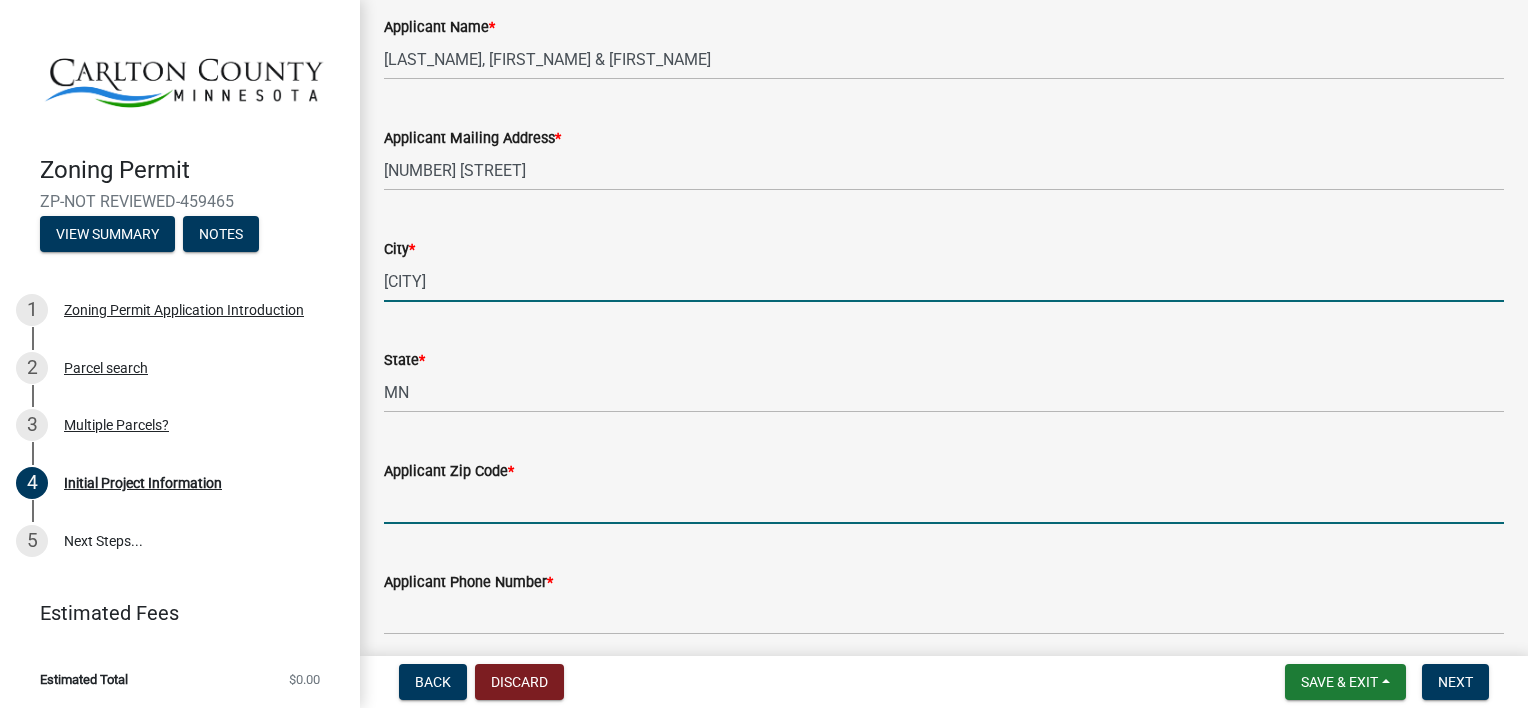type on "[ZIP_CODE]" 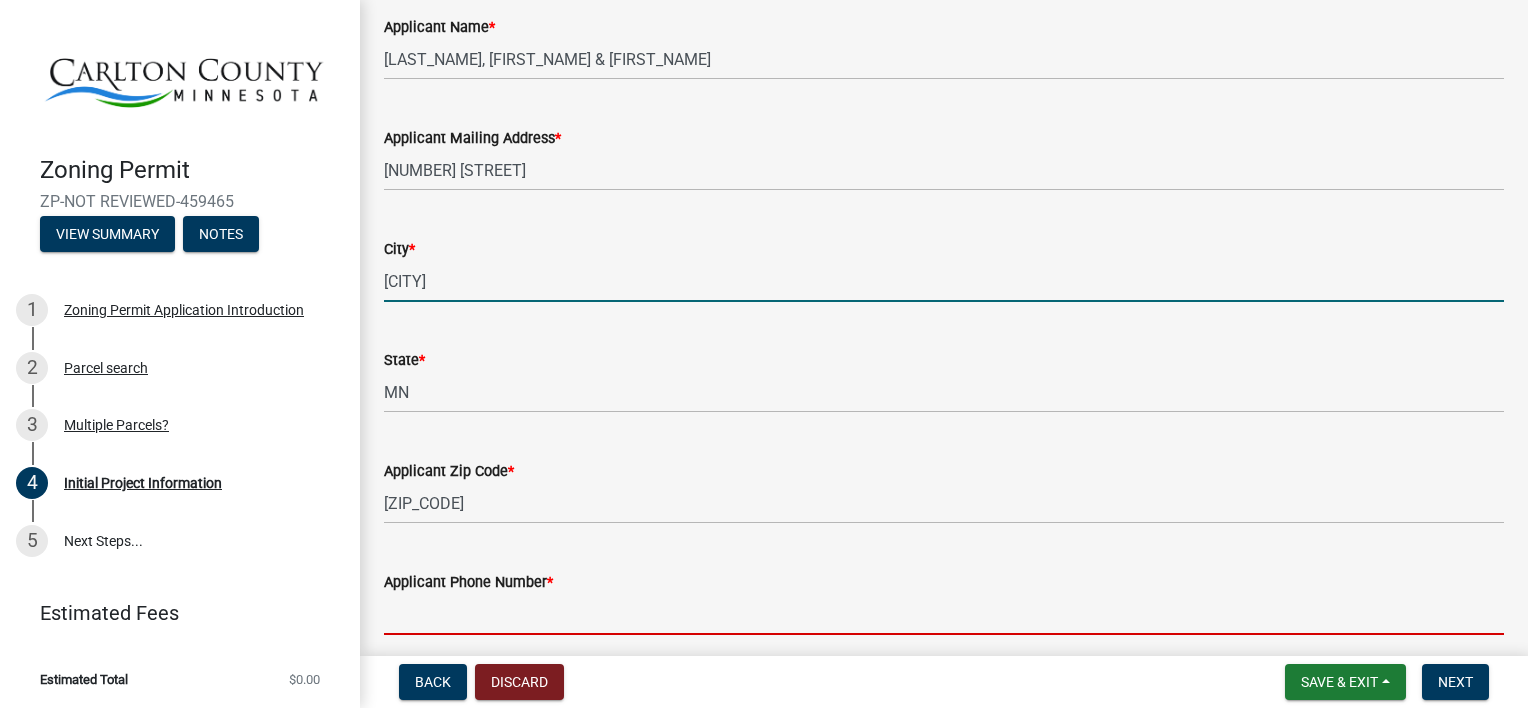 type on "[PHONE]" 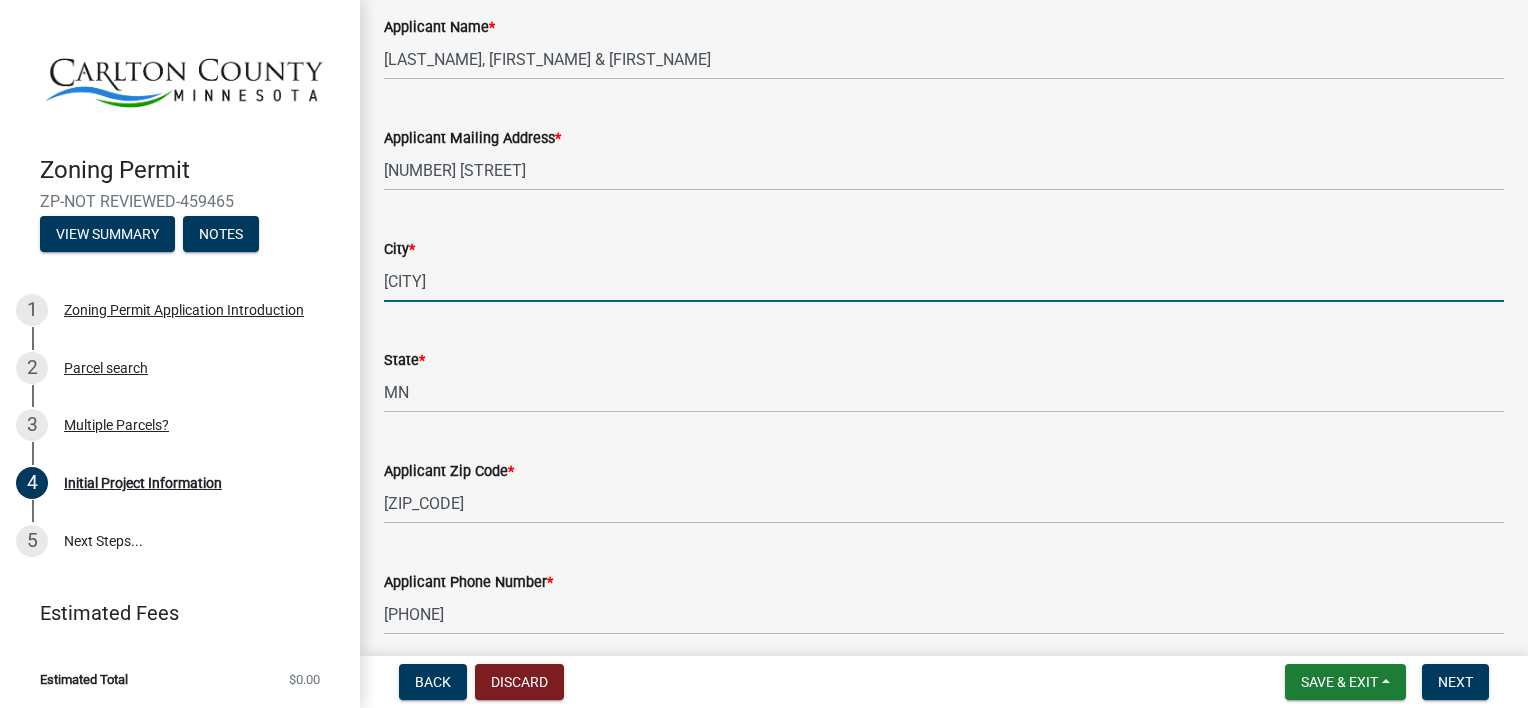 type on "[EMAIL]" 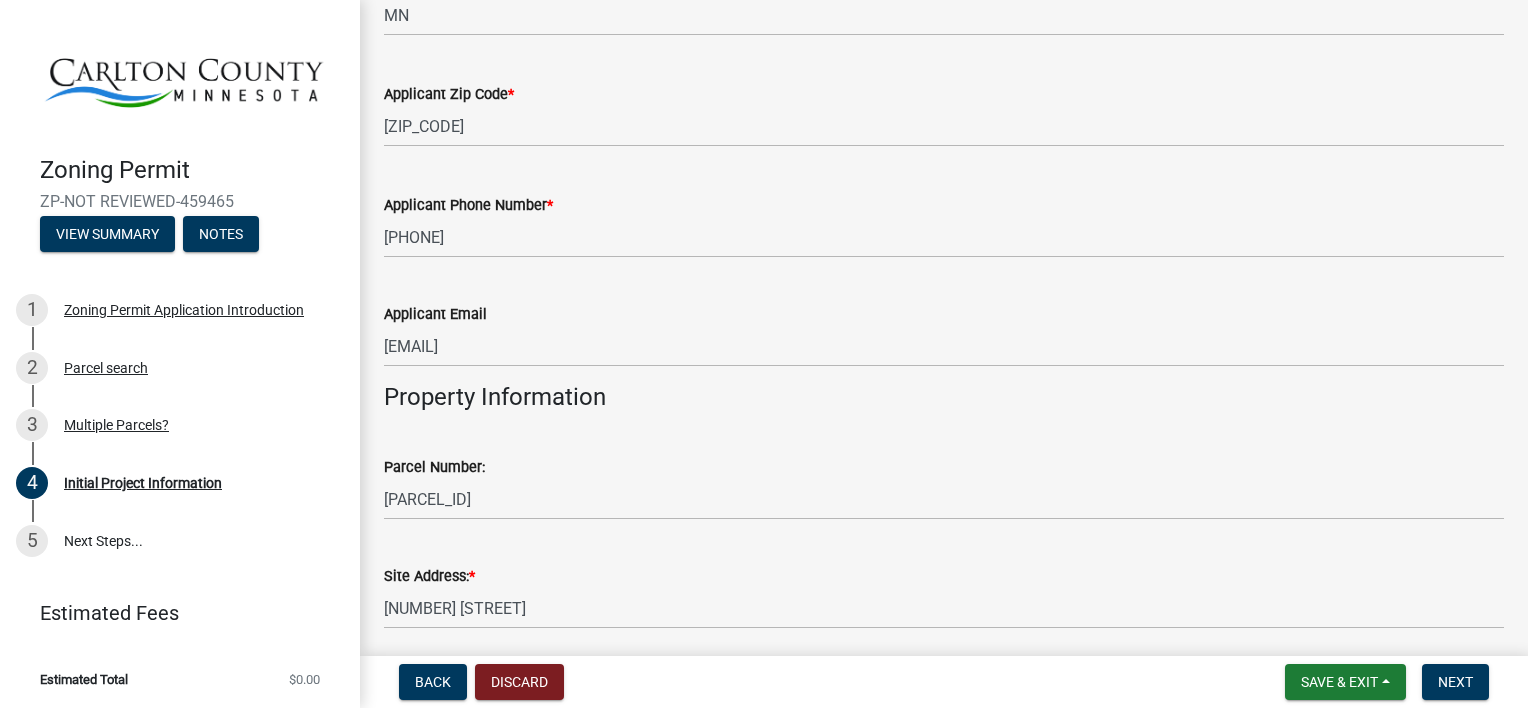 scroll, scrollTop: 1522, scrollLeft: 0, axis: vertical 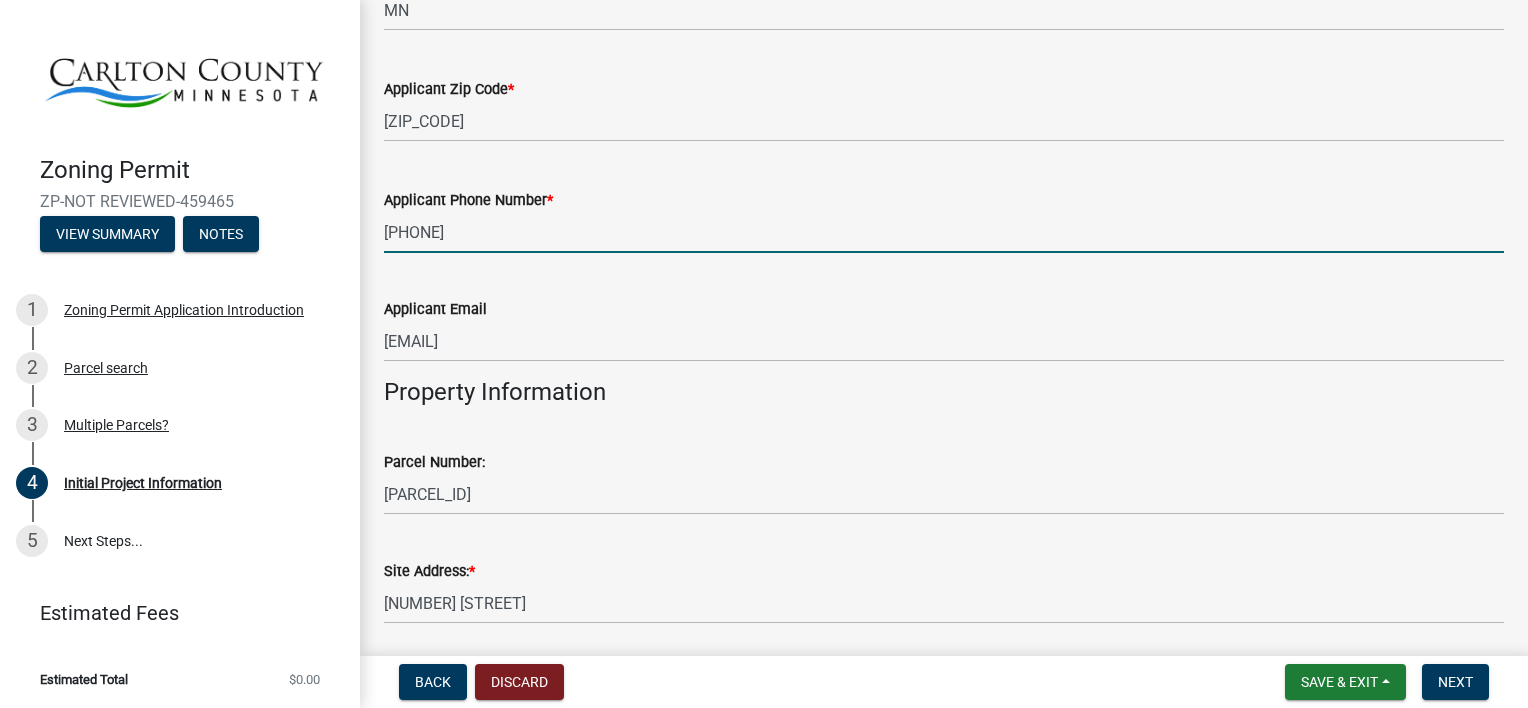 drag, startPoint x: 485, startPoint y: 235, endPoint x: 76, endPoint y: 256, distance: 409.53876 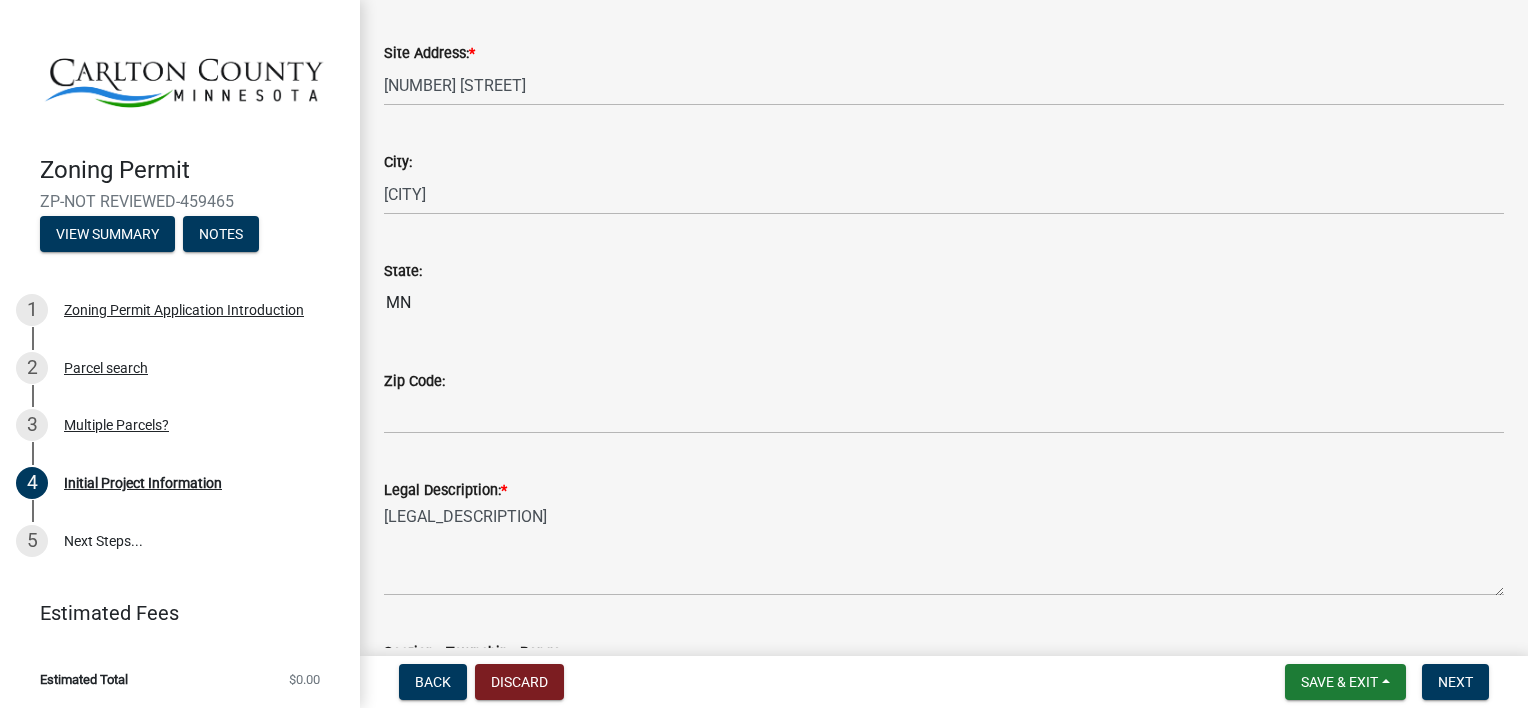 scroll, scrollTop: 2049, scrollLeft: 0, axis: vertical 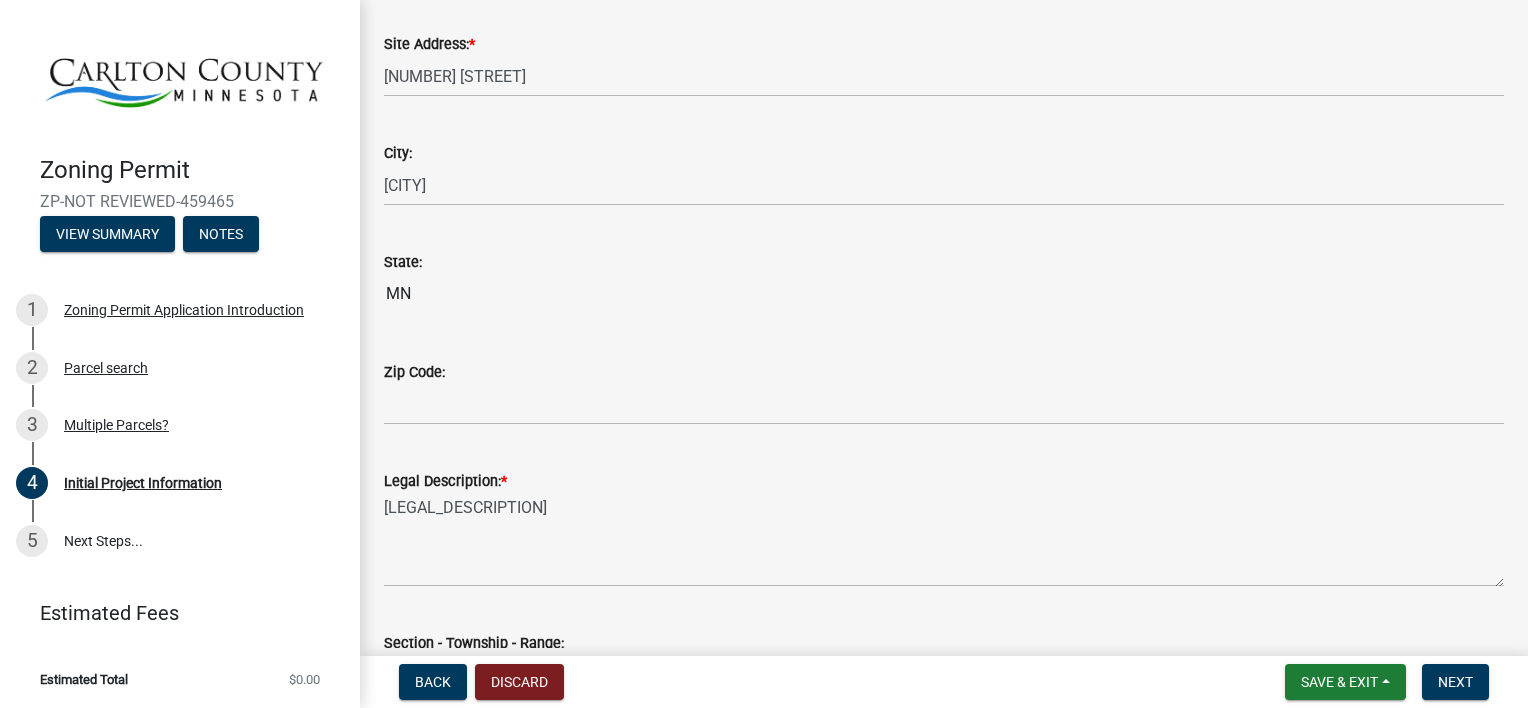 type on "[PHONE]" 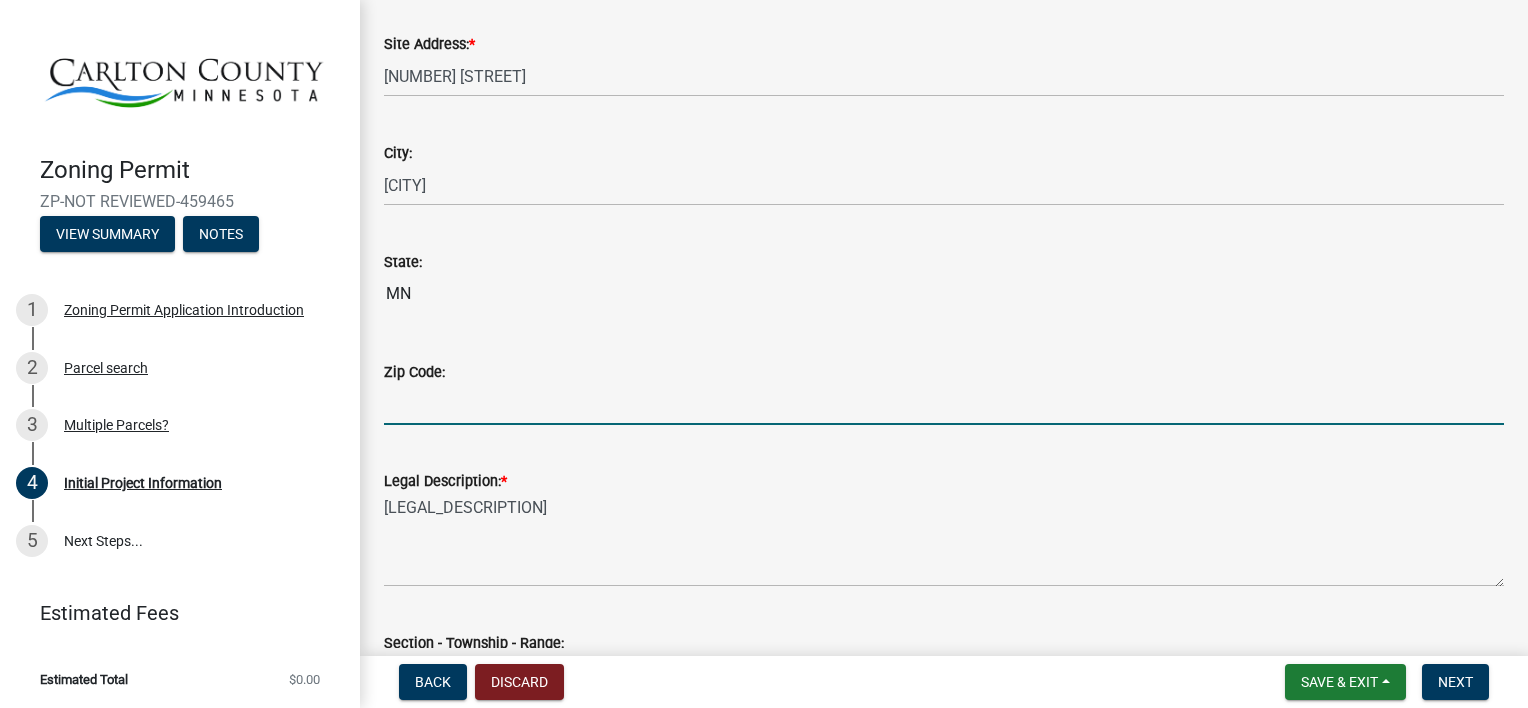 click on "Zip Code:" at bounding box center [944, 404] 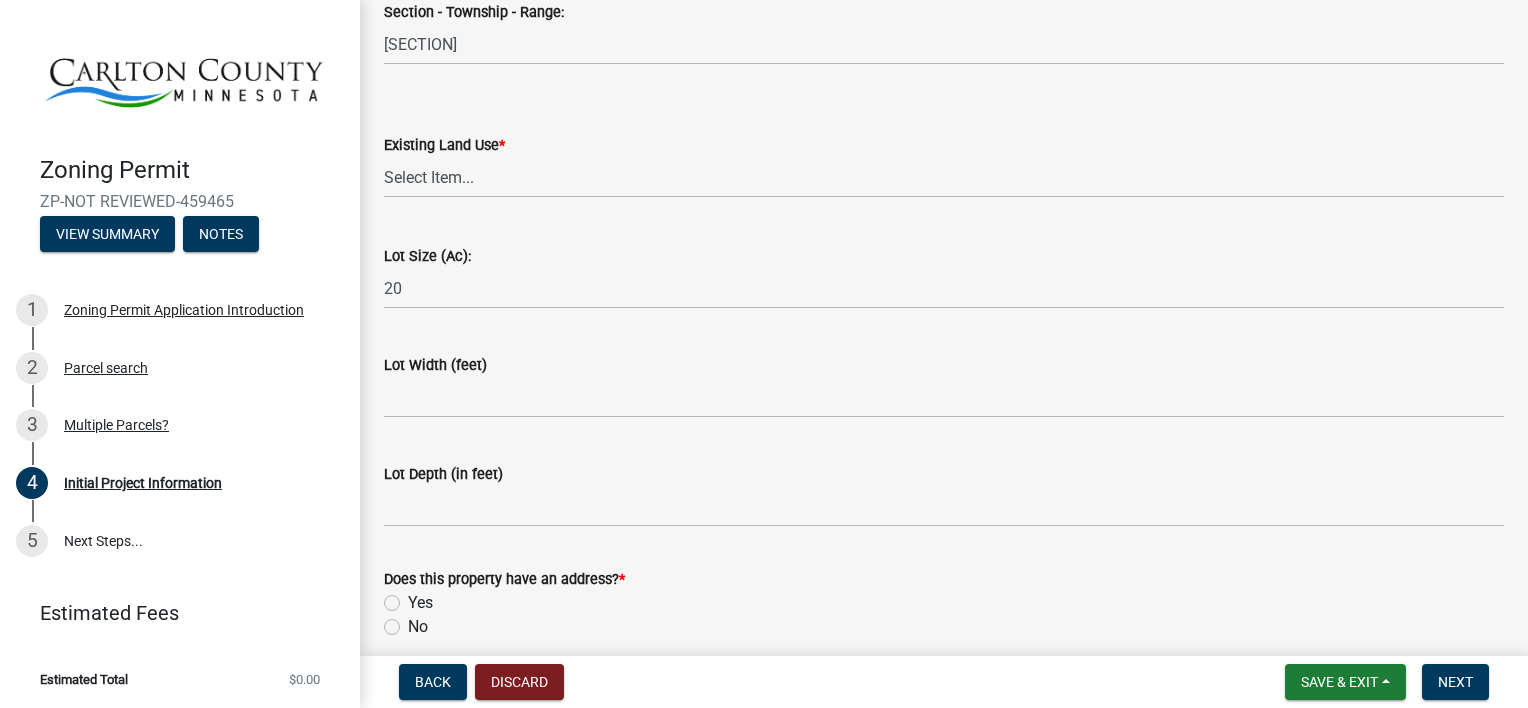 scroll, scrollTop: 2717, scrollLeft: 0, axis: vertical 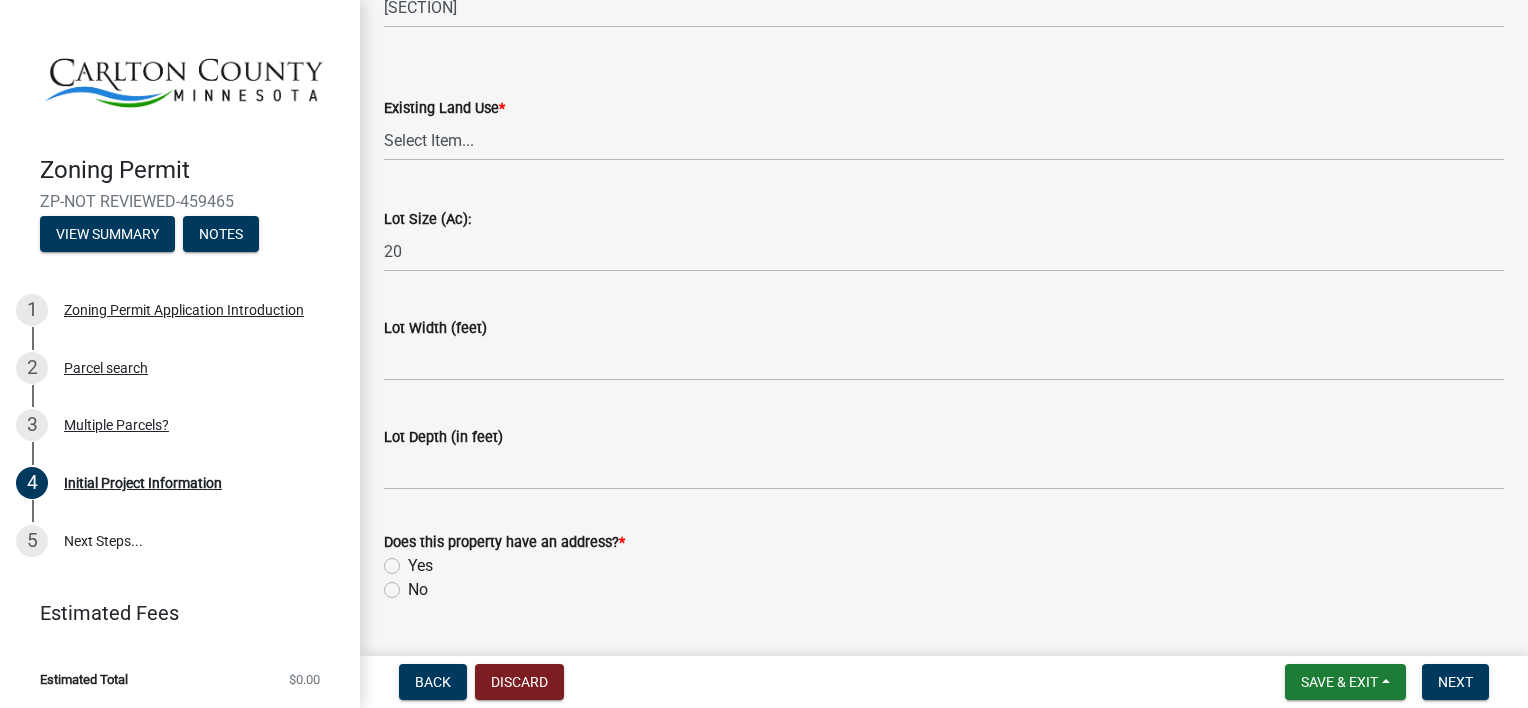 type on "[ZIP_CODE]" 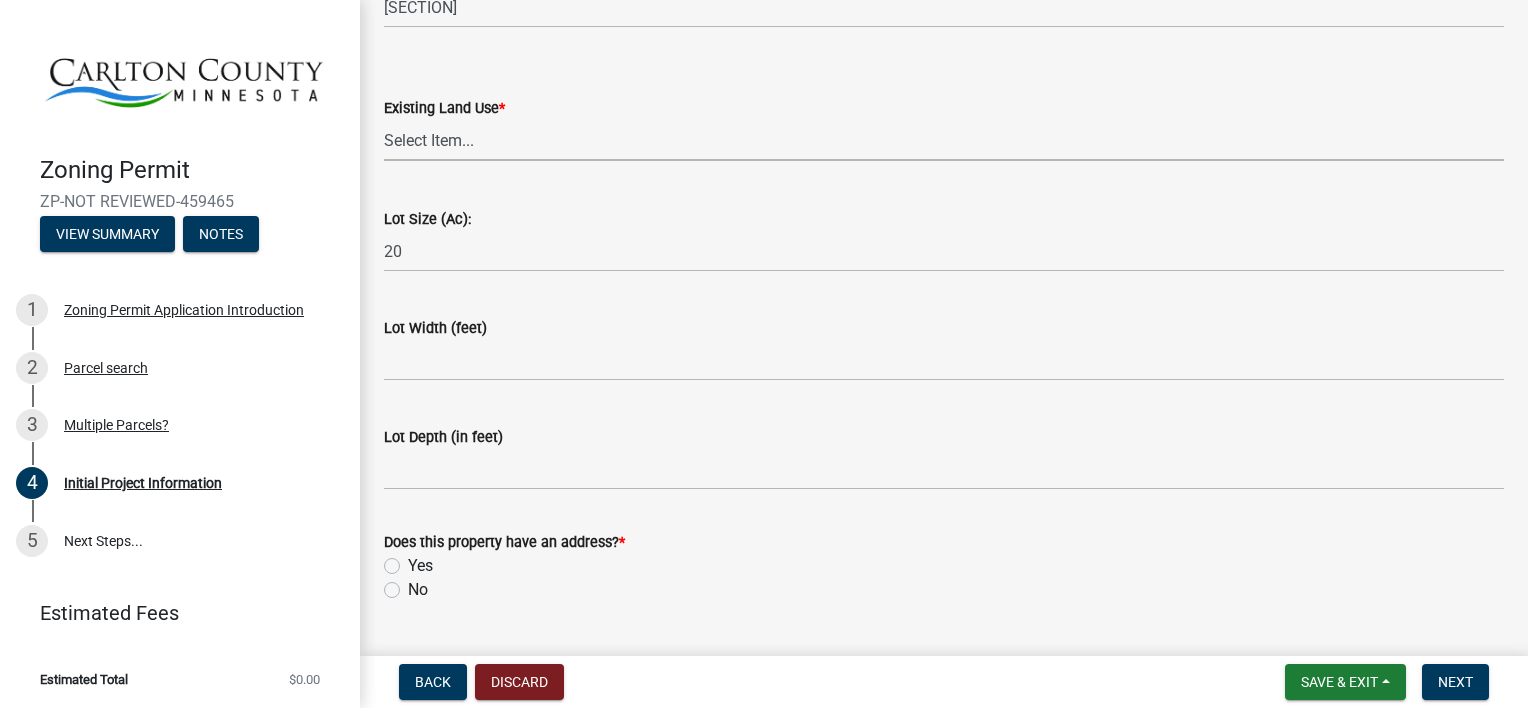 click on "Select Item...   Residential   Commercial   Recreational/hunting   Agricultural" at bounding box center (944, 140) 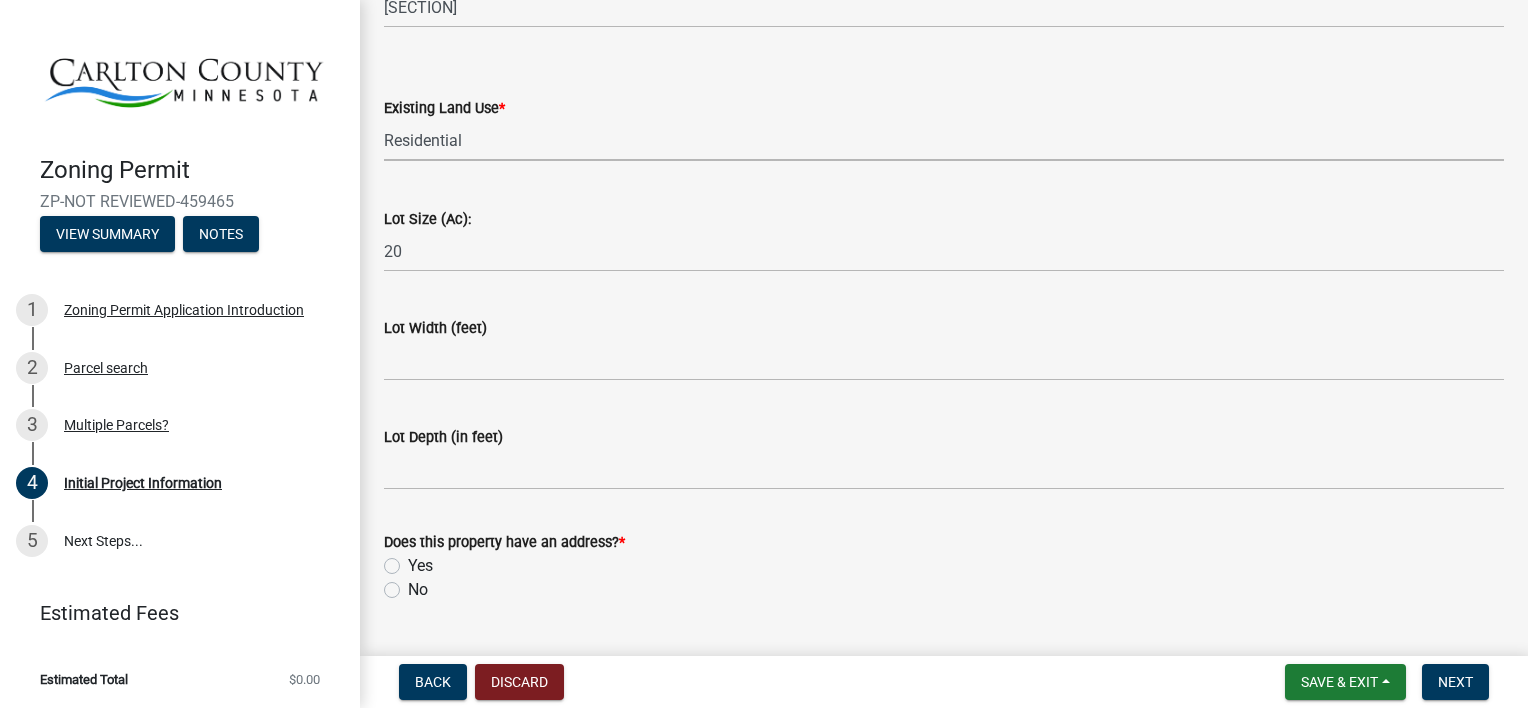 click on "Select Item...   Residential   Commercial   Recreational/hunting   Agricultural" at bounding box center (944, 140) 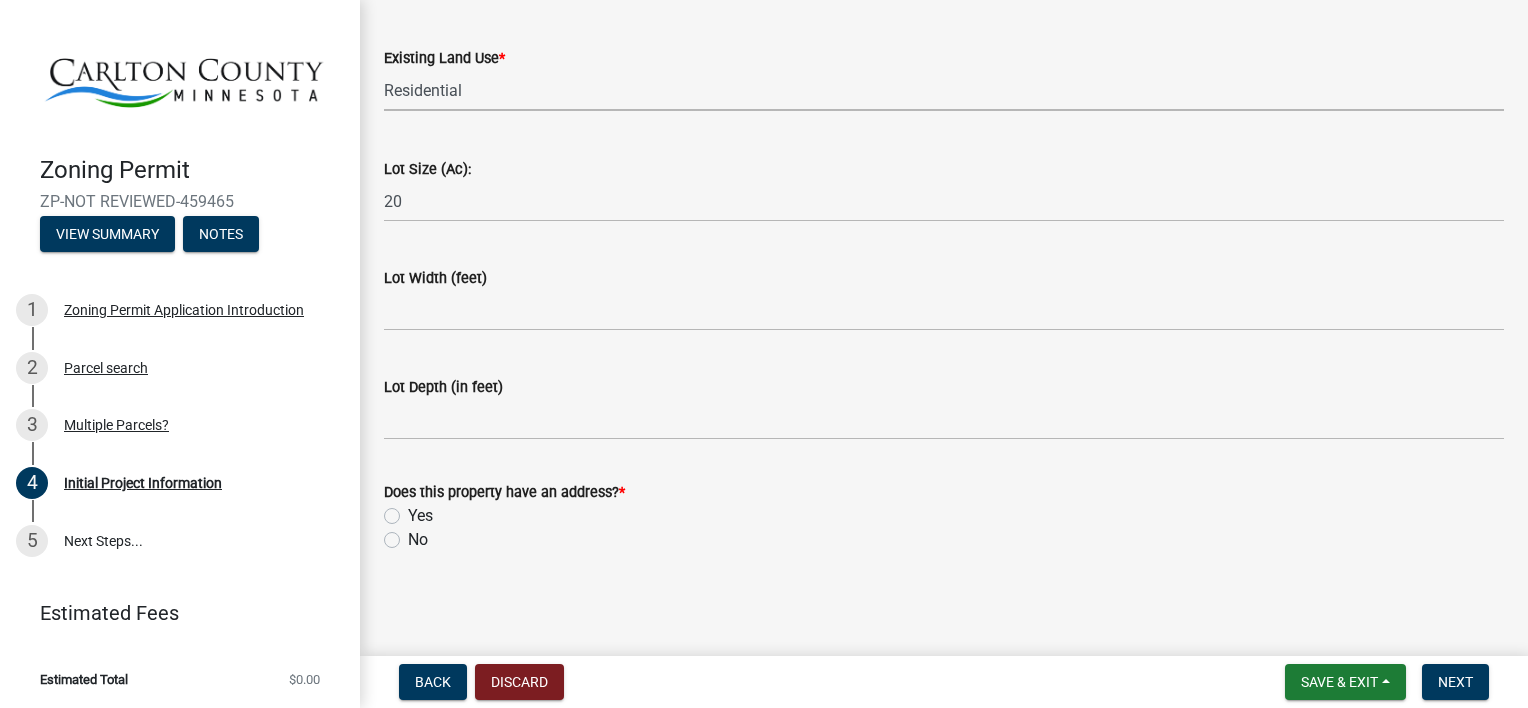 click on "Yes" 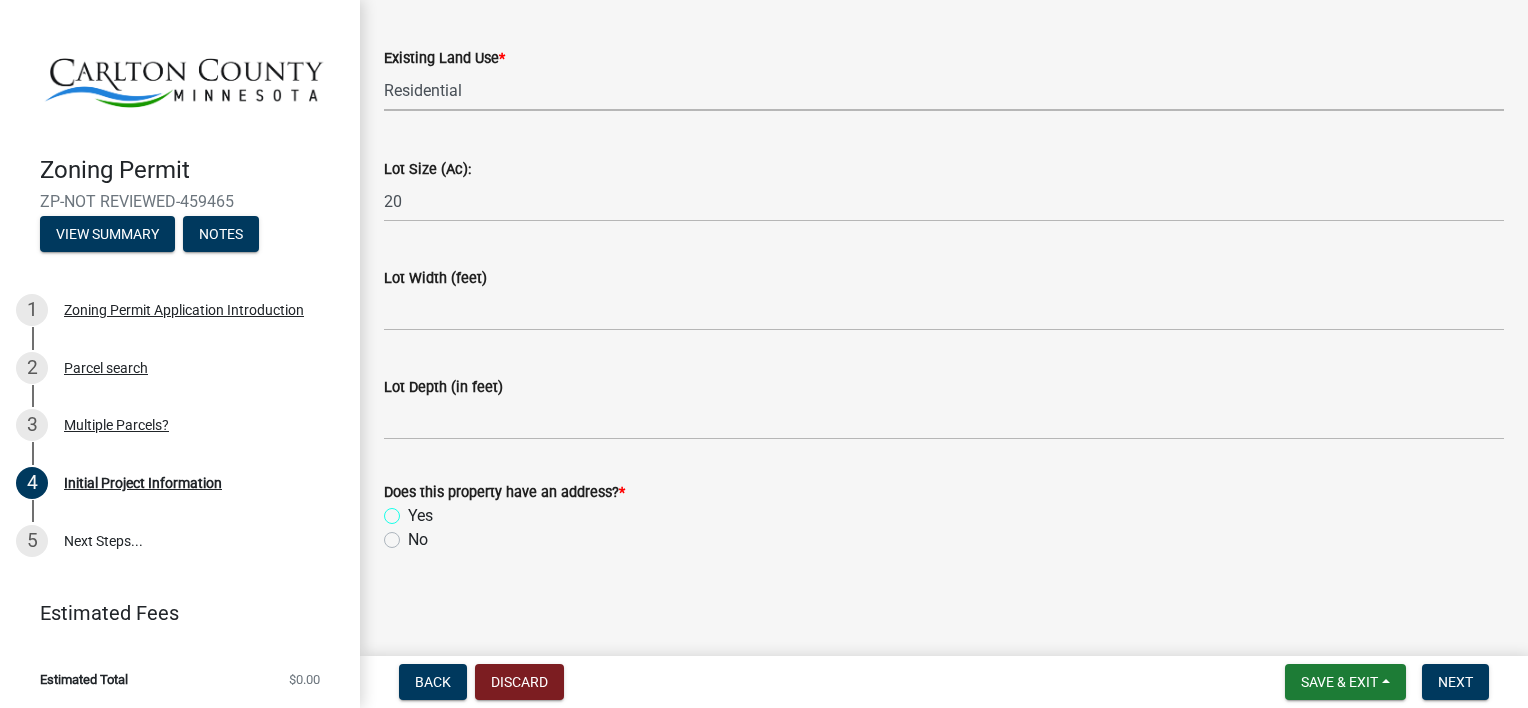 click on "Yes" at bounding box center [414, 510] 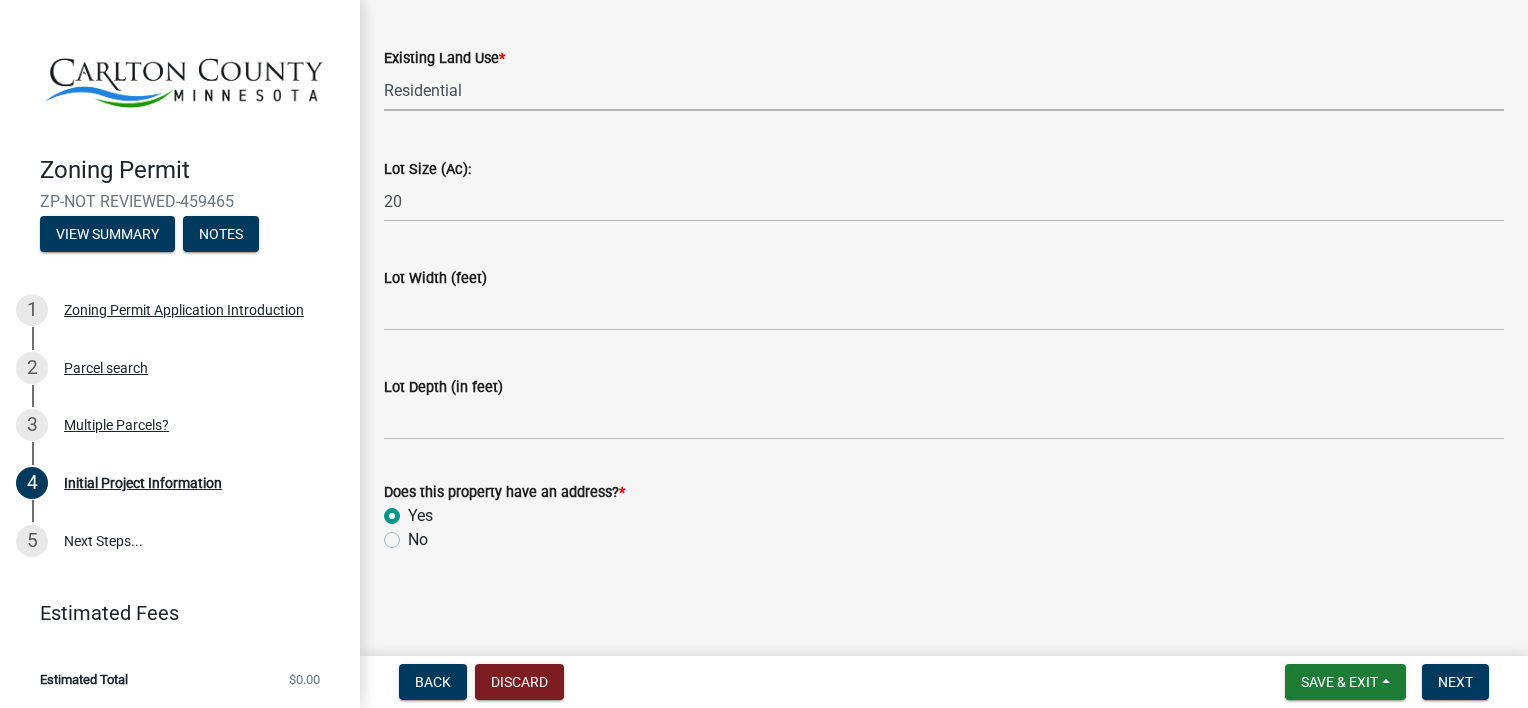radio on "true" 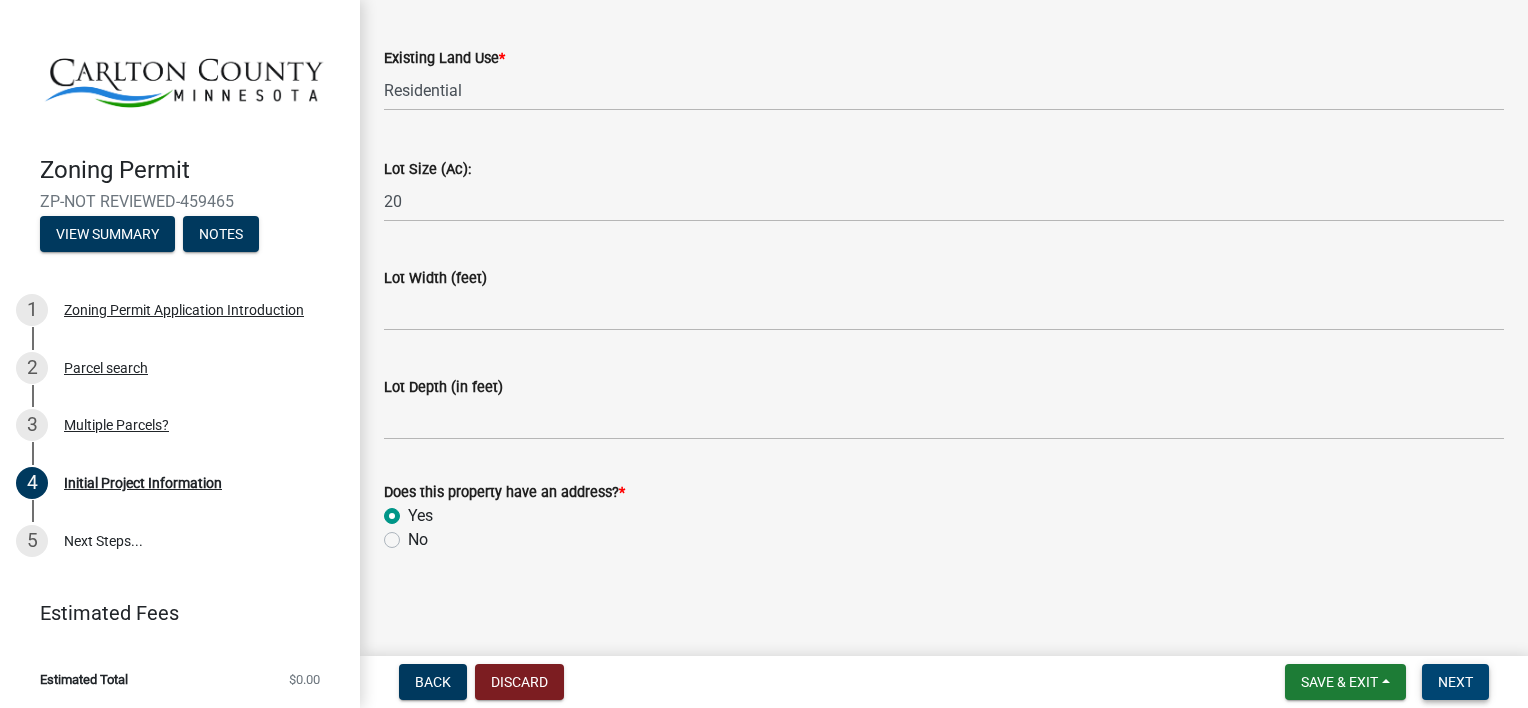 click on "Next" at bounding box center (1455, 682) 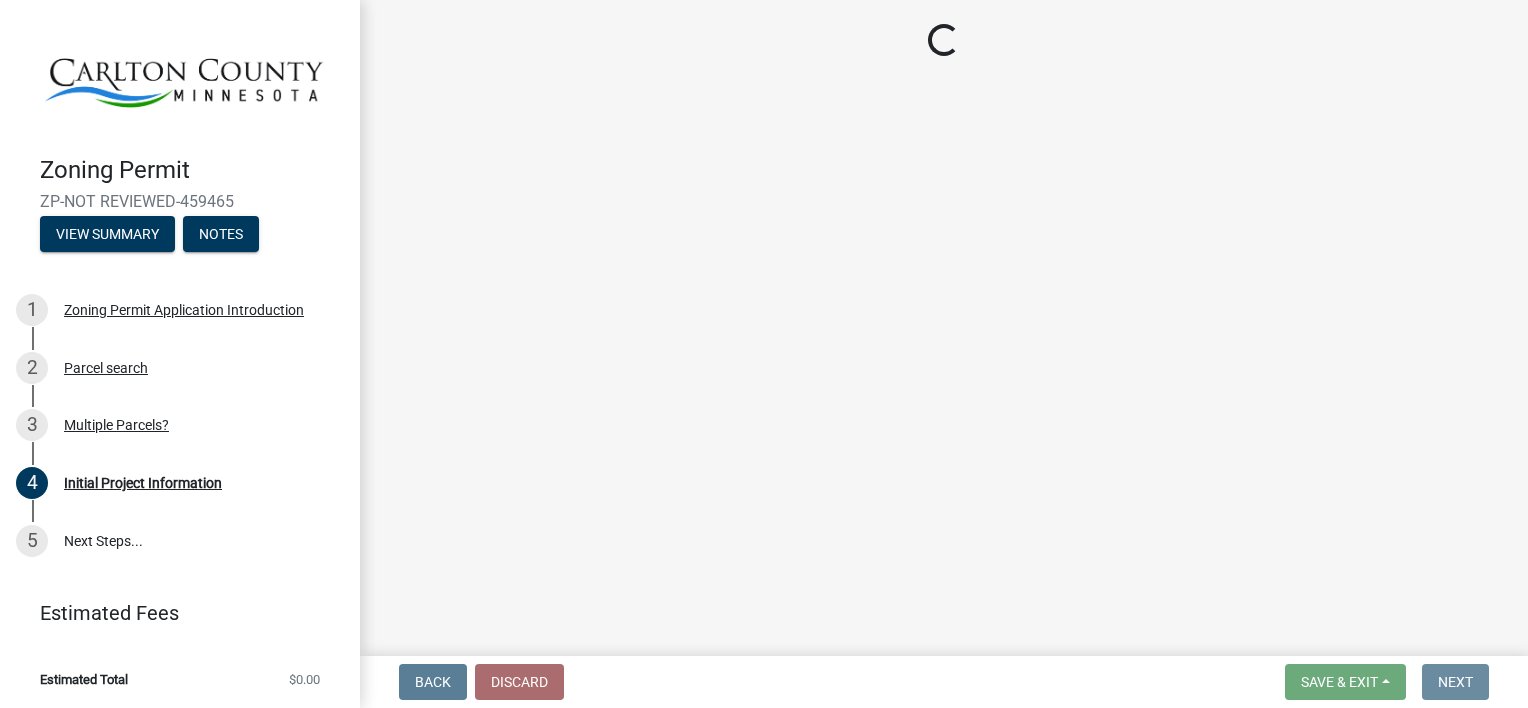 scroll, scrollTop: 0, scrollLeft: 0, axis: both 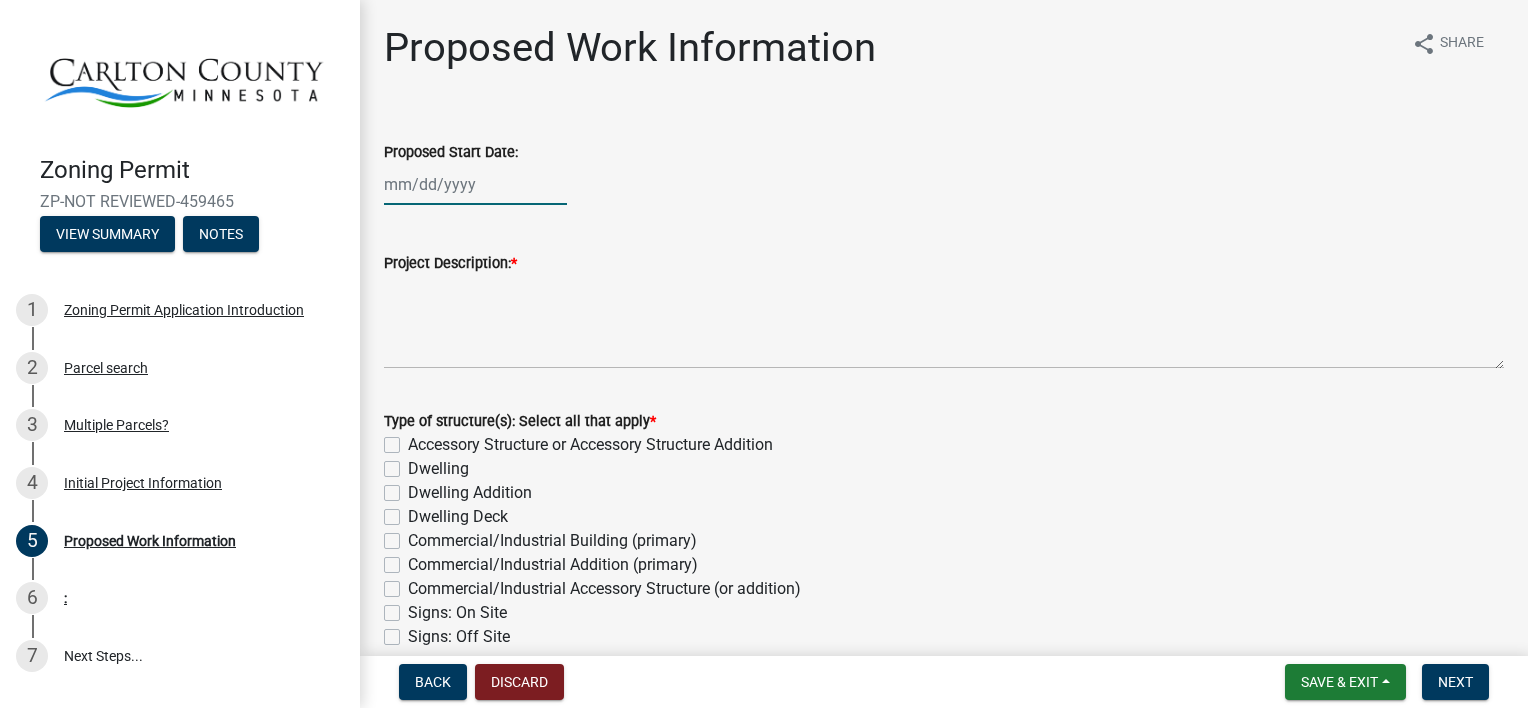 click 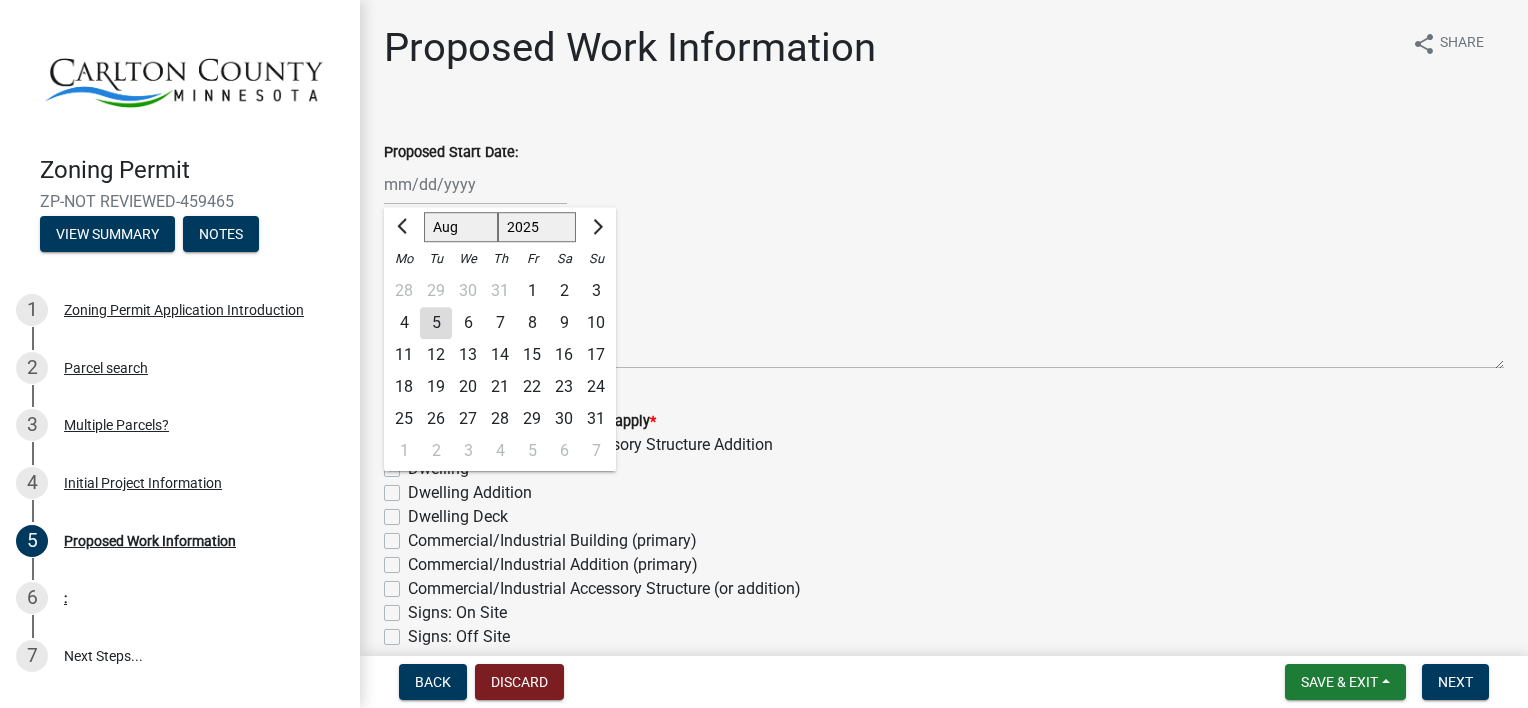 click on "5" 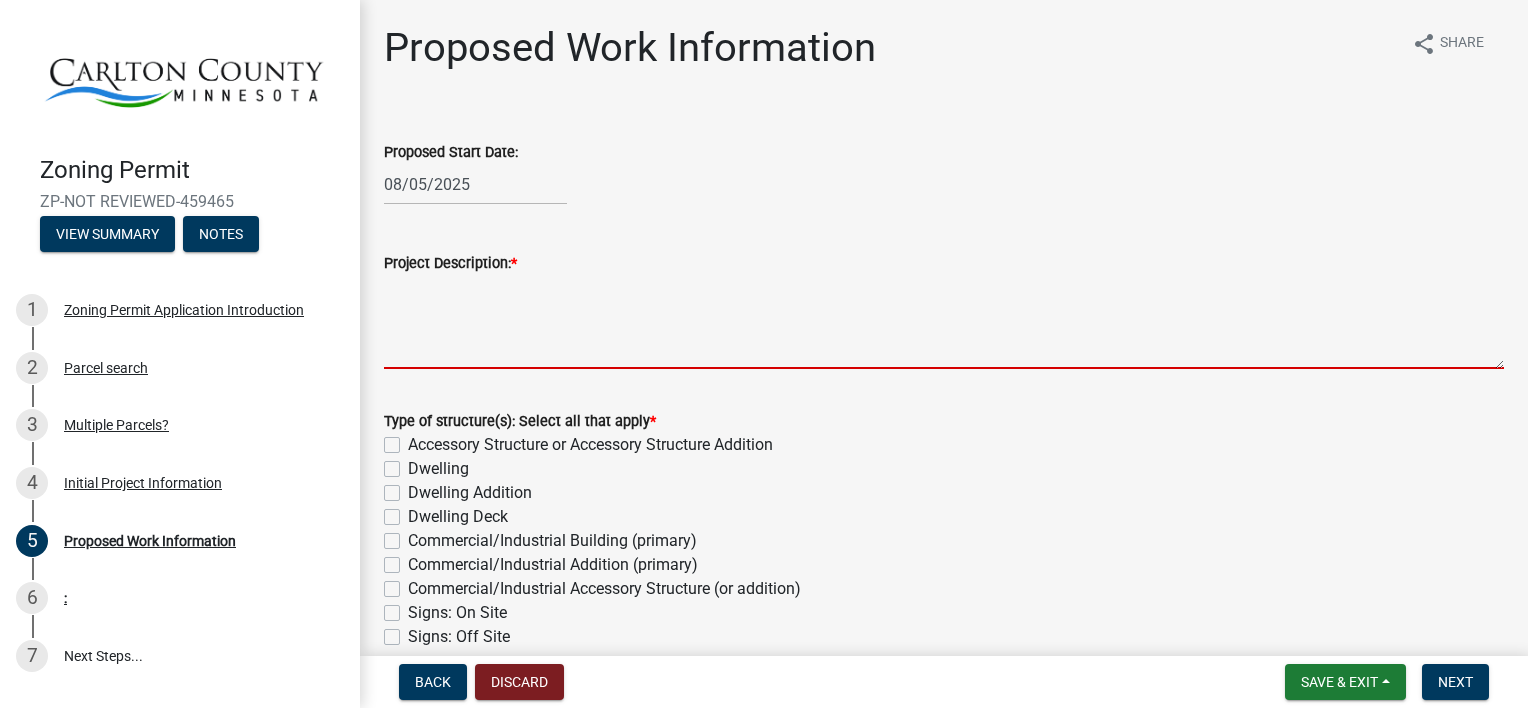 click on "Project Description:  *" at bounding box center [944, 322] 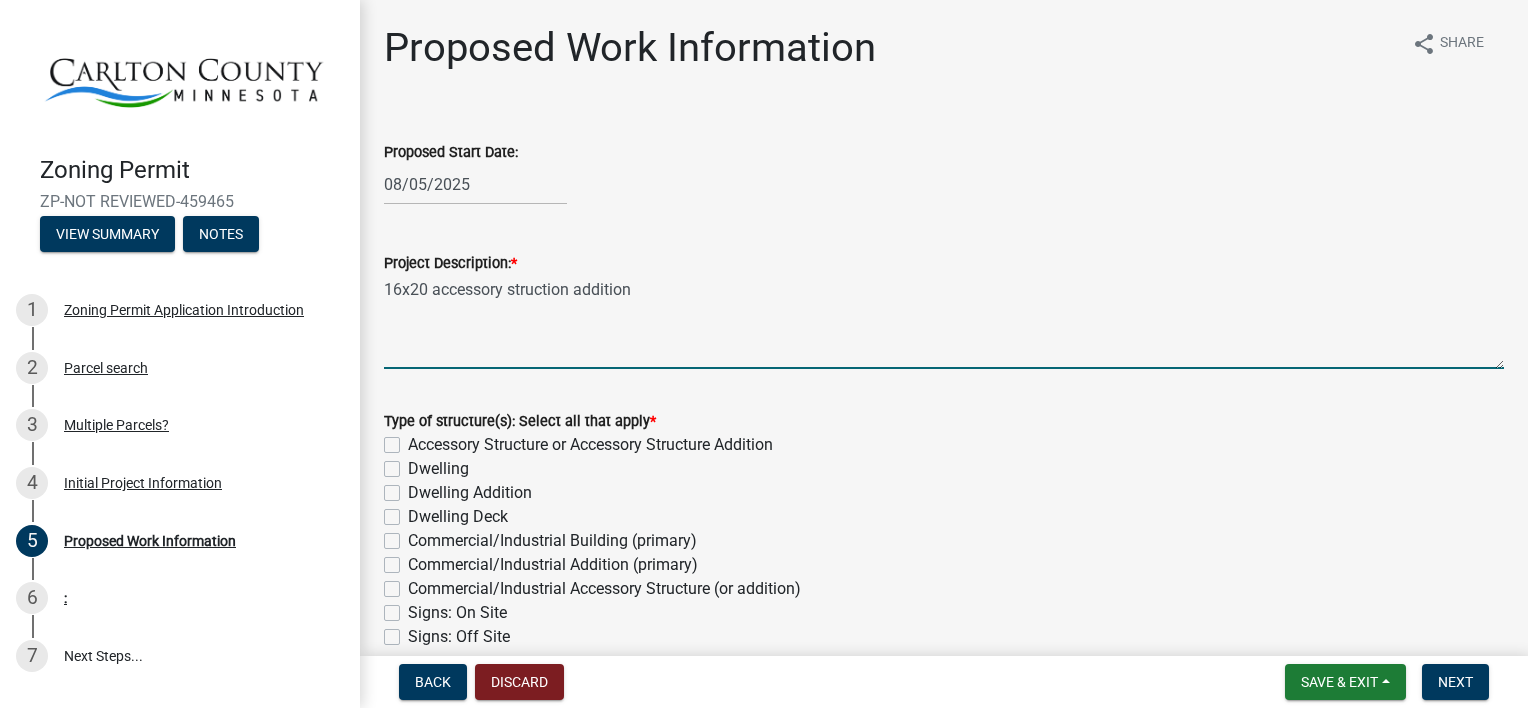 type on "16x20 accessory struction addition" 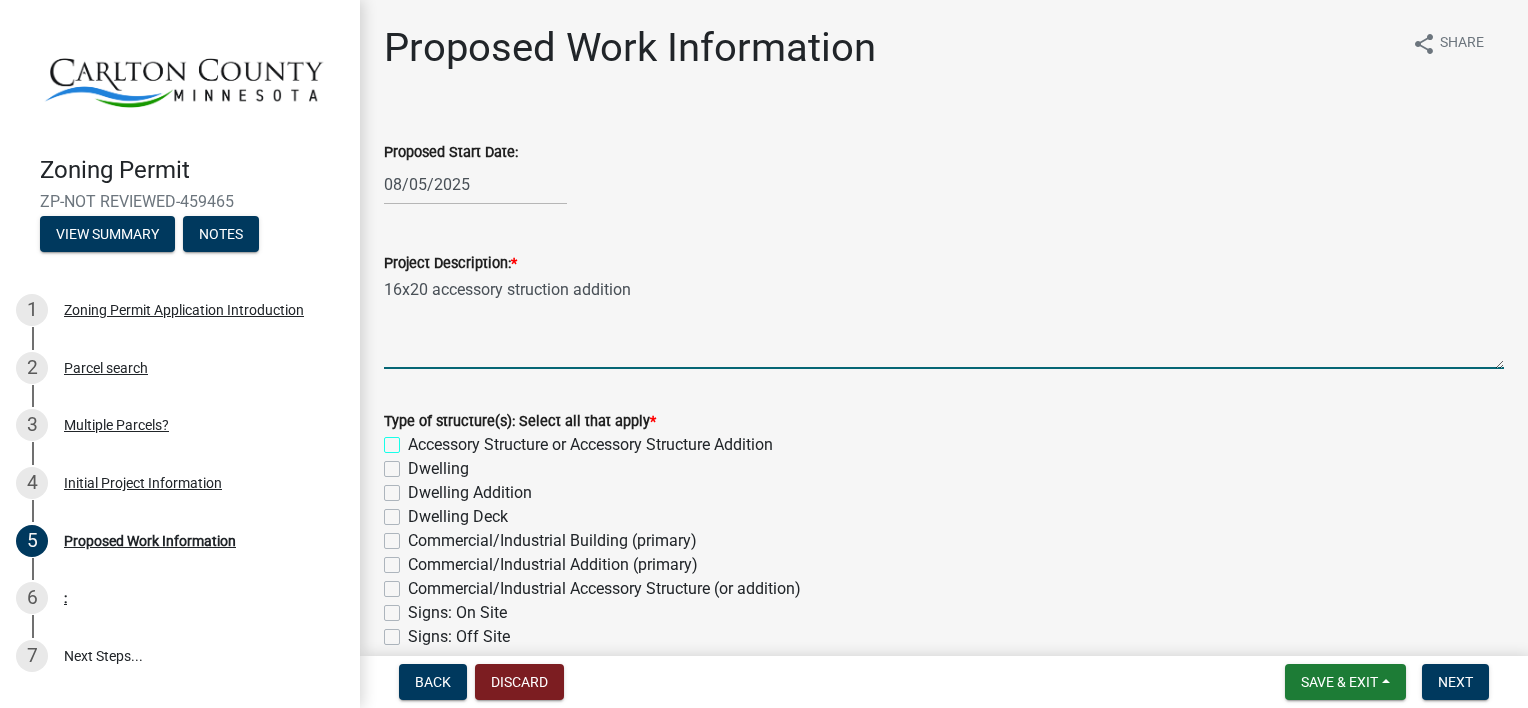 click on "Accessory Structure or Accessory Structure Addition" at bounding box center [414, 439] 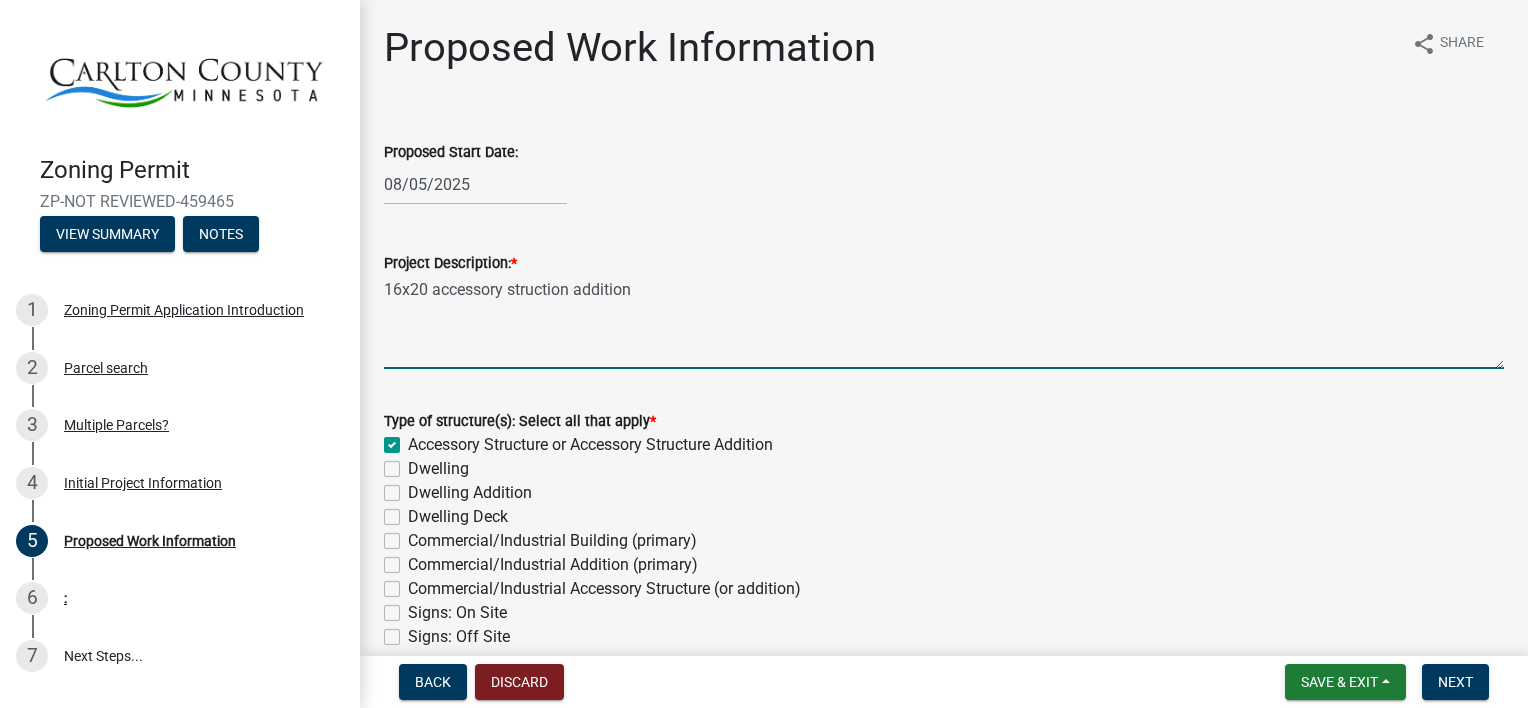checkbox on "true" 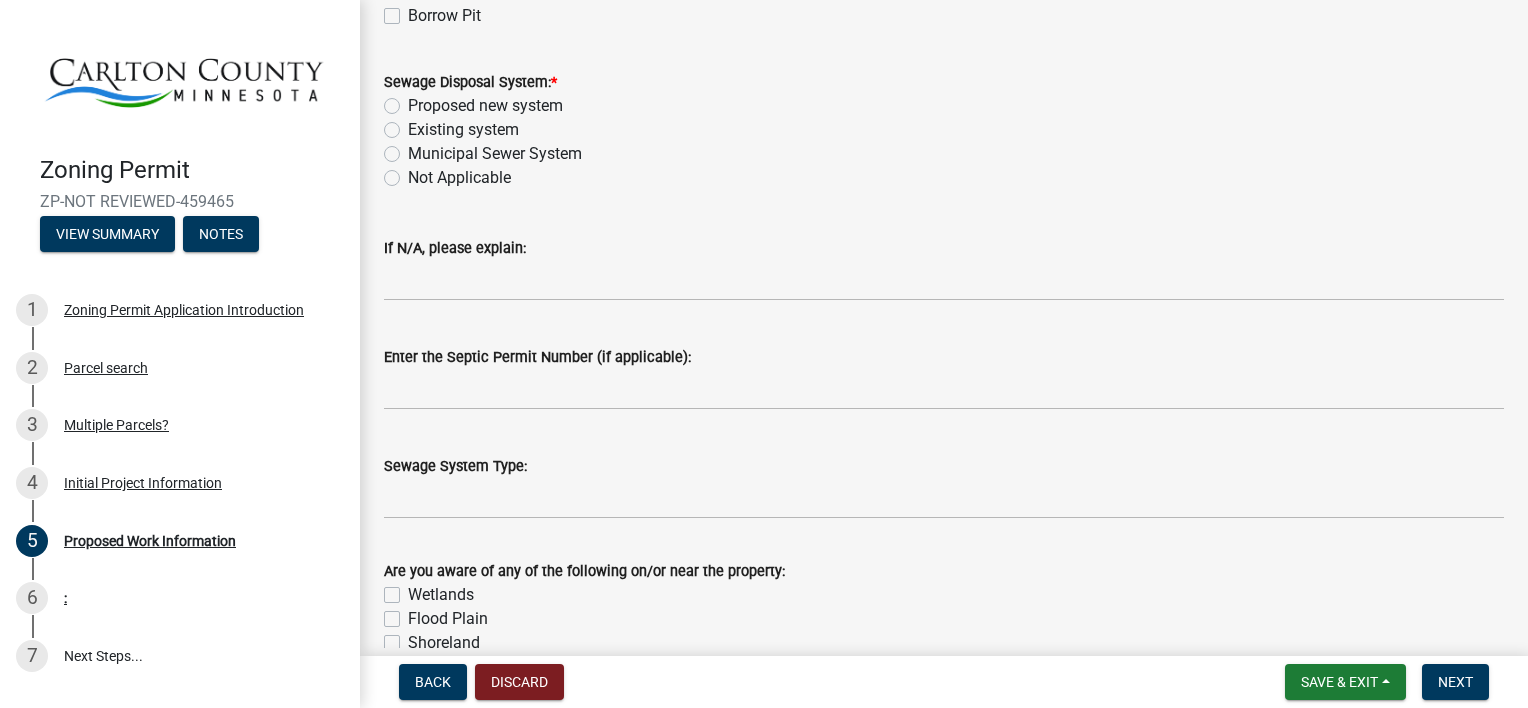 scroll, scrollTop: 730, scrollLeft: 0, axis: vertical 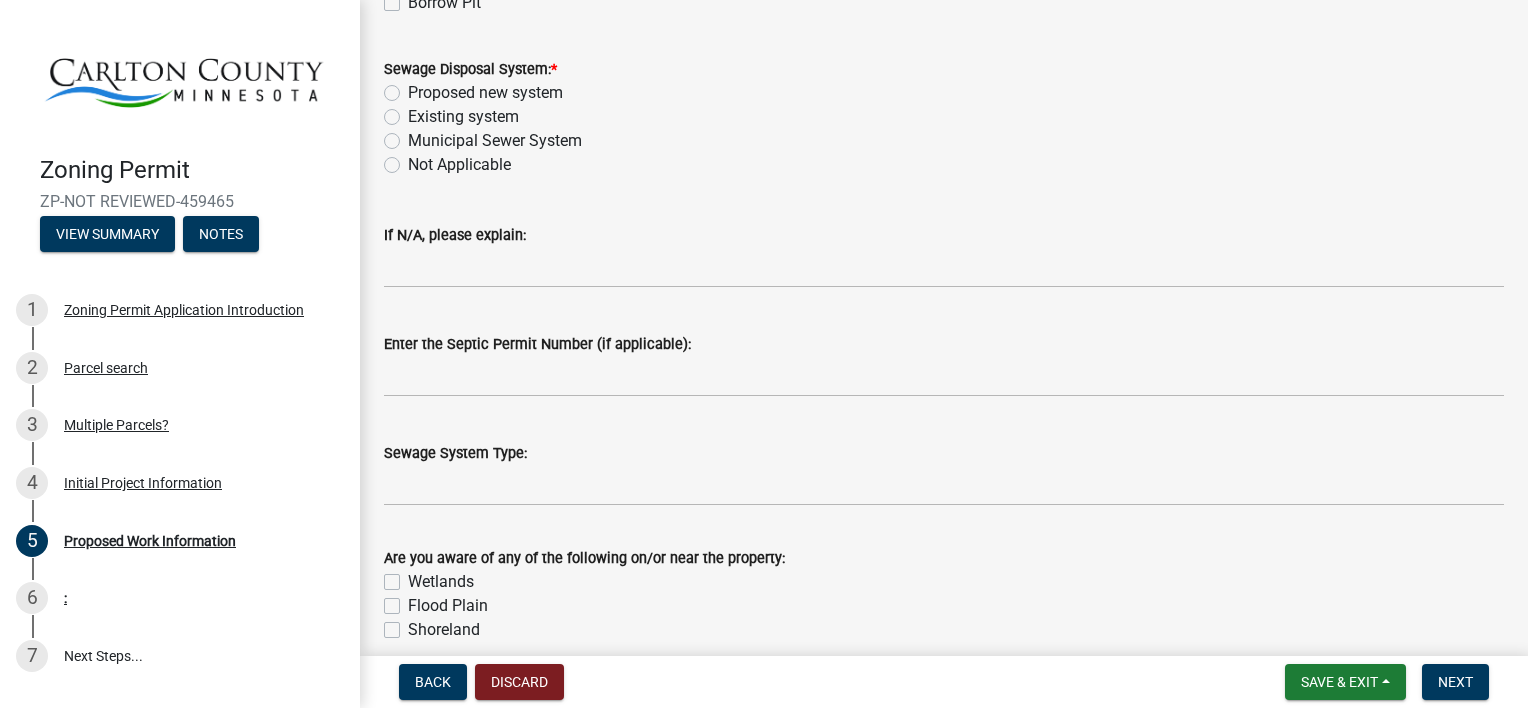 click on "Not Applicable" 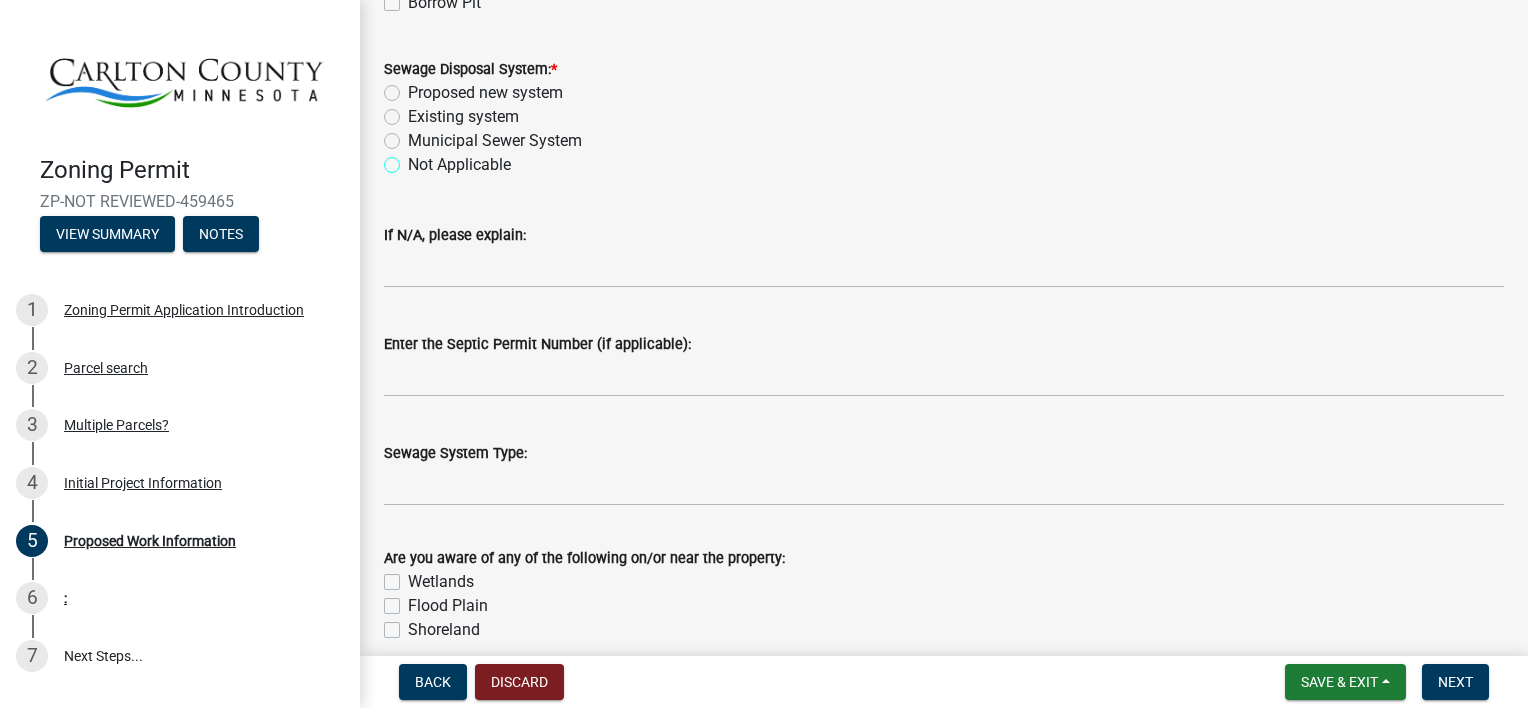 click on "Not Applicable" at bounding box center (414, 159) 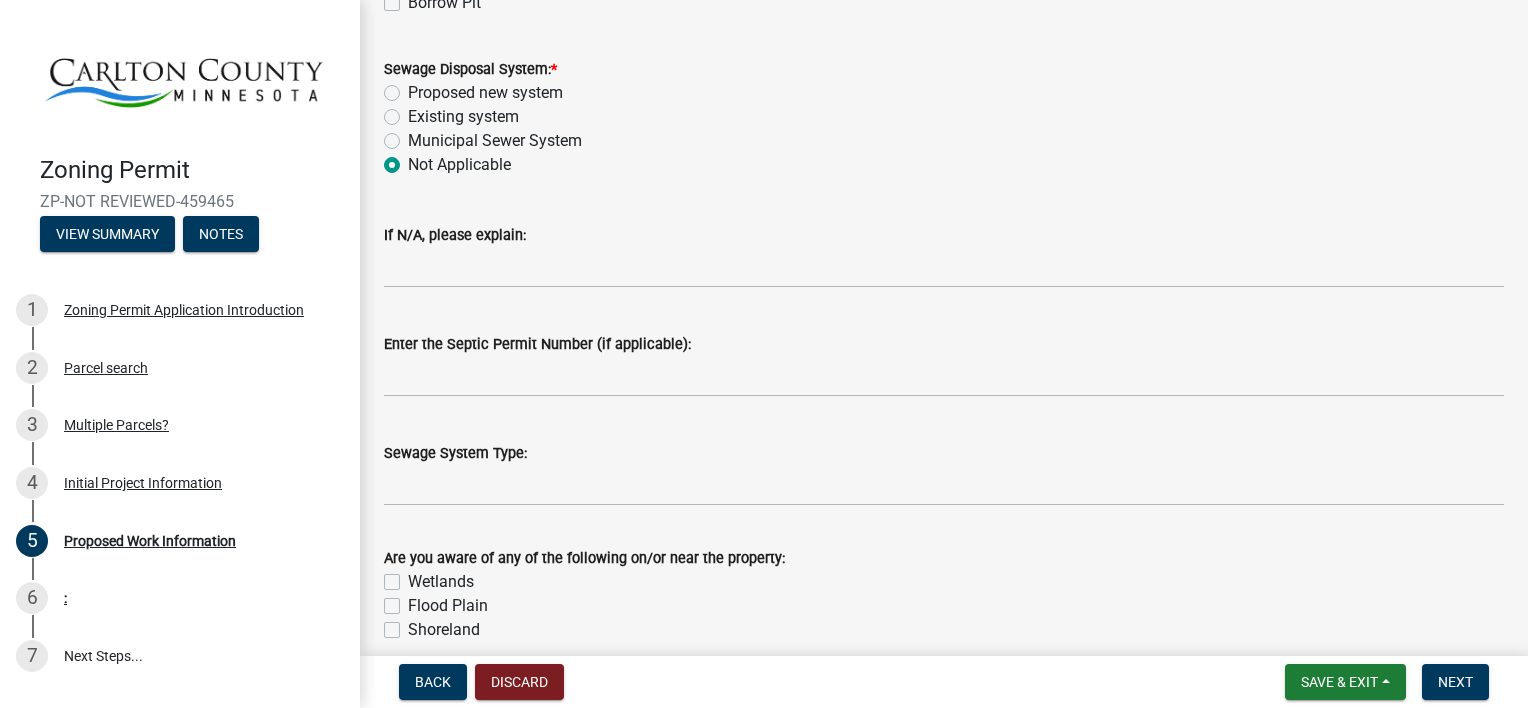 radio on "true" 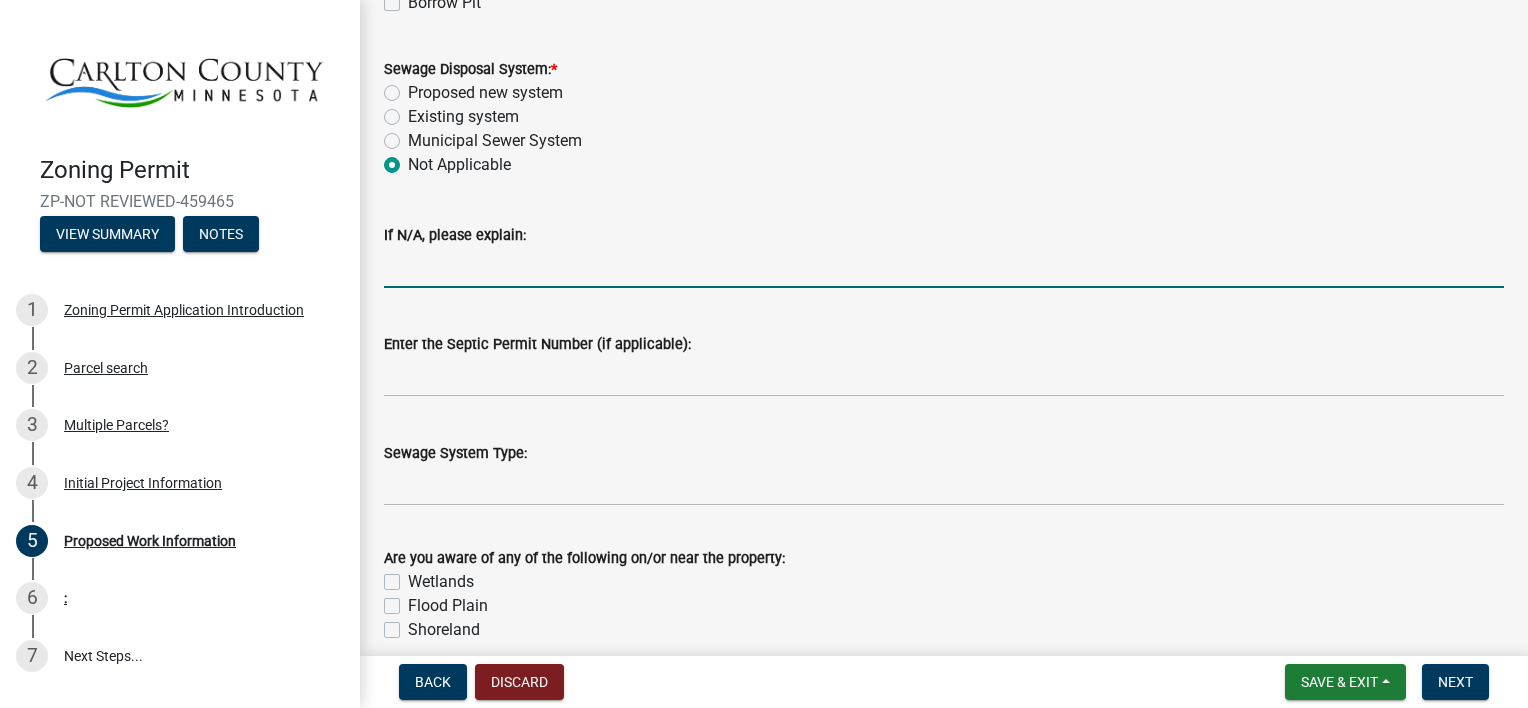 click on "If N/A, please explain:" at bounding box center [944, 267] 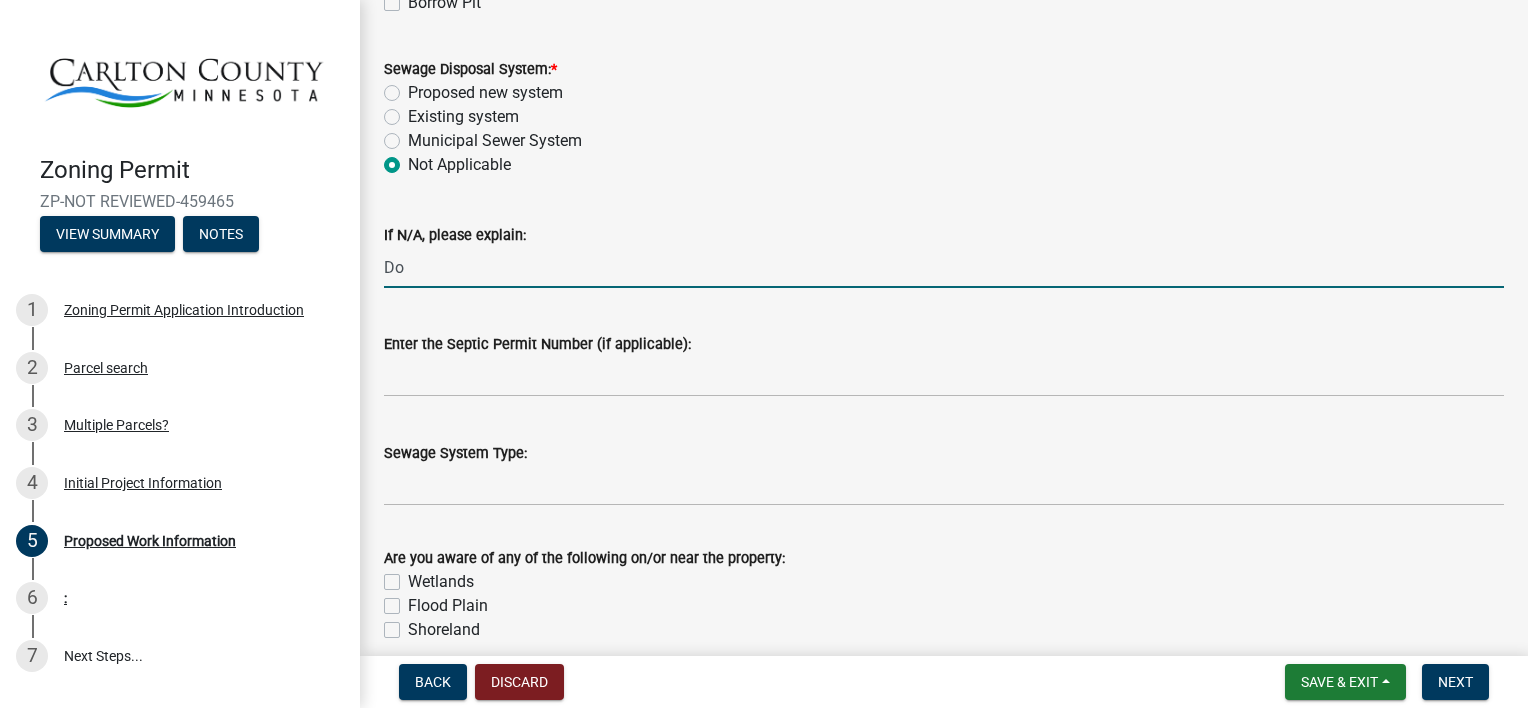 type on "D" 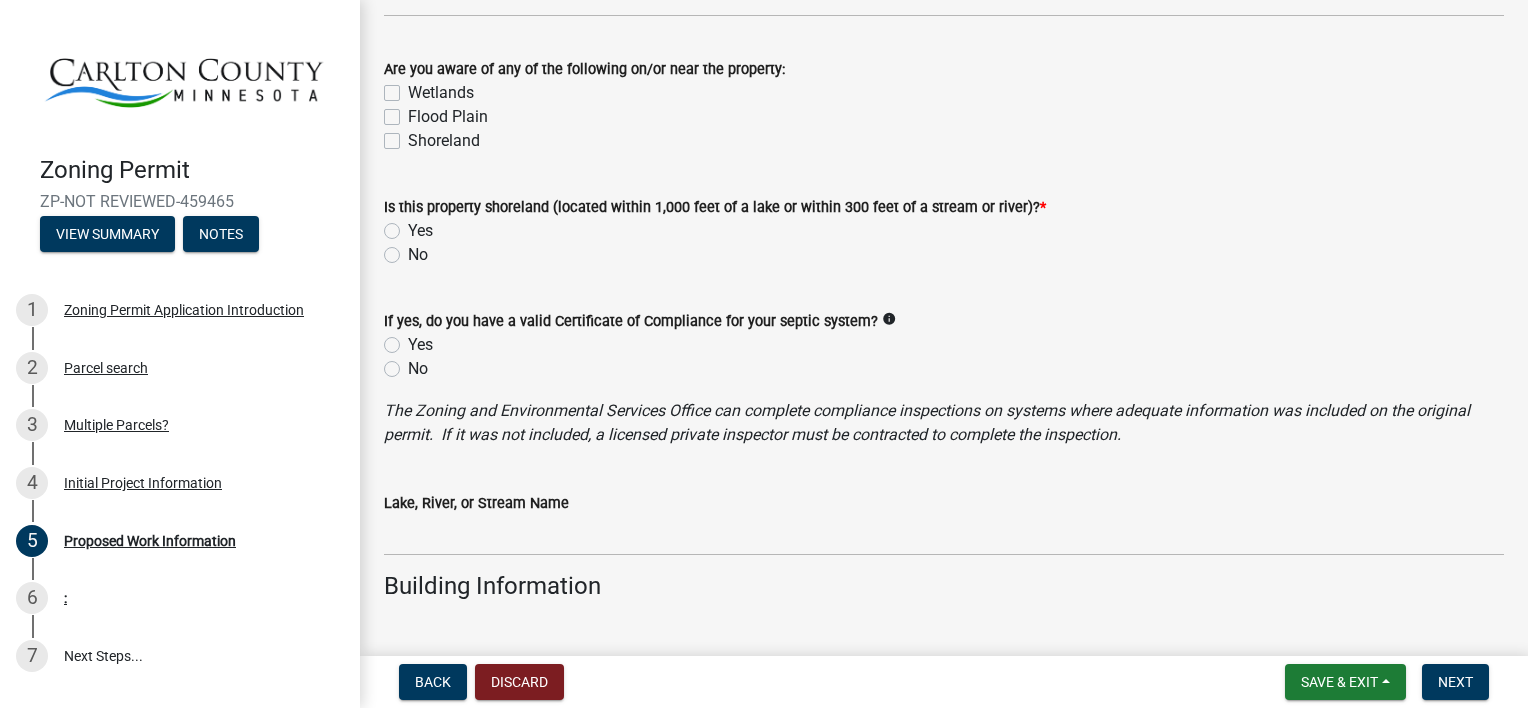 scroll, scrollTop: 1231, scrollLeft: 0, axis: vertical 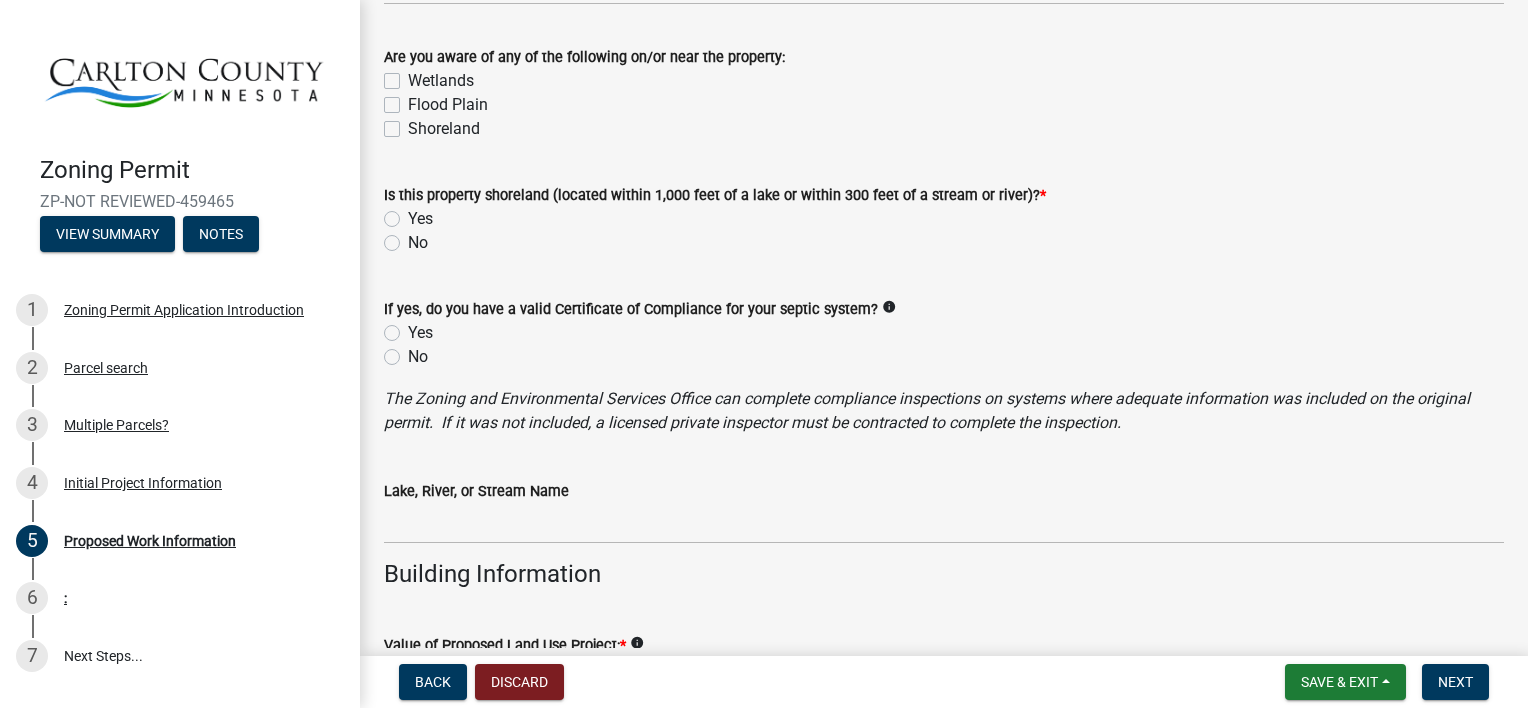 type on "Building does not have water" 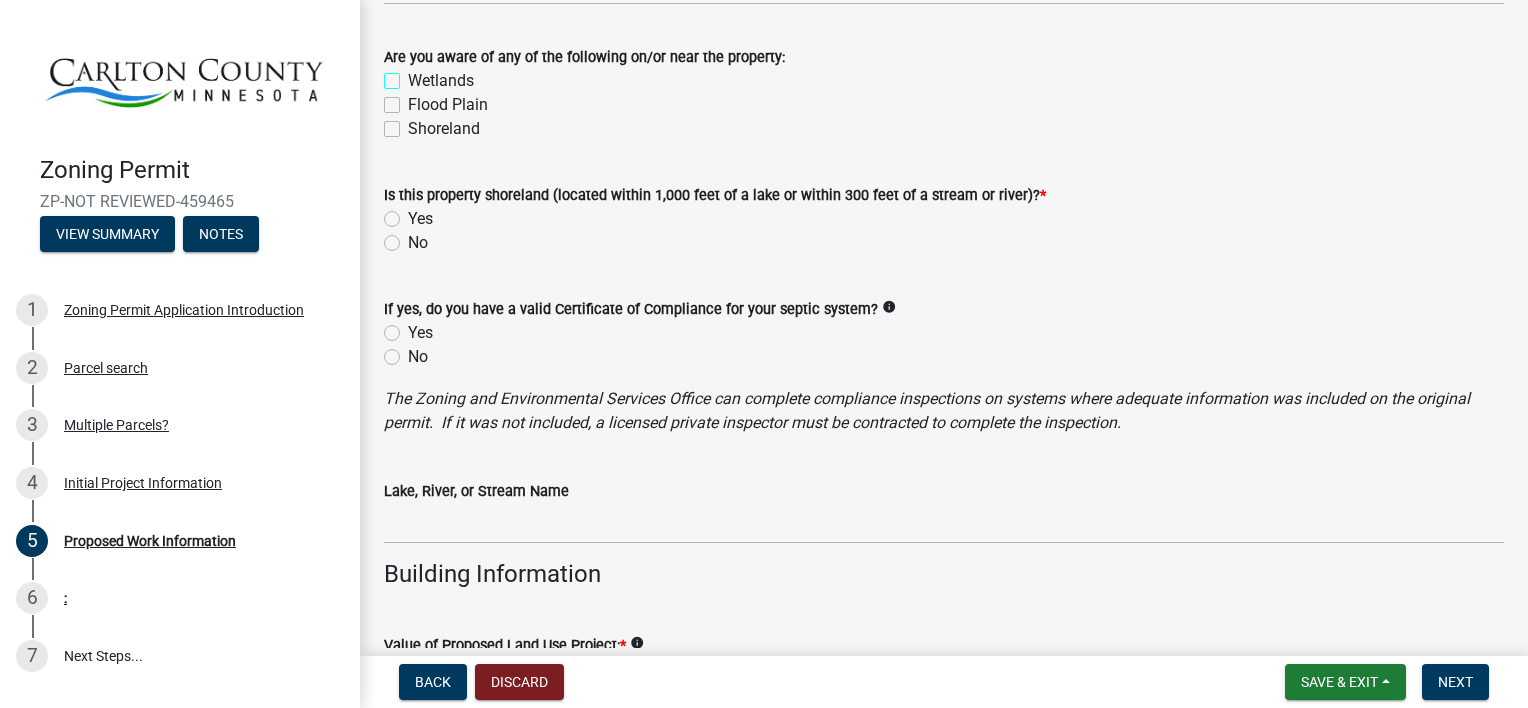 click on "Wetlands" at bounding box center (414, 75) 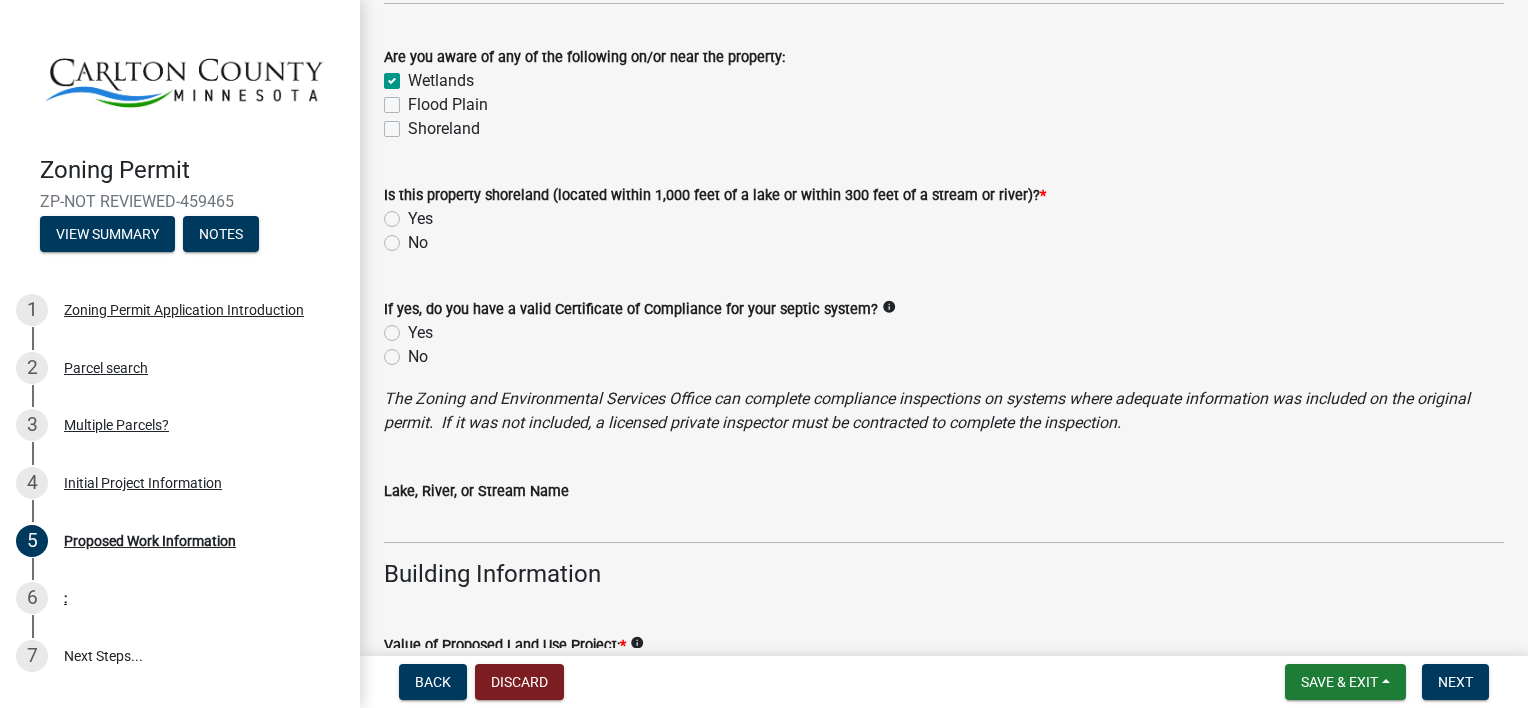 checkbox on "true" 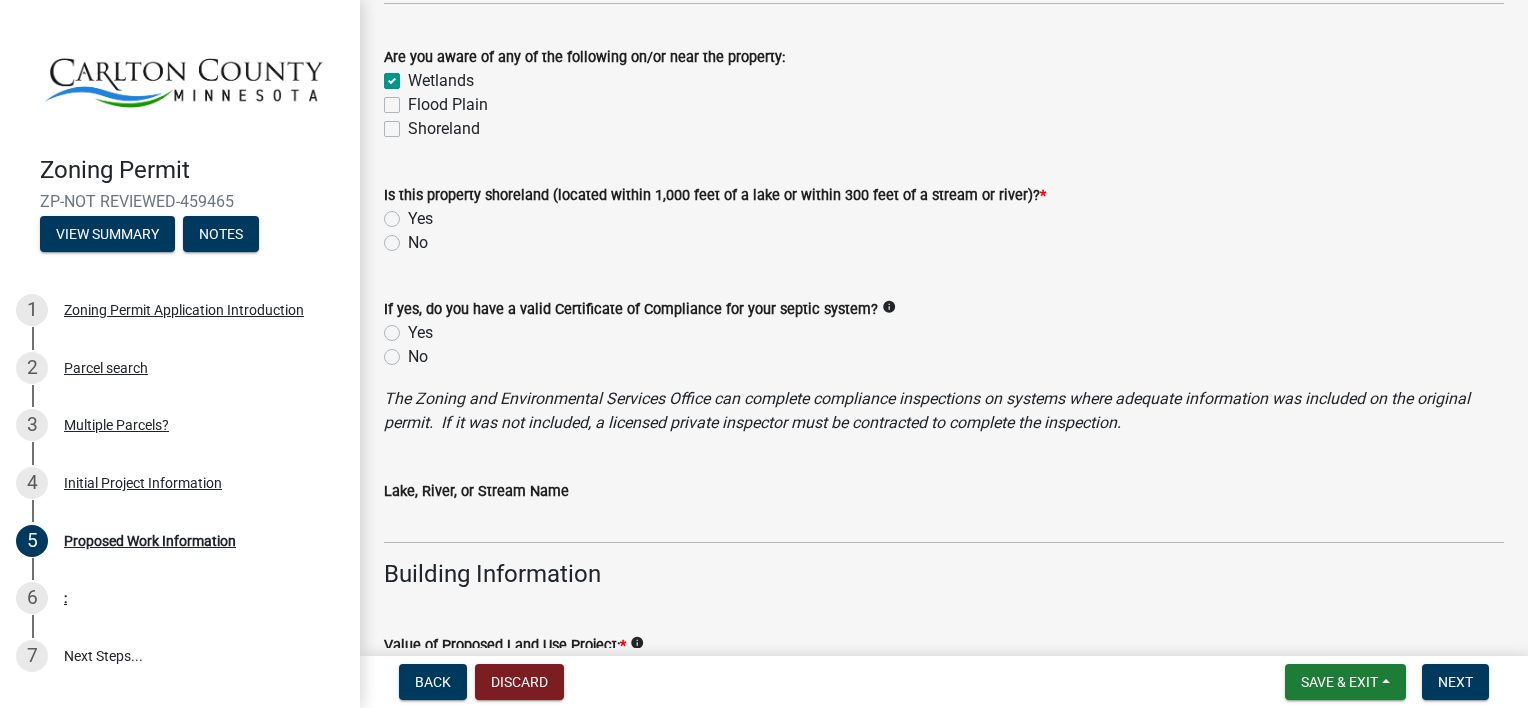 click on "No" 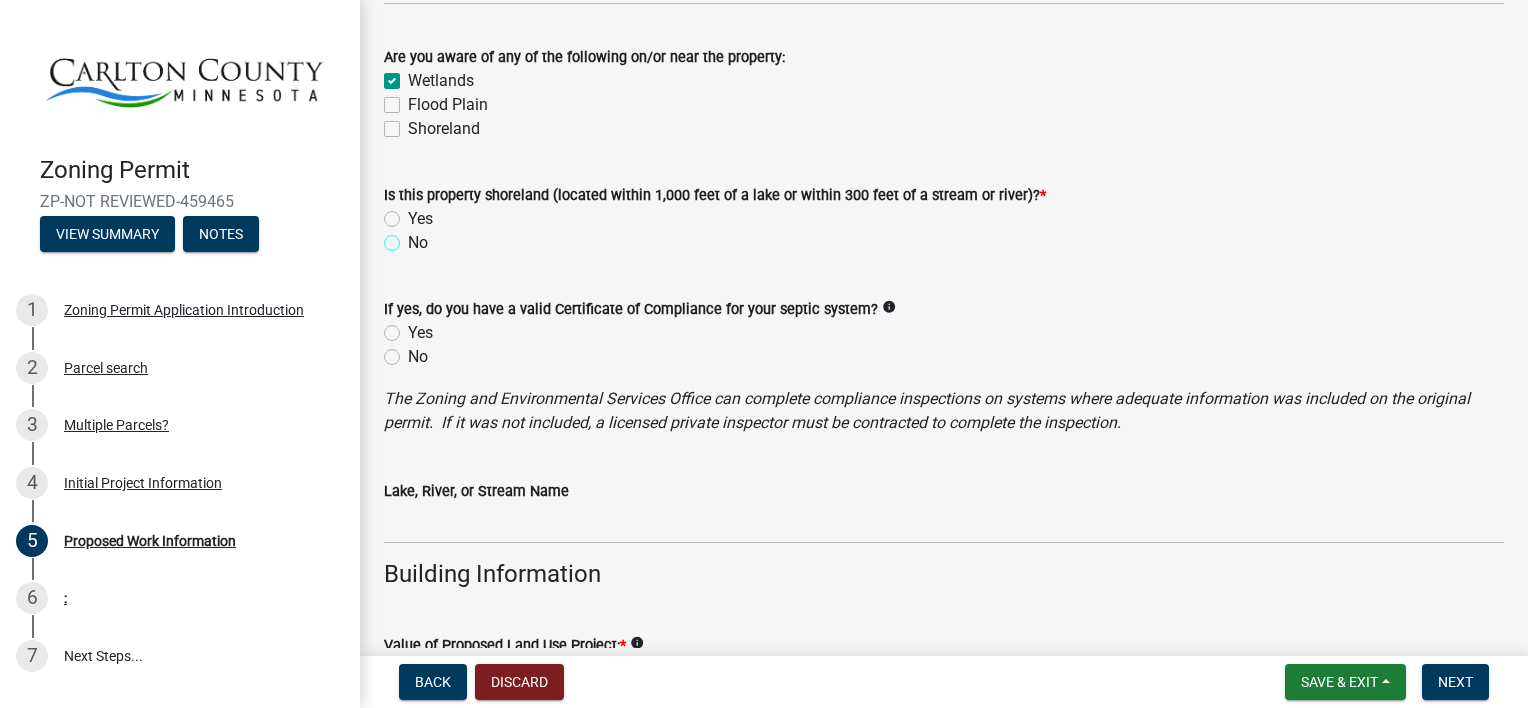 click on "No" at bounding box center (414, 237) 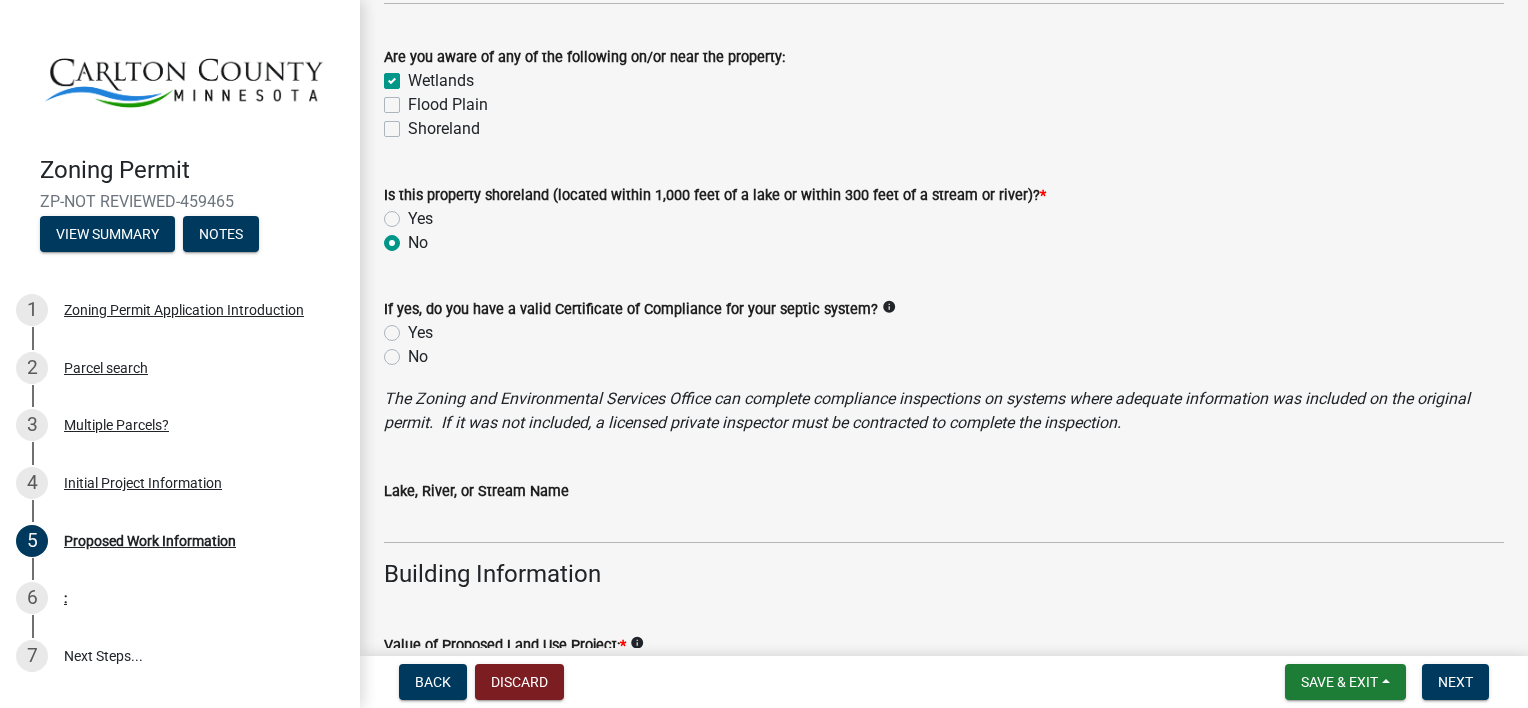 radio on "true" 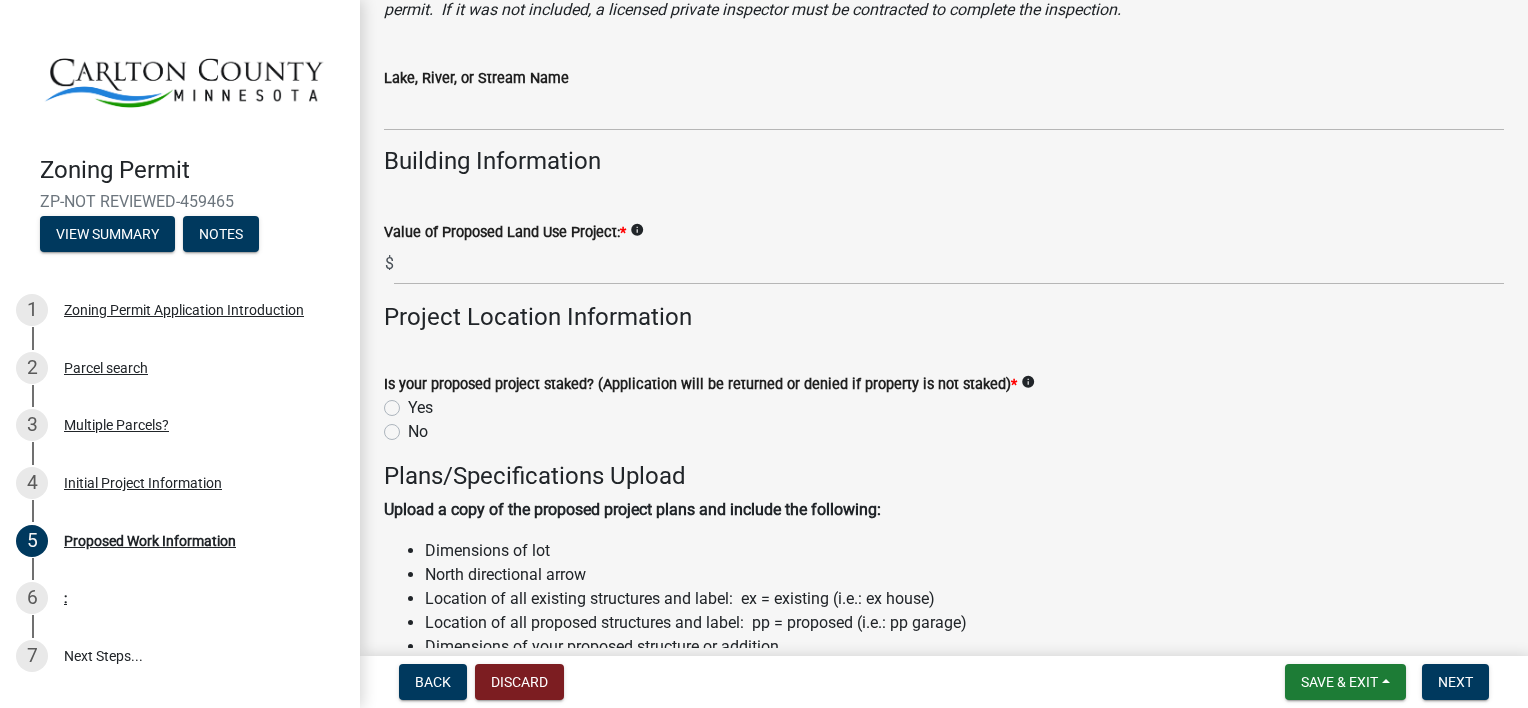 scroll, scrollTop: 1656, scrollLeft: 0, axis: vertical 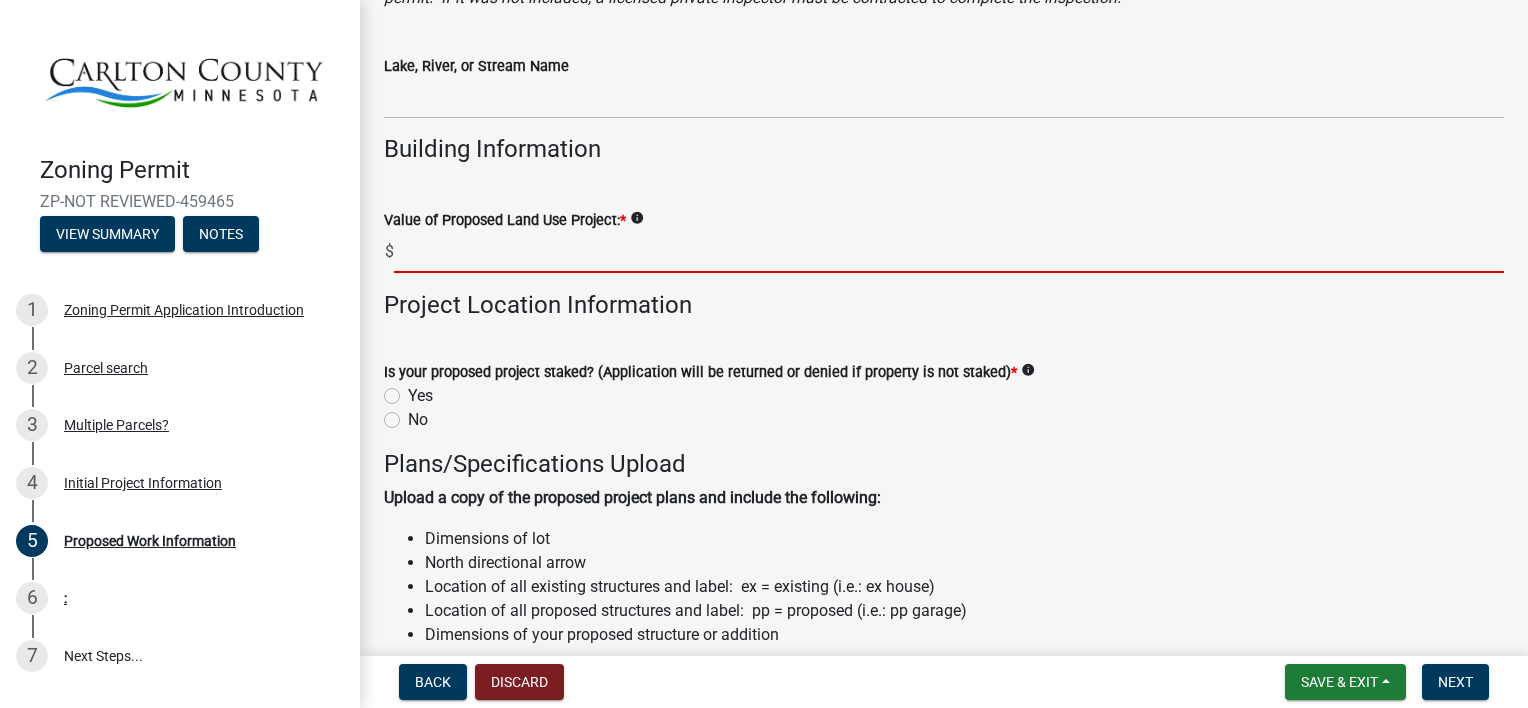 click 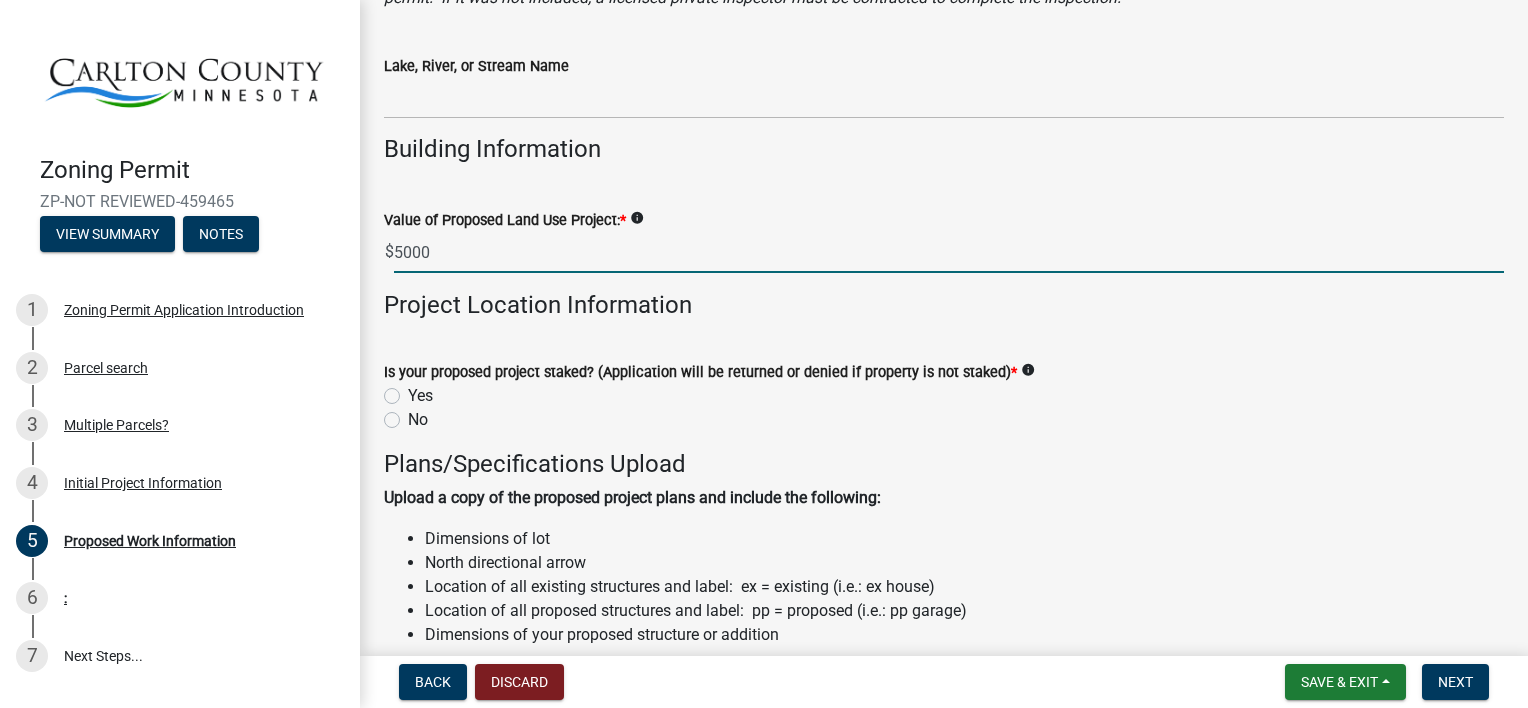 type on "5000" 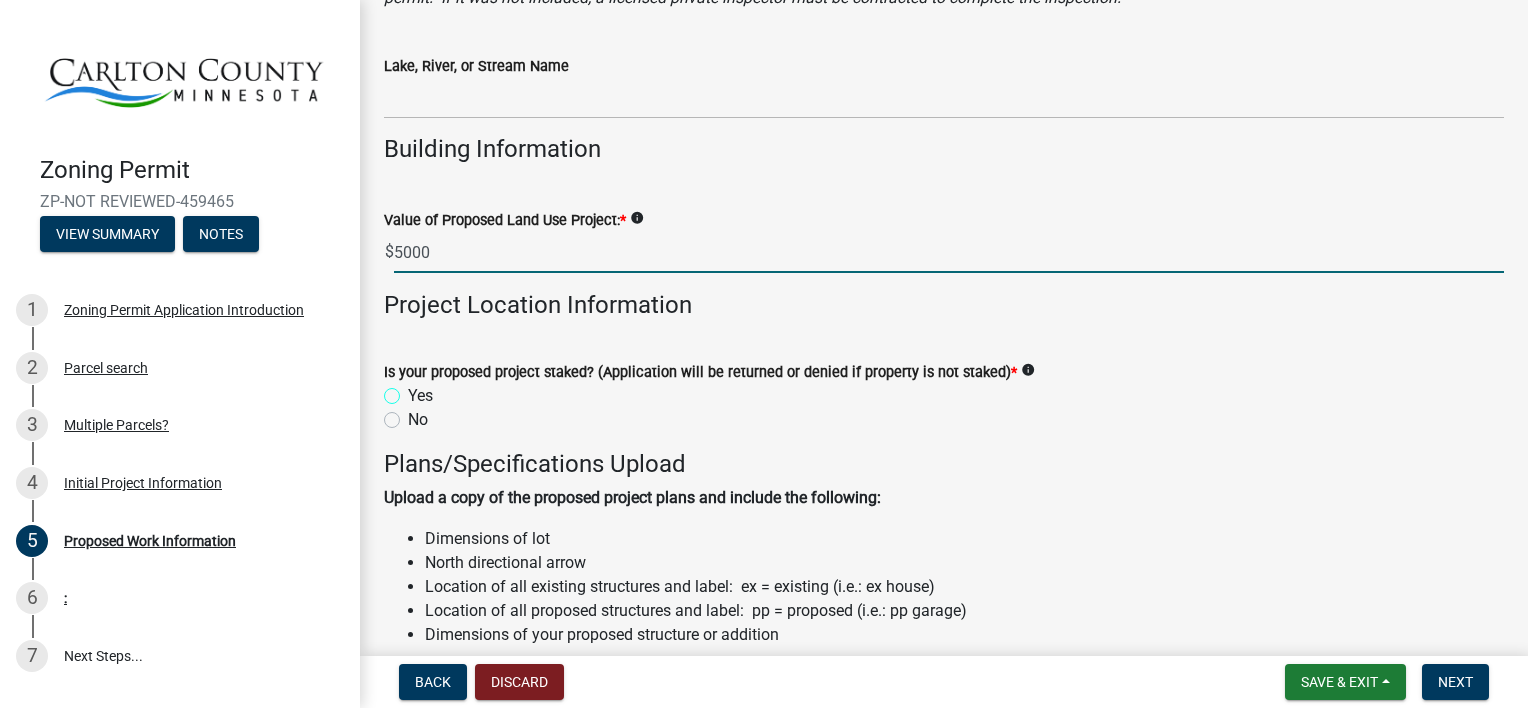 click on "Yes" at bounding box center (414, 390) 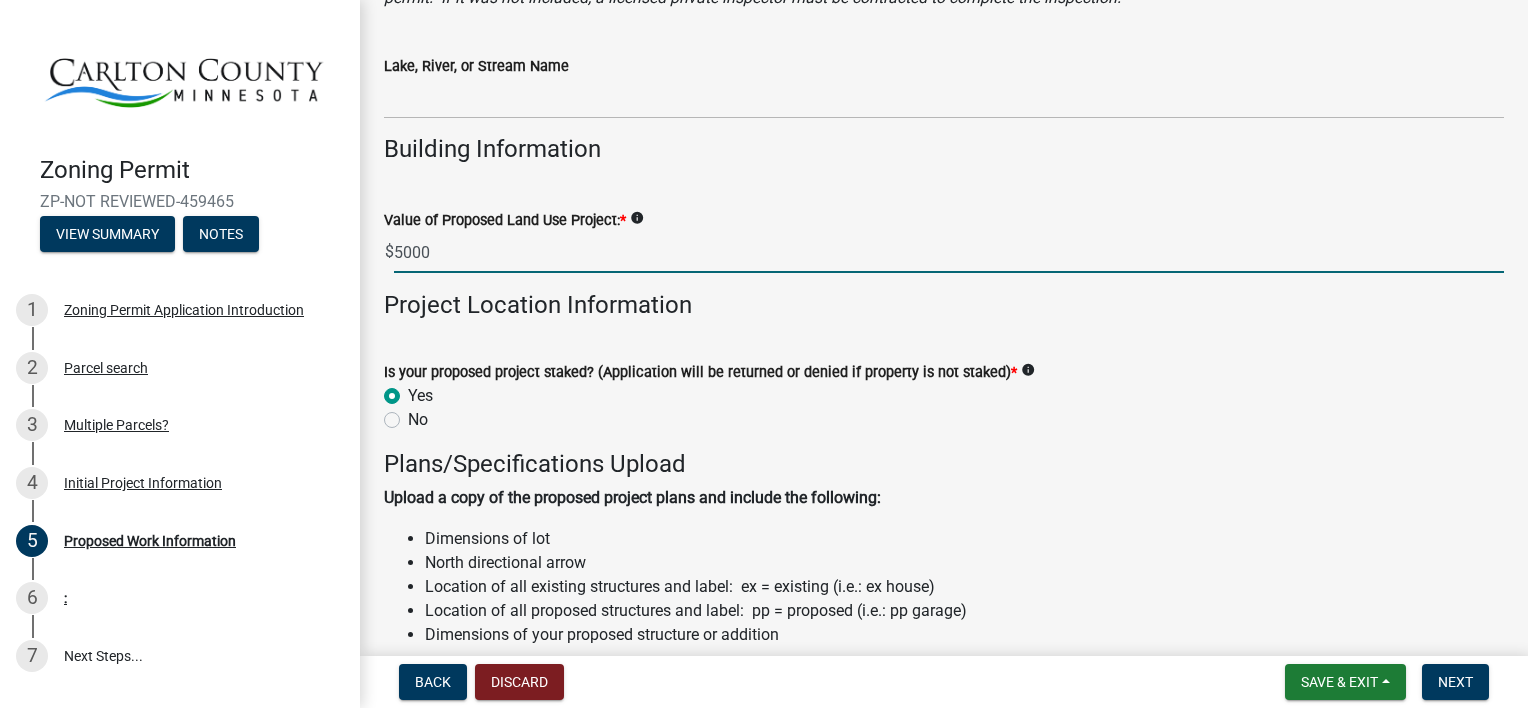 radio on "true" 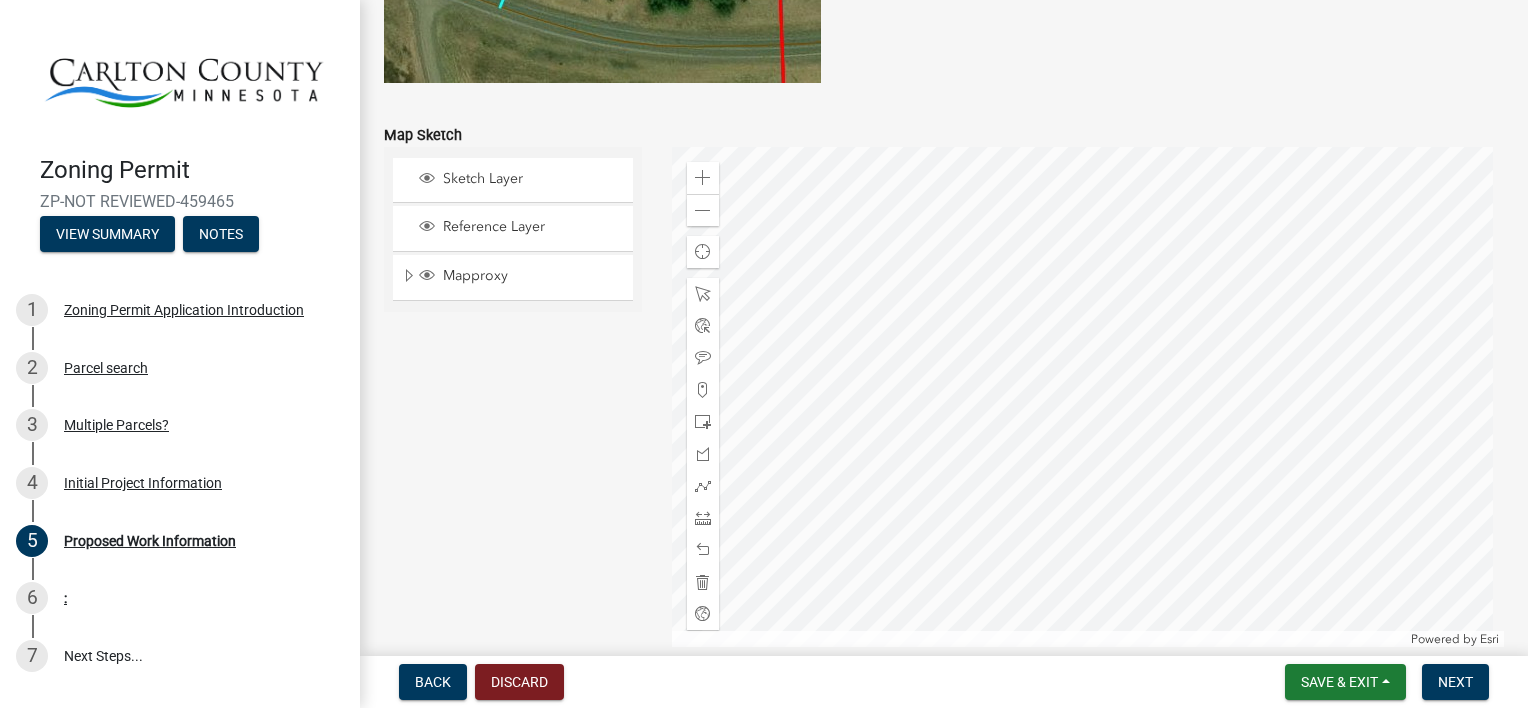 scroll, scrollTop: 4050, scrollLeft: 0, axis: vertical 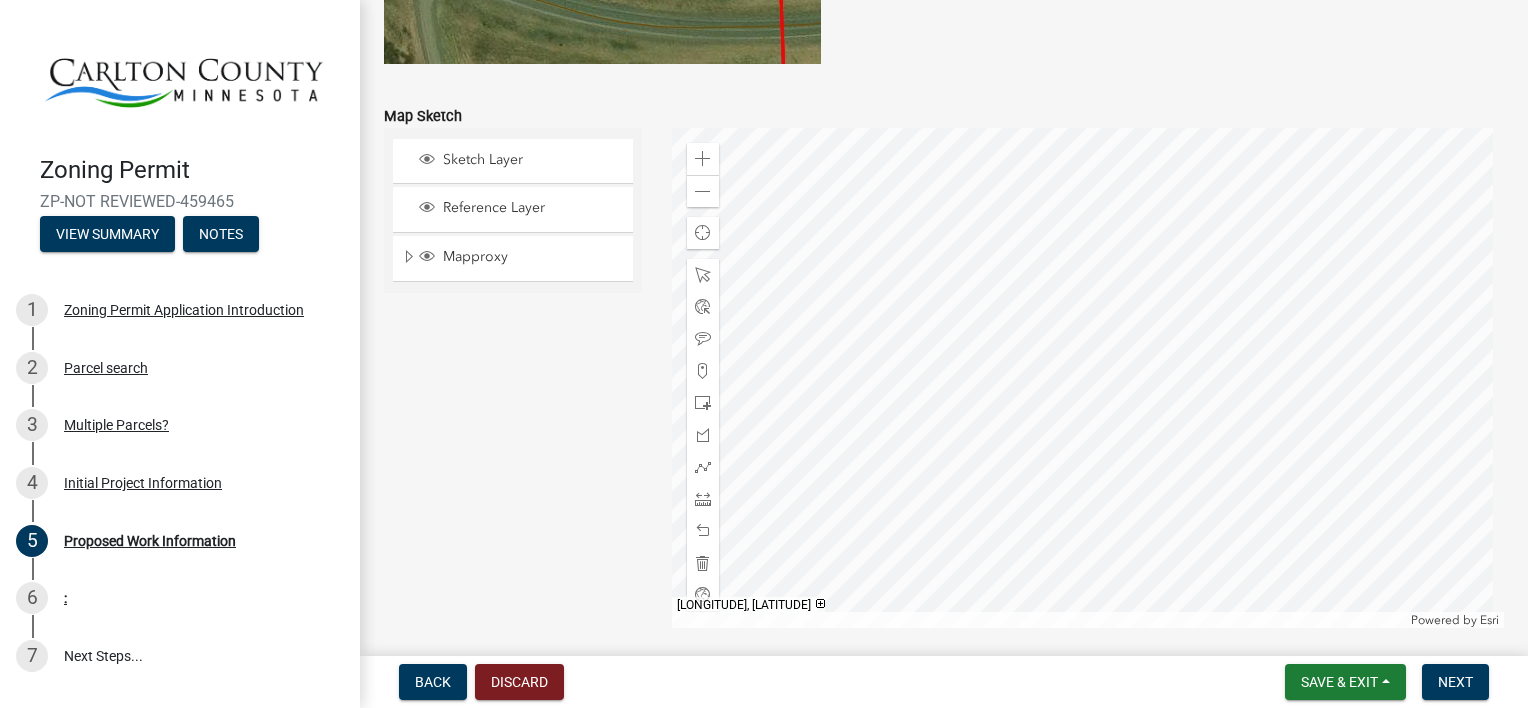 click 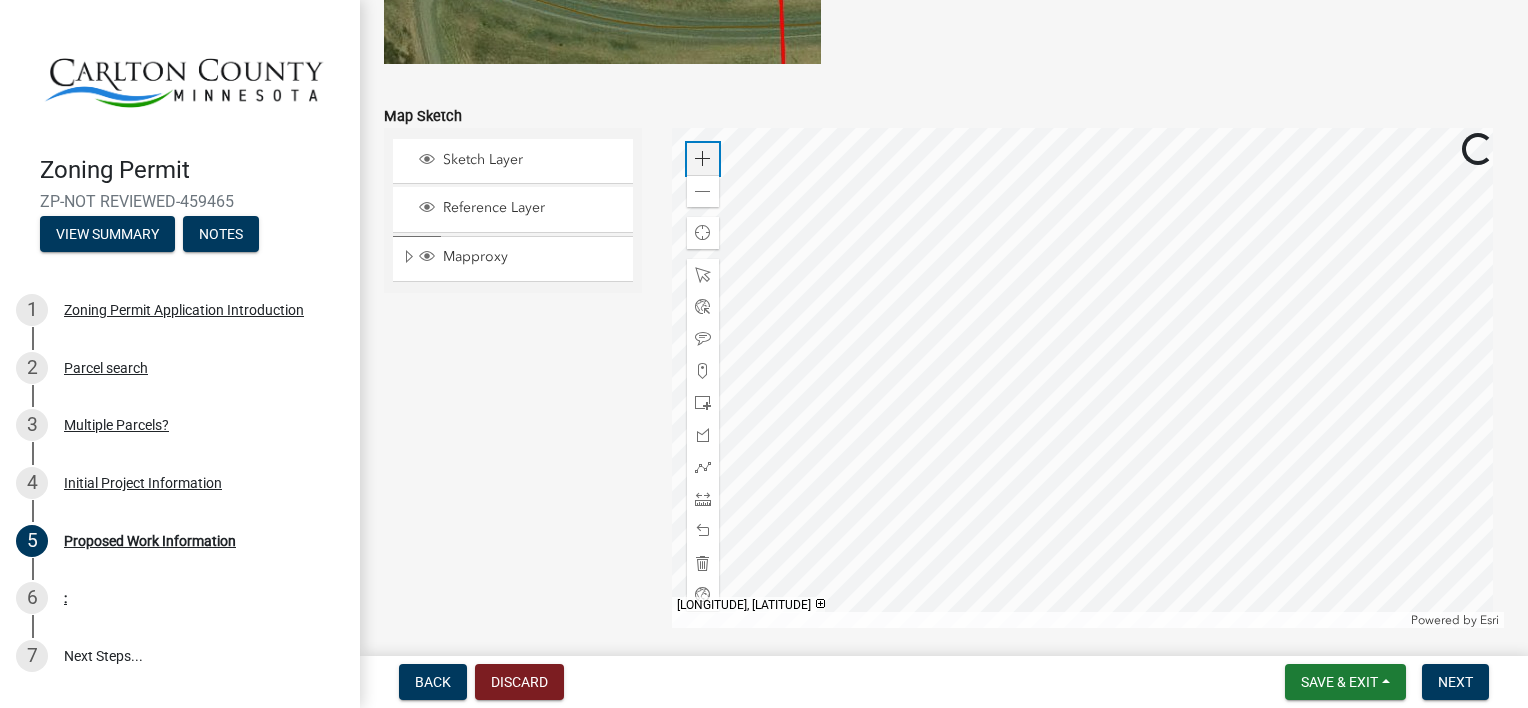click 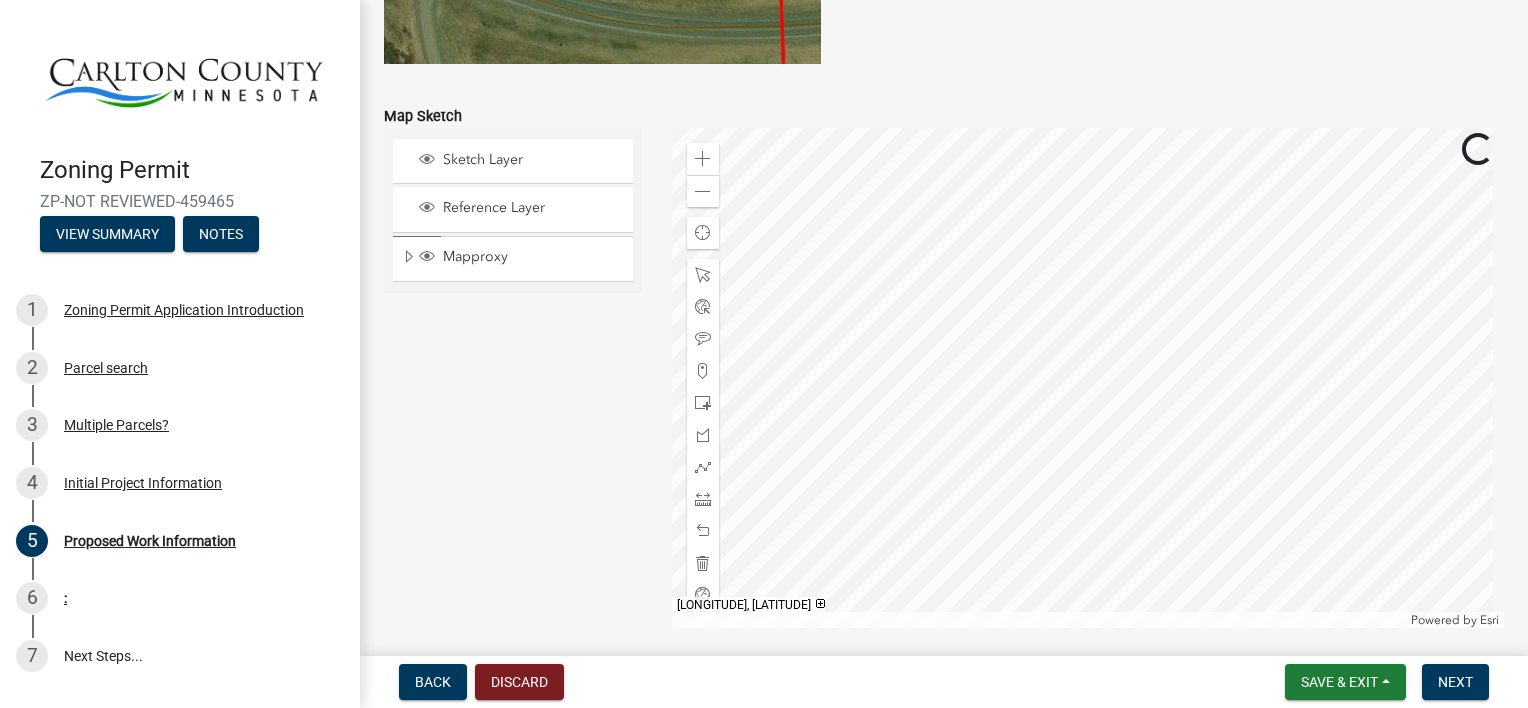click 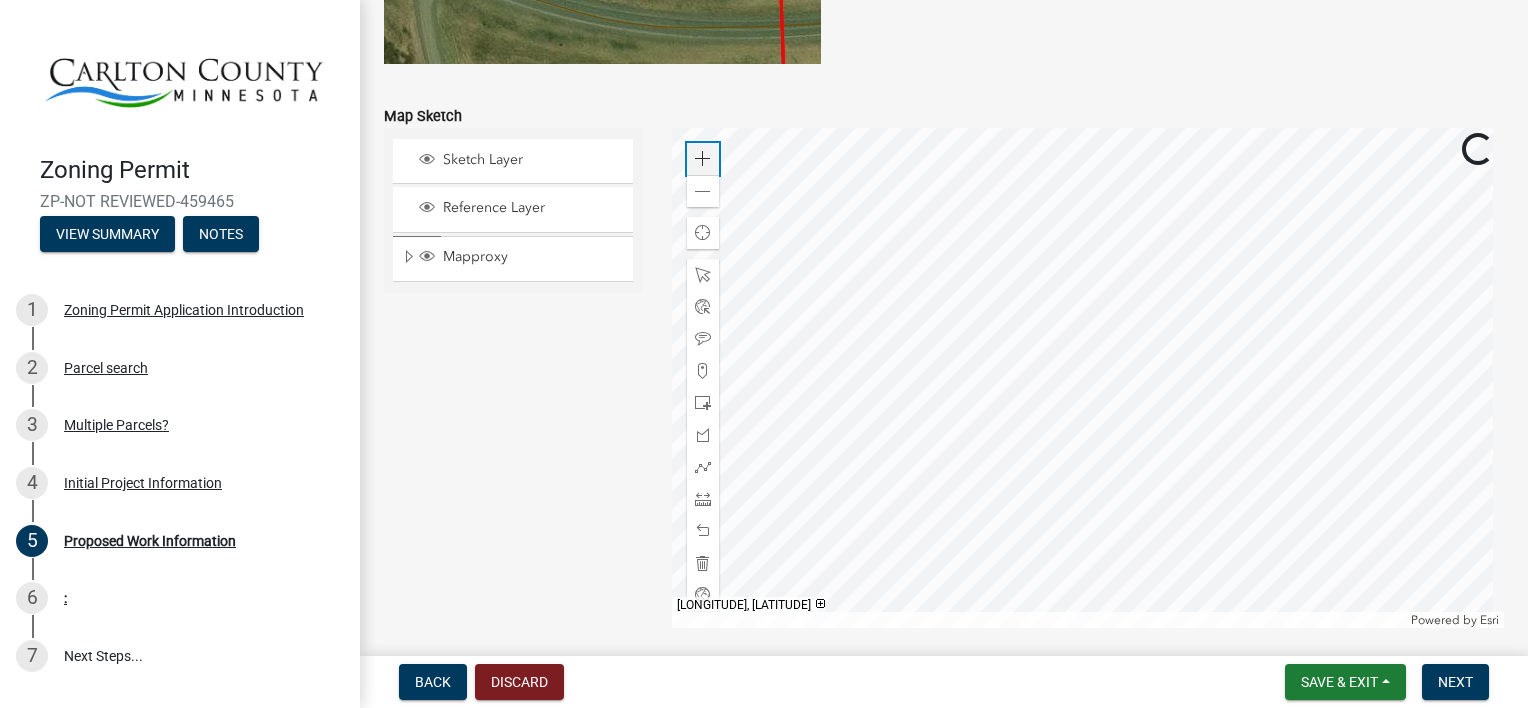 click 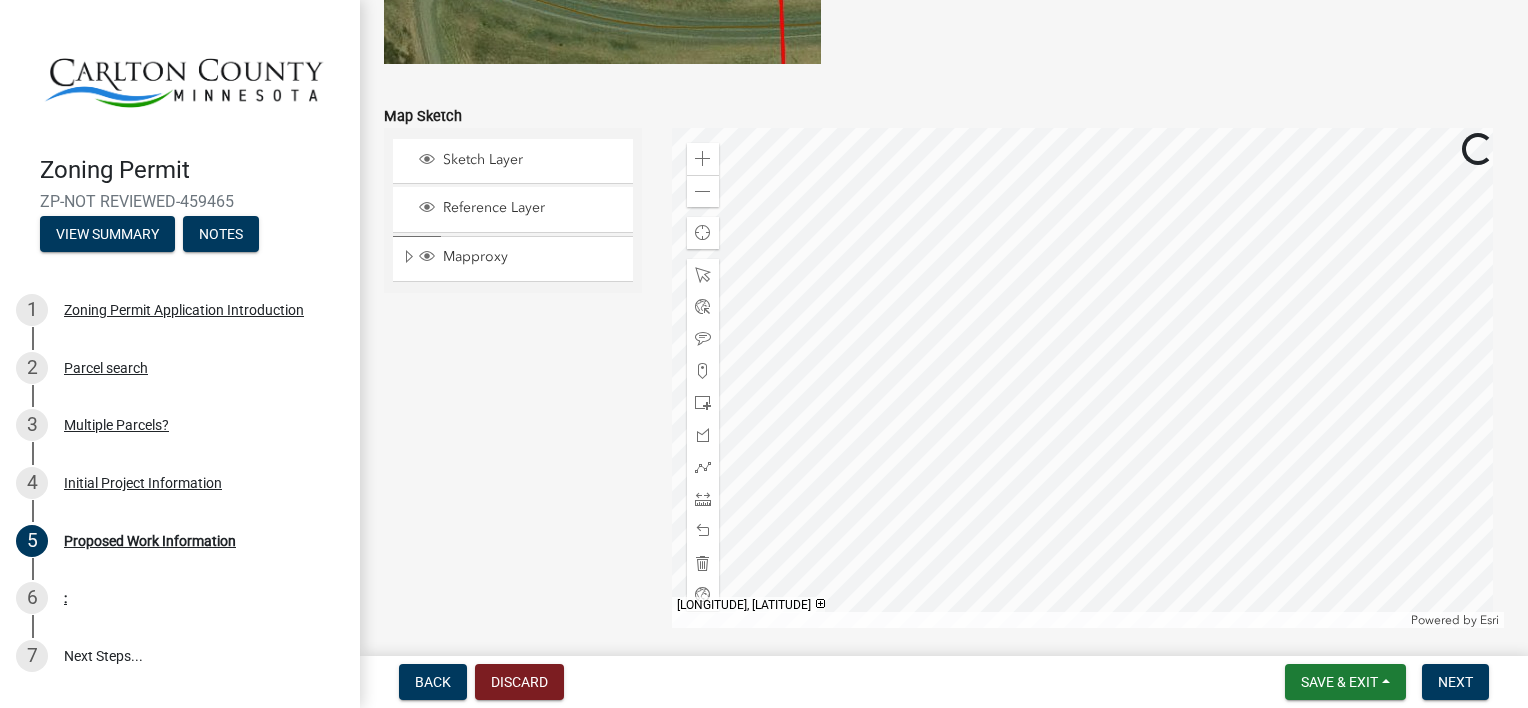 click 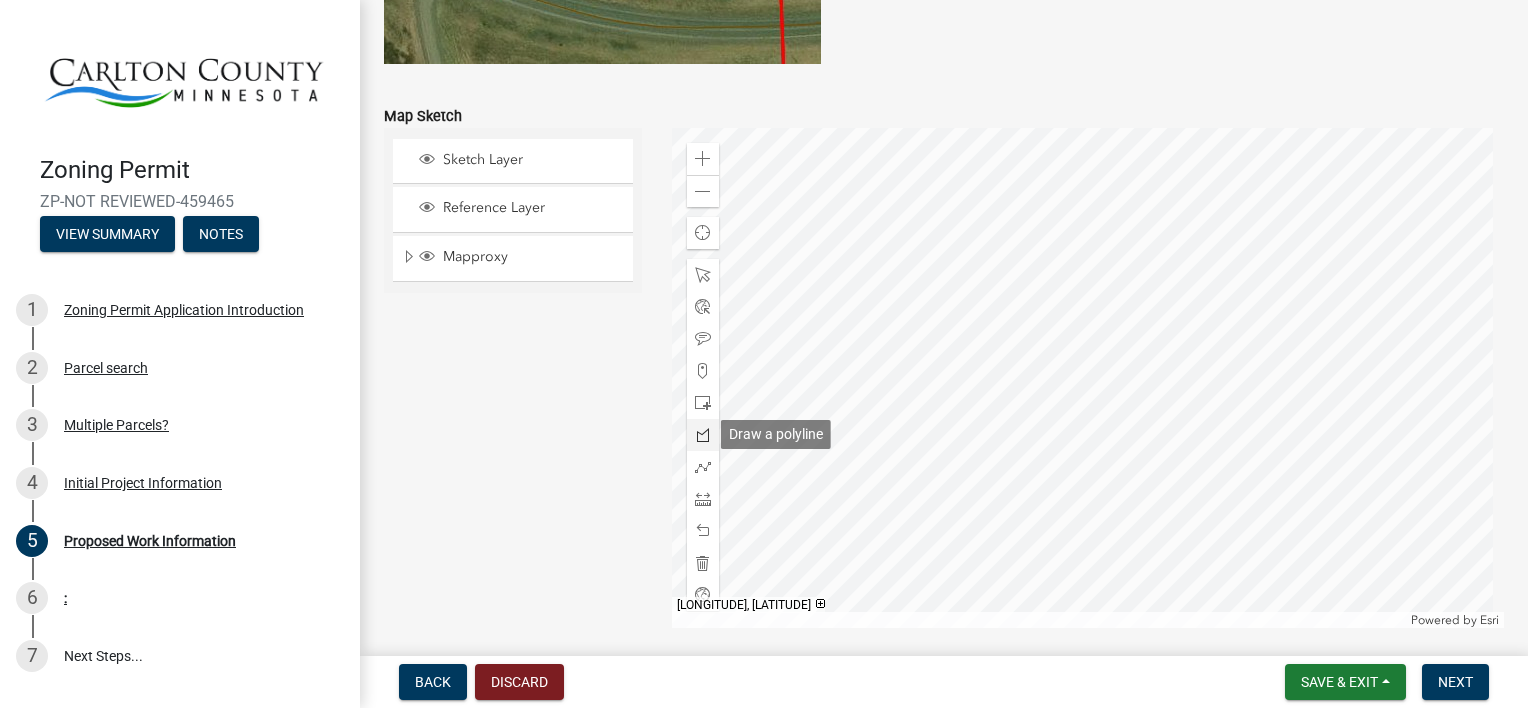 click 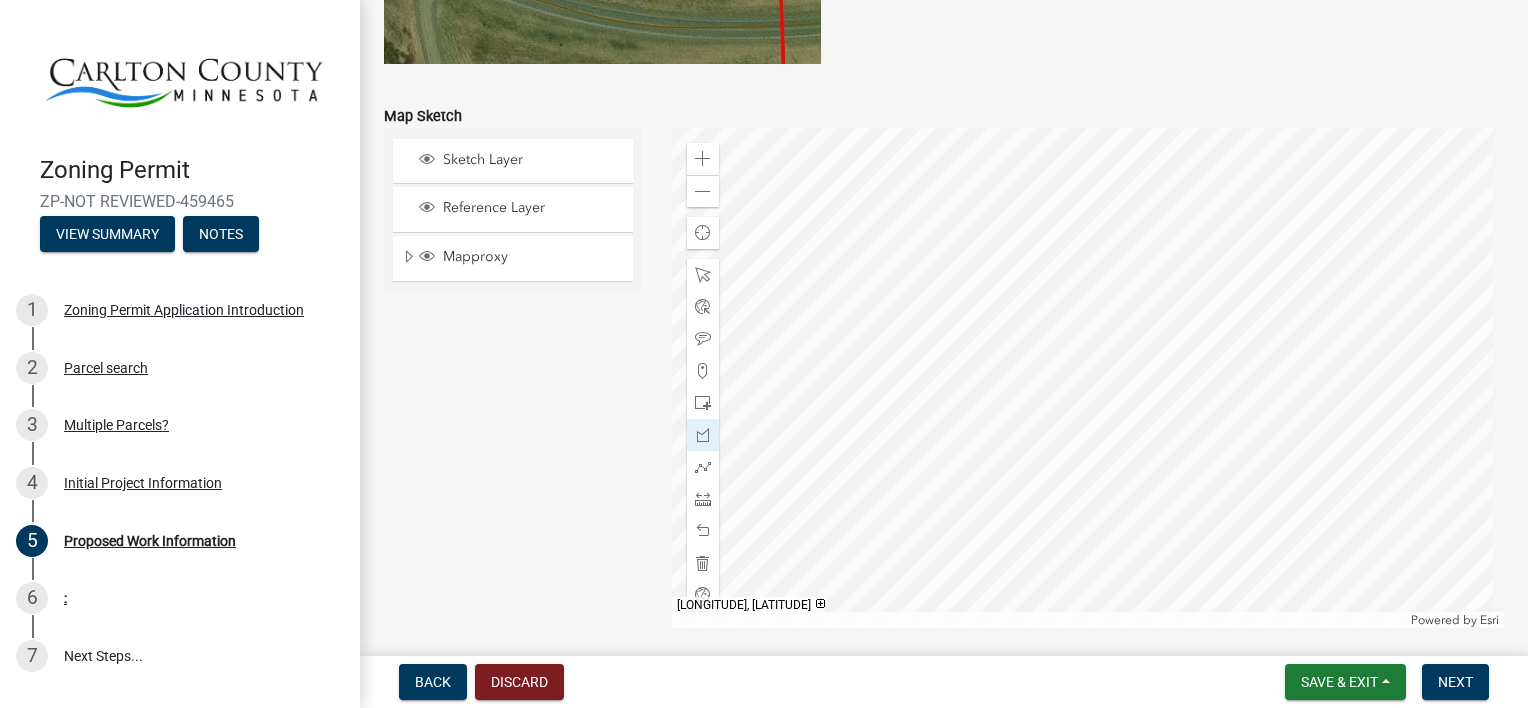 click 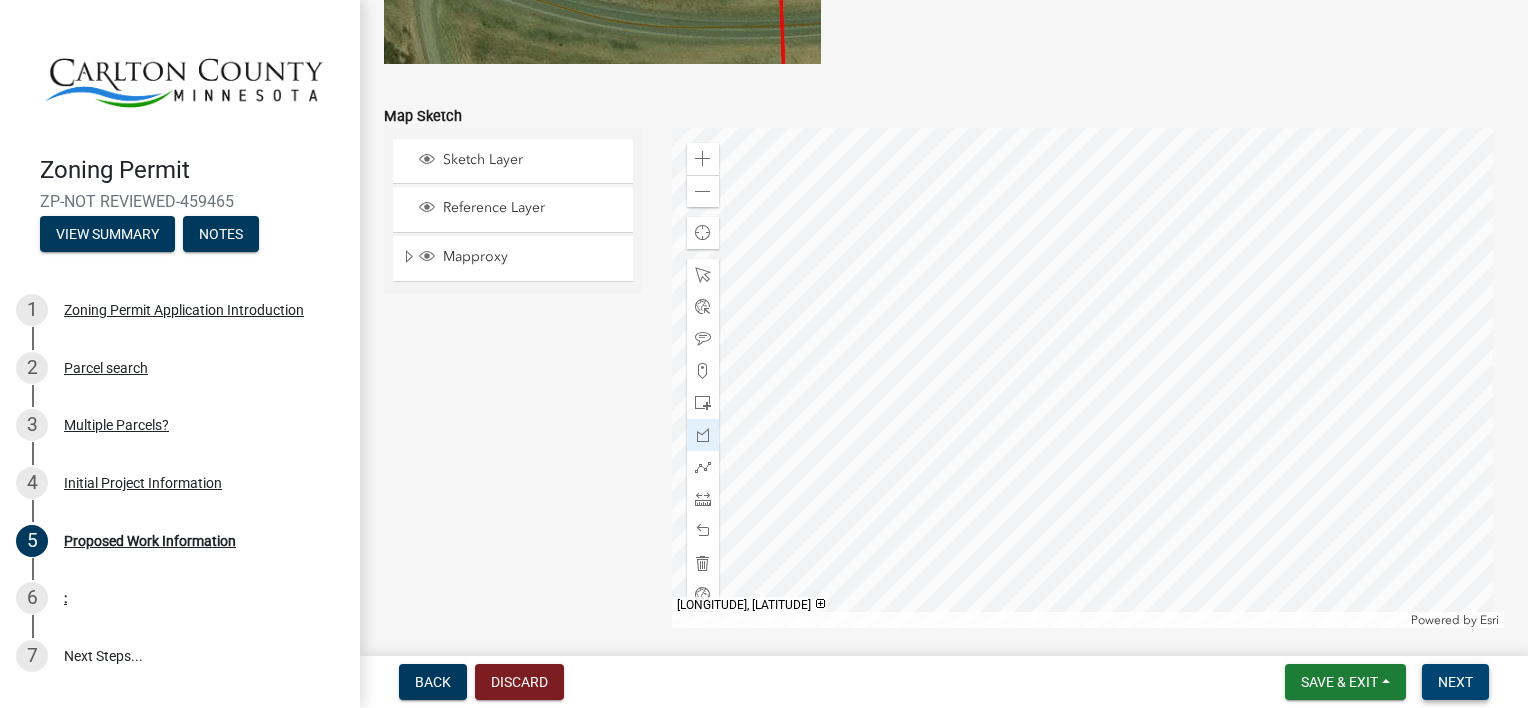 click on "Next" at bounding box center (1455, 682) 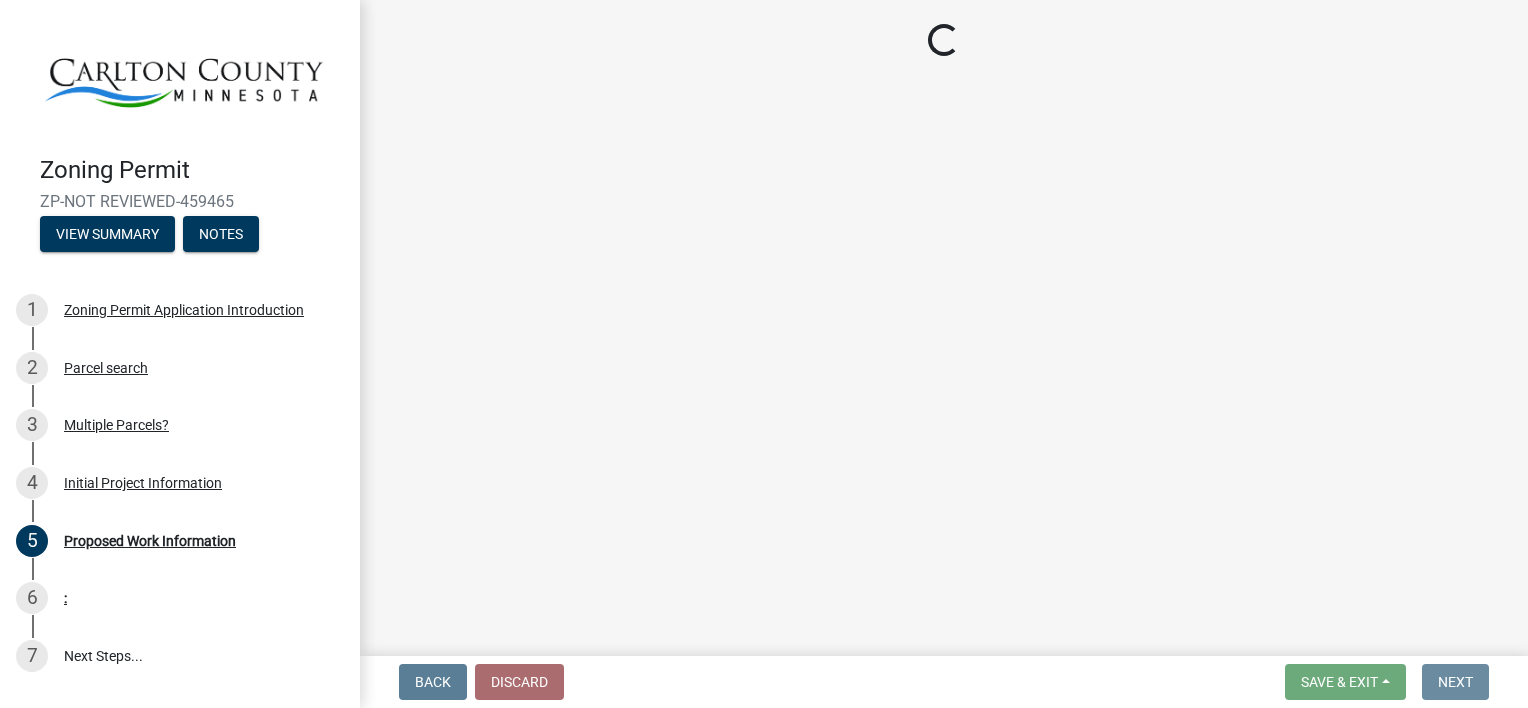 scroll, scrollTop: 0, scrollLeft: 0, axis: both 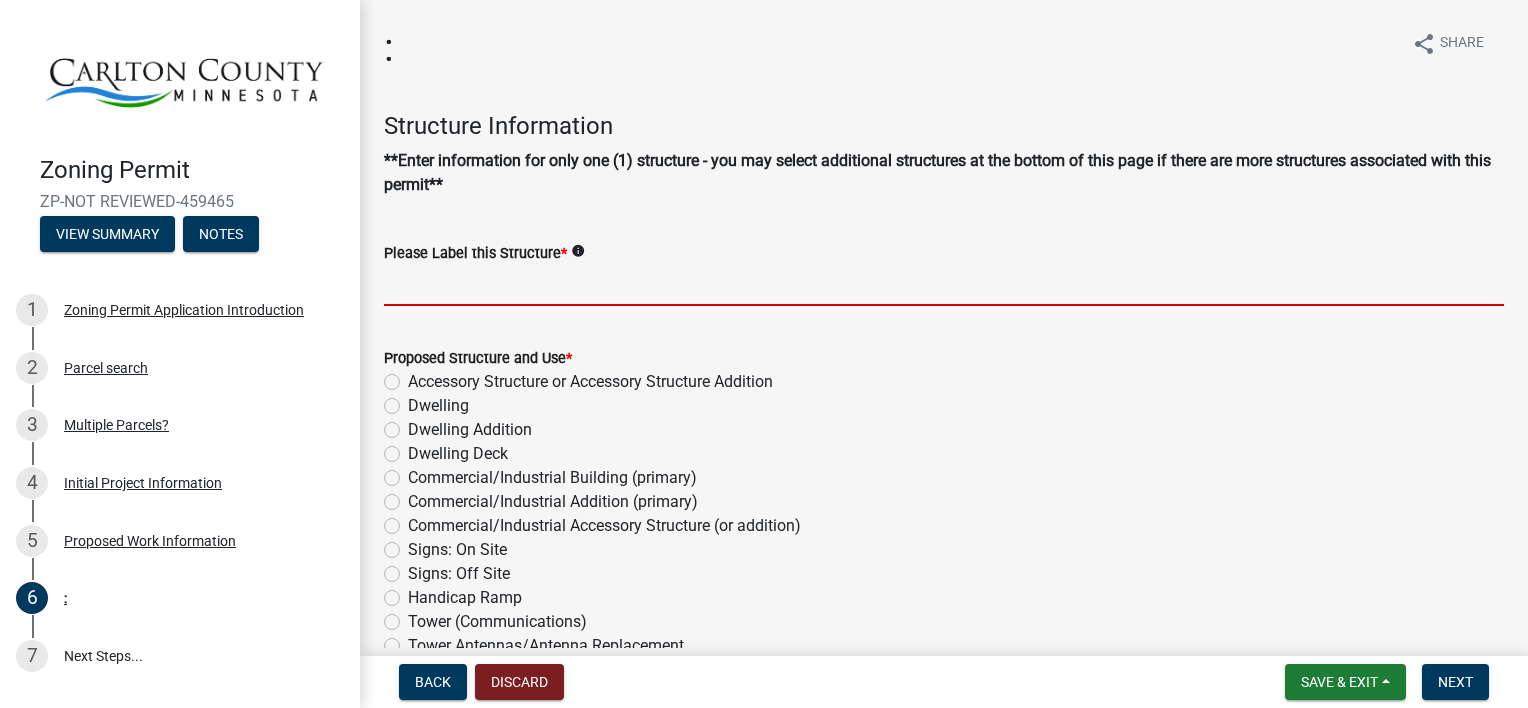 click on "Please Label this Structure  *" at bounding box center (944, 285) 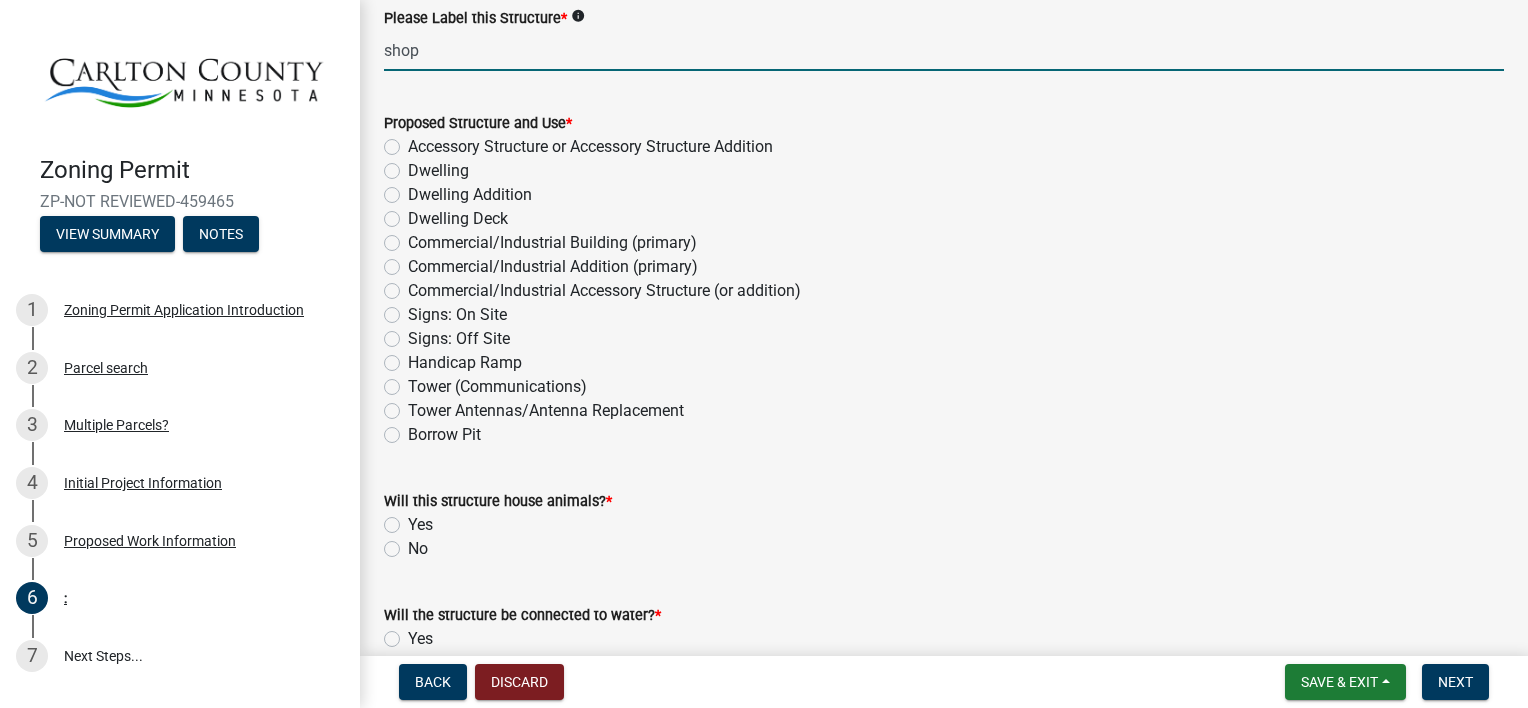 scroll, scrollTop: 243, scrollLeft: 0, axis: vertical 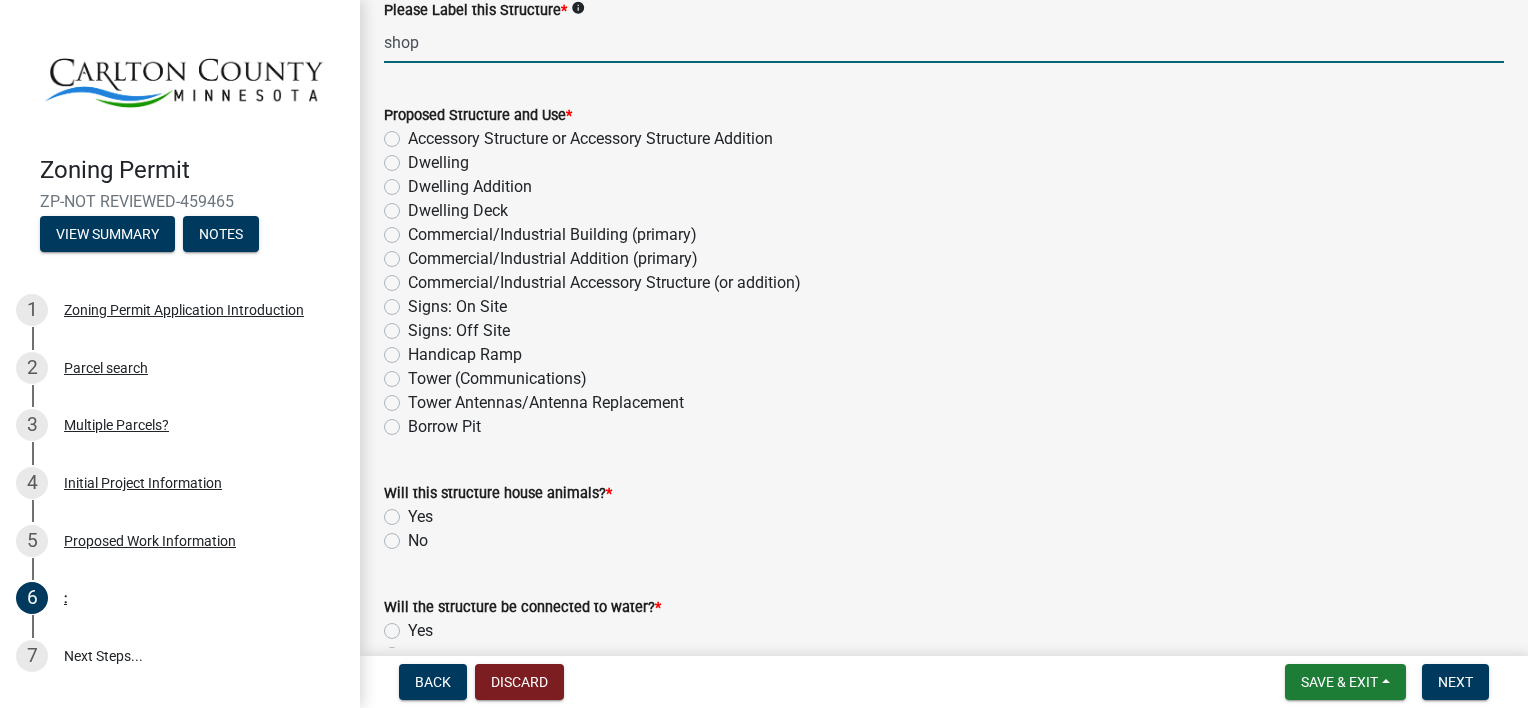type on "shop" 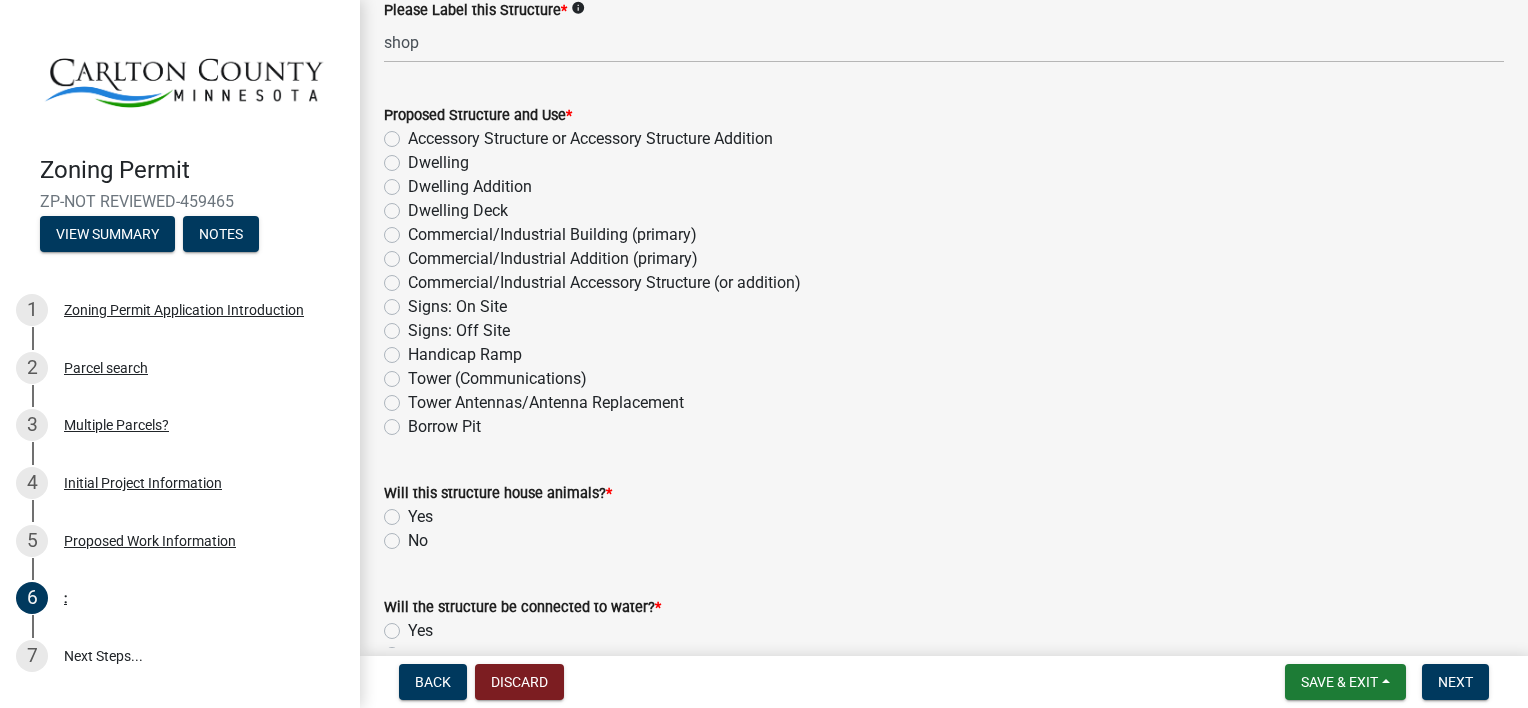 click on "Accessory Structure or Accessory Structure Addition" 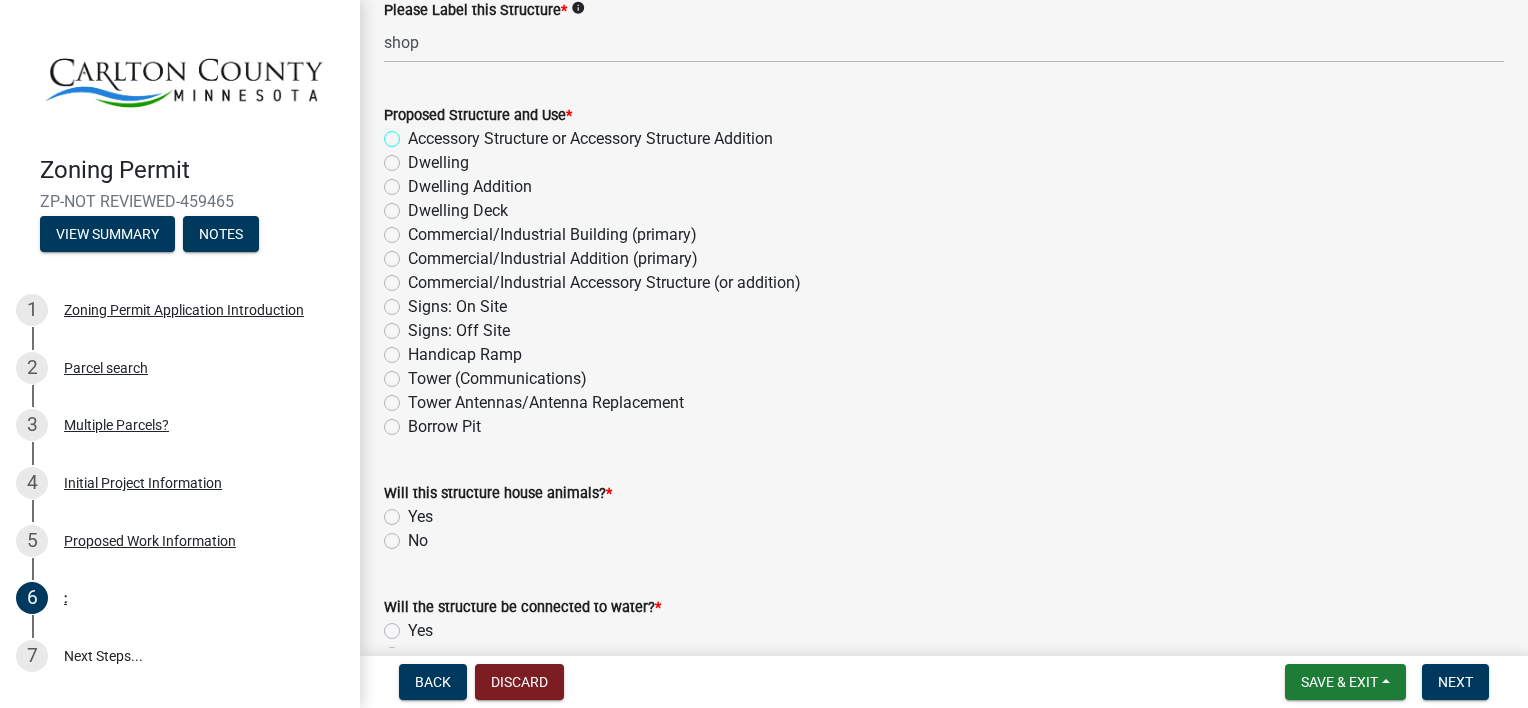 click on "Accessory Structure or Accessory Structure Addition" at bounding box center (414, 133) 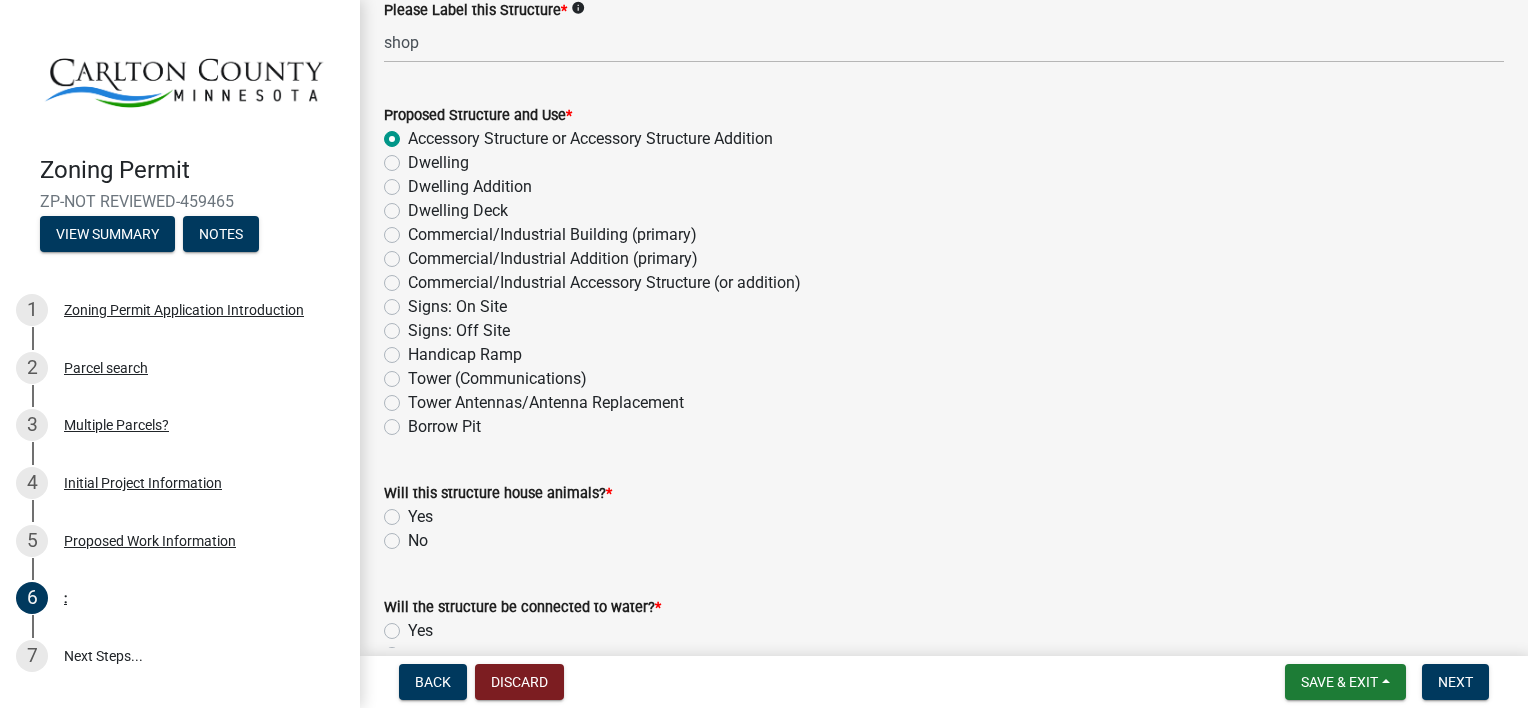 radio on "true" 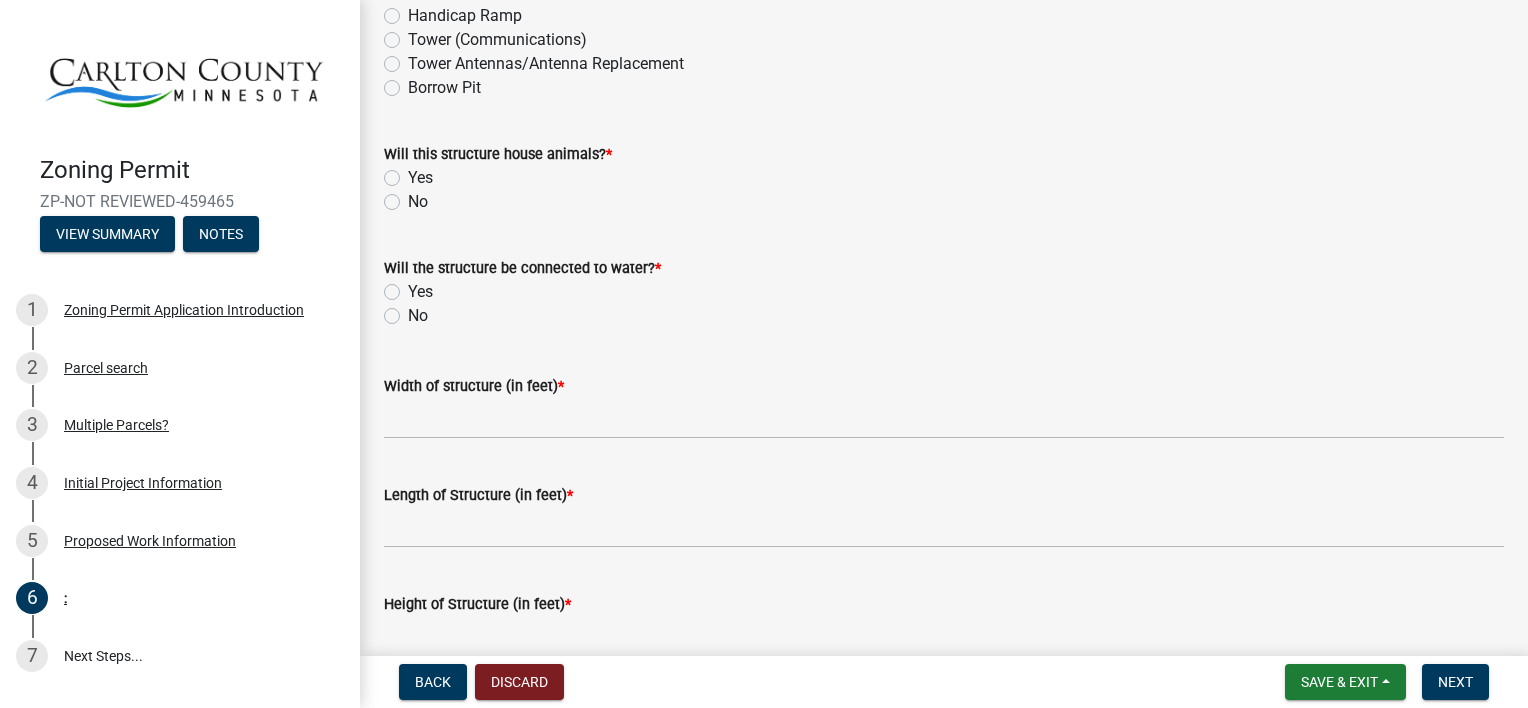 scroll, scrollTop: 586, scrollLeft: 0, axis: vertical 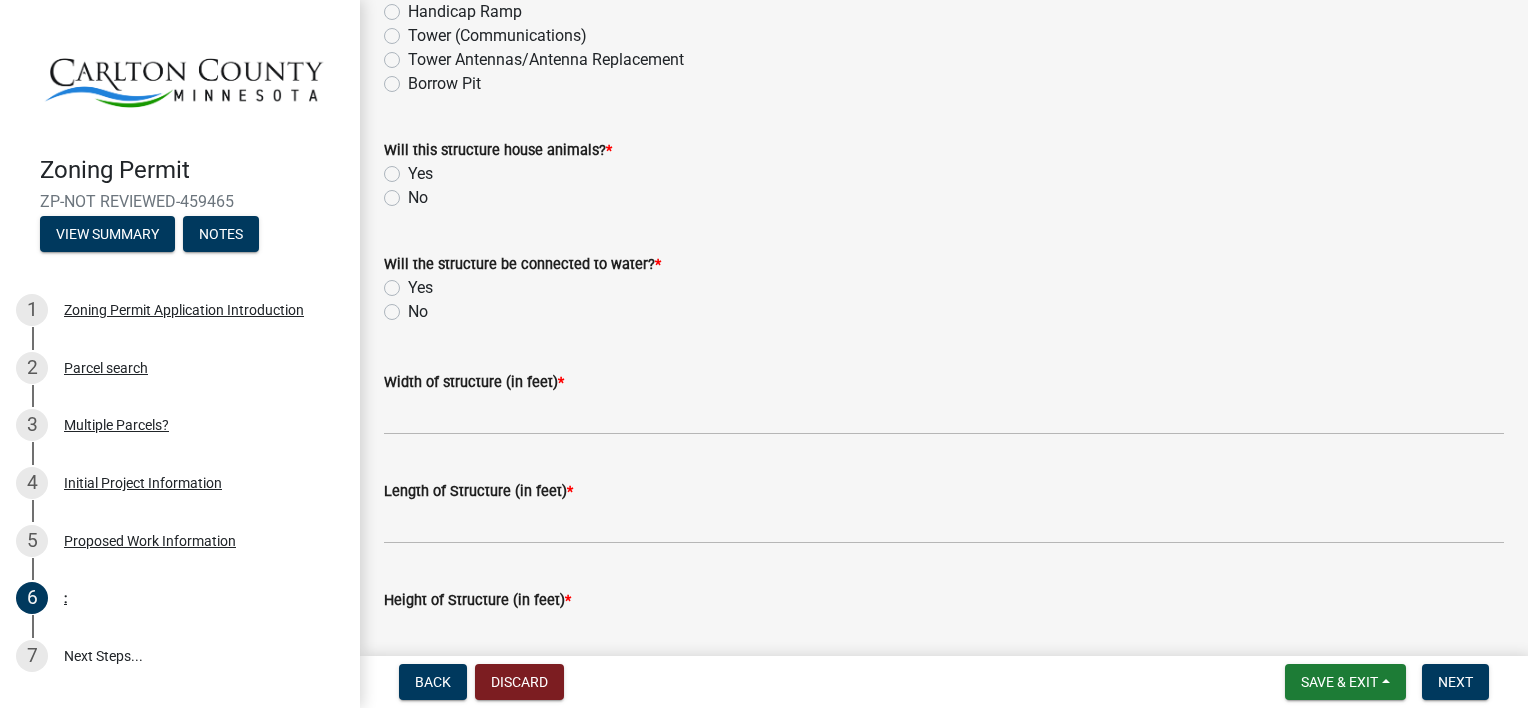 click on "No" 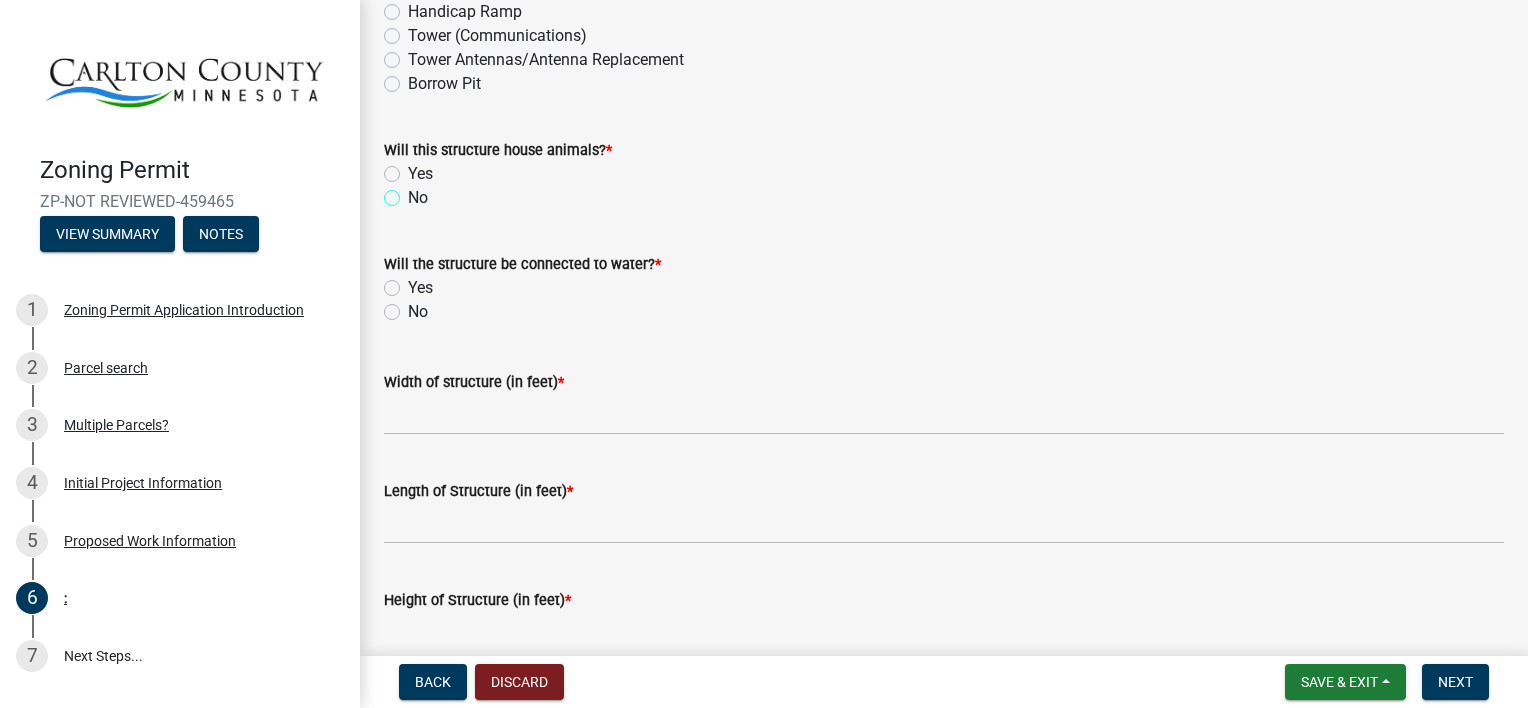 click on "No" at bounding box center [414, 192] 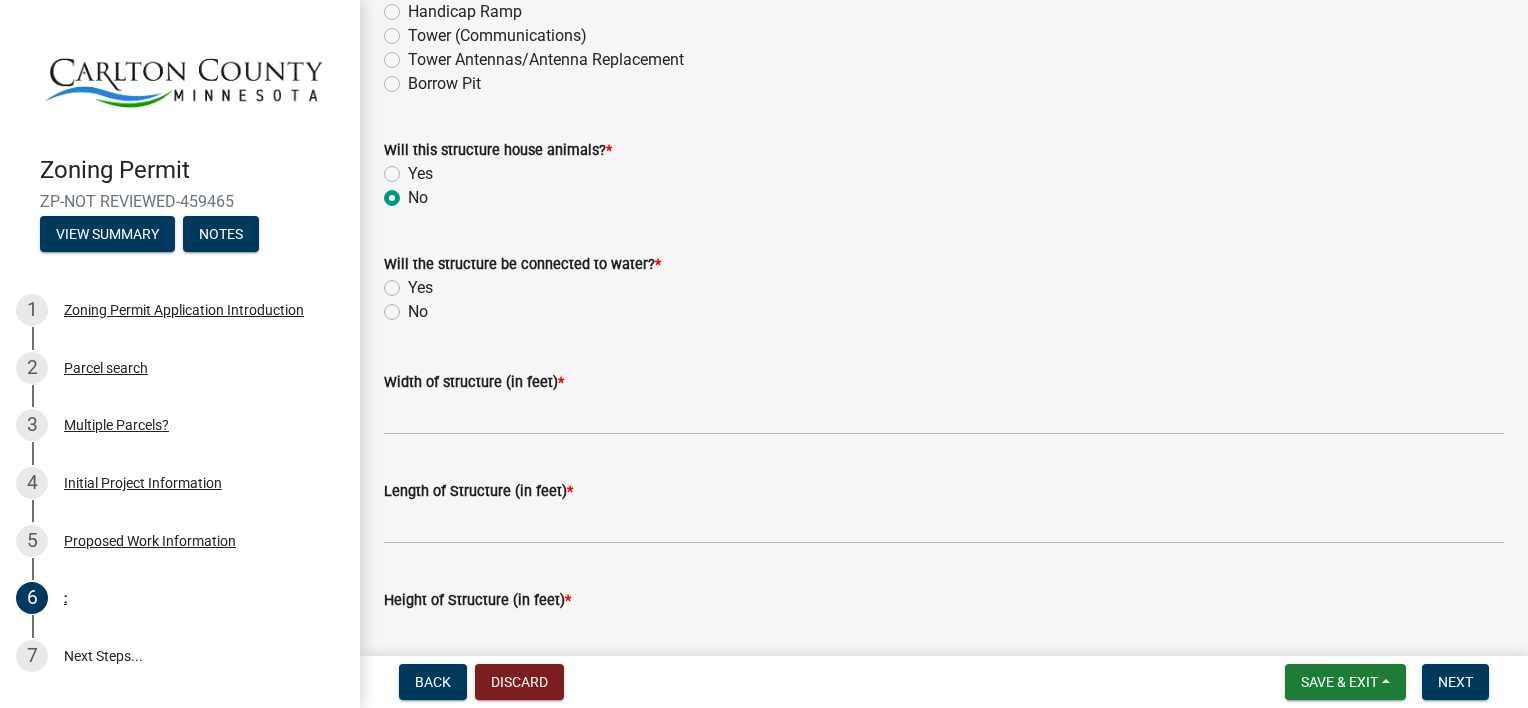 radio on "true" 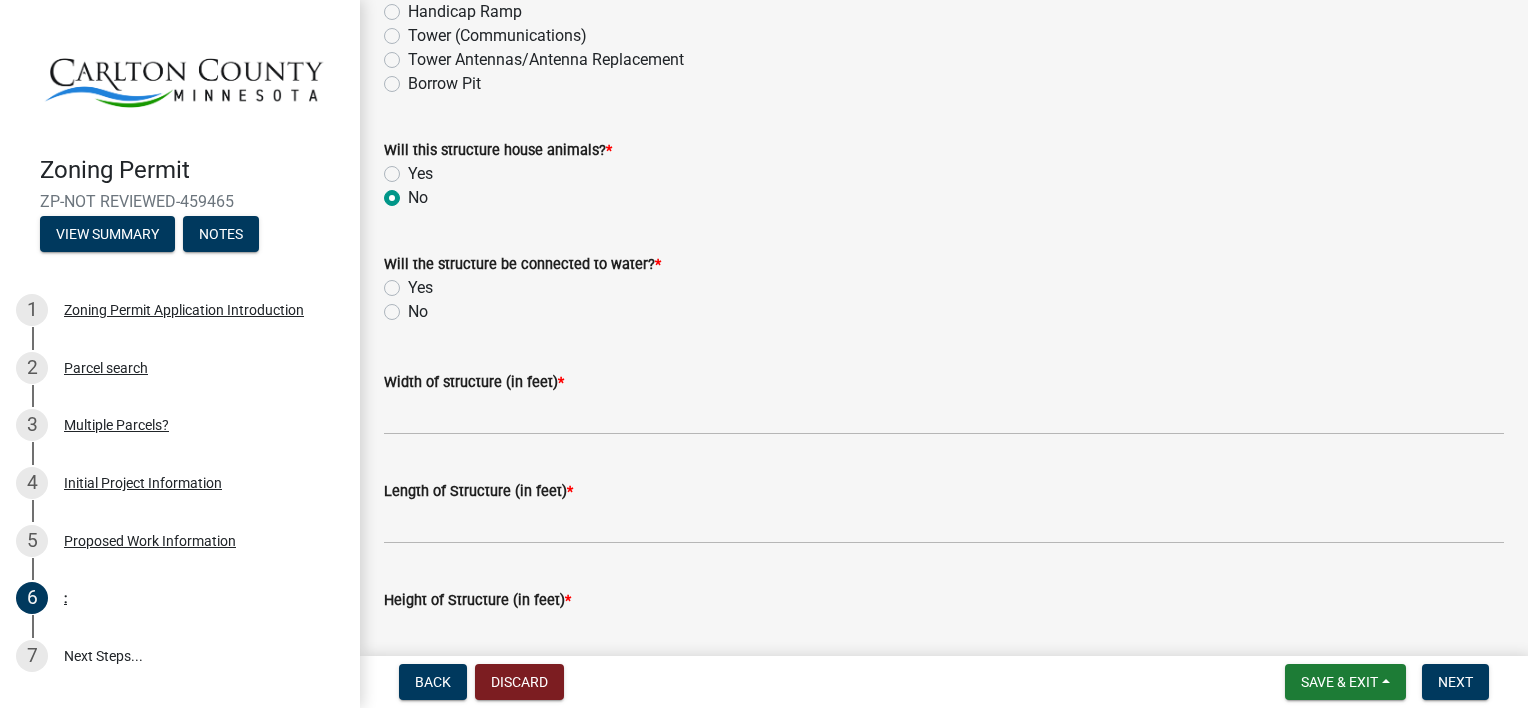 click on "No" 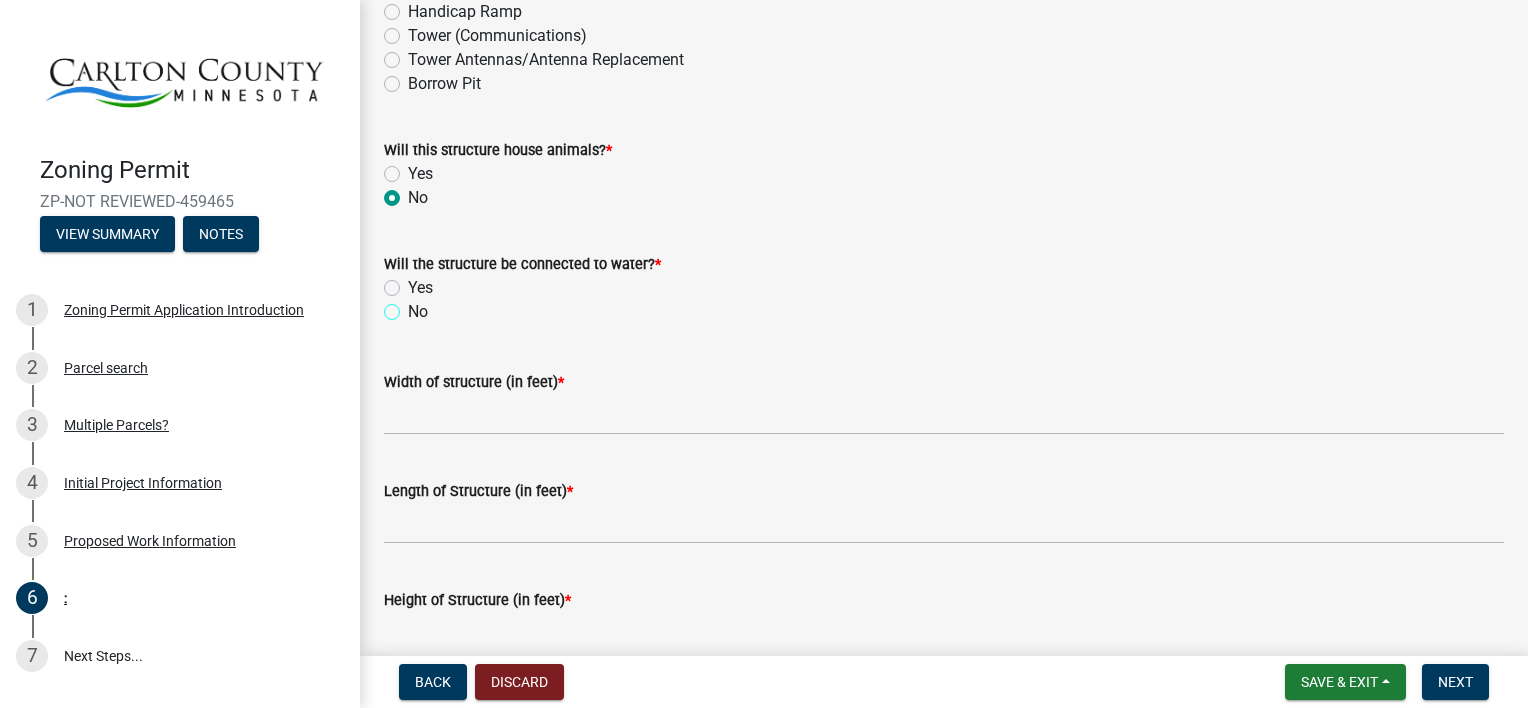 click on "No" at bounding box center [414, 306] 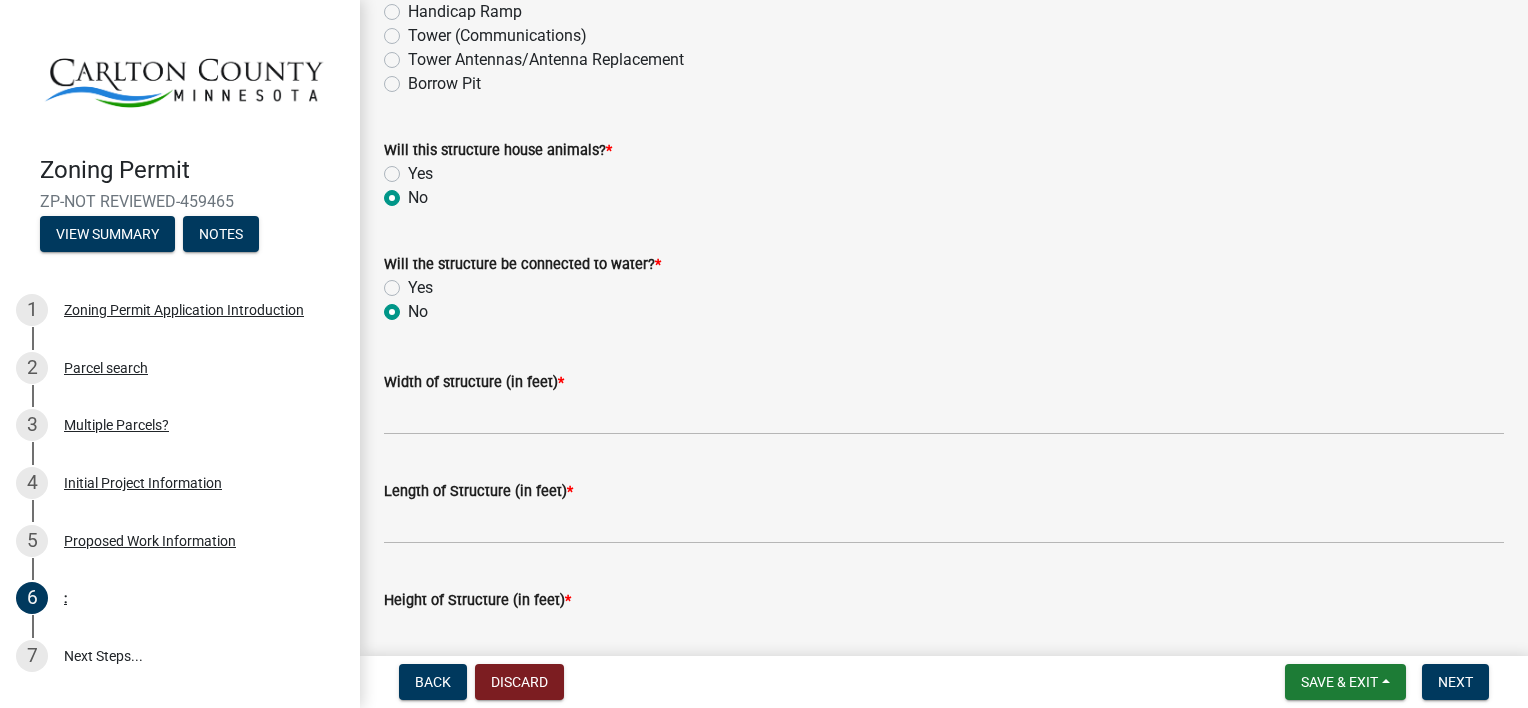 radio on "true" 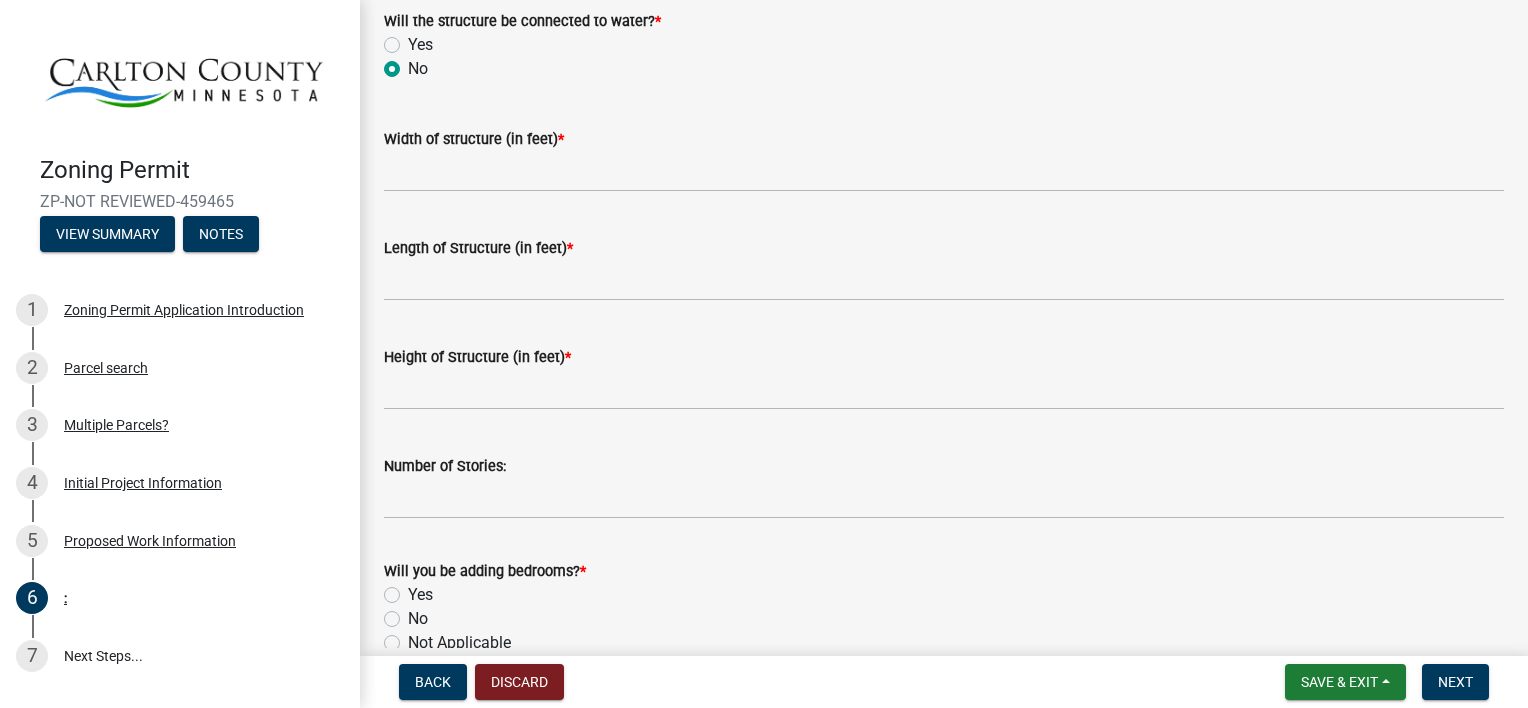 scroll, scrollTop: 840, scrollLeft: 0, axis: vertical 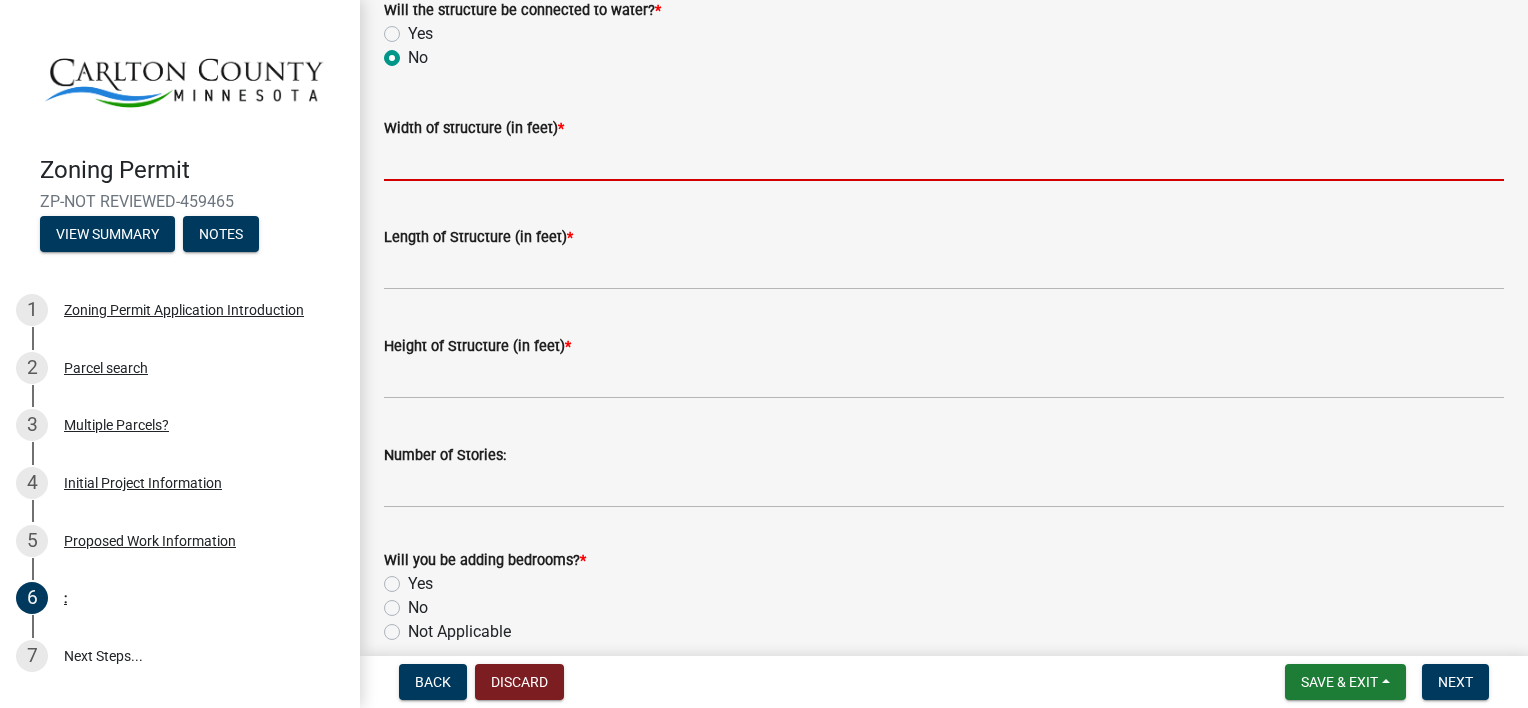 click on "Width of structure (in feet)  *" at bounding box center [944, 160] 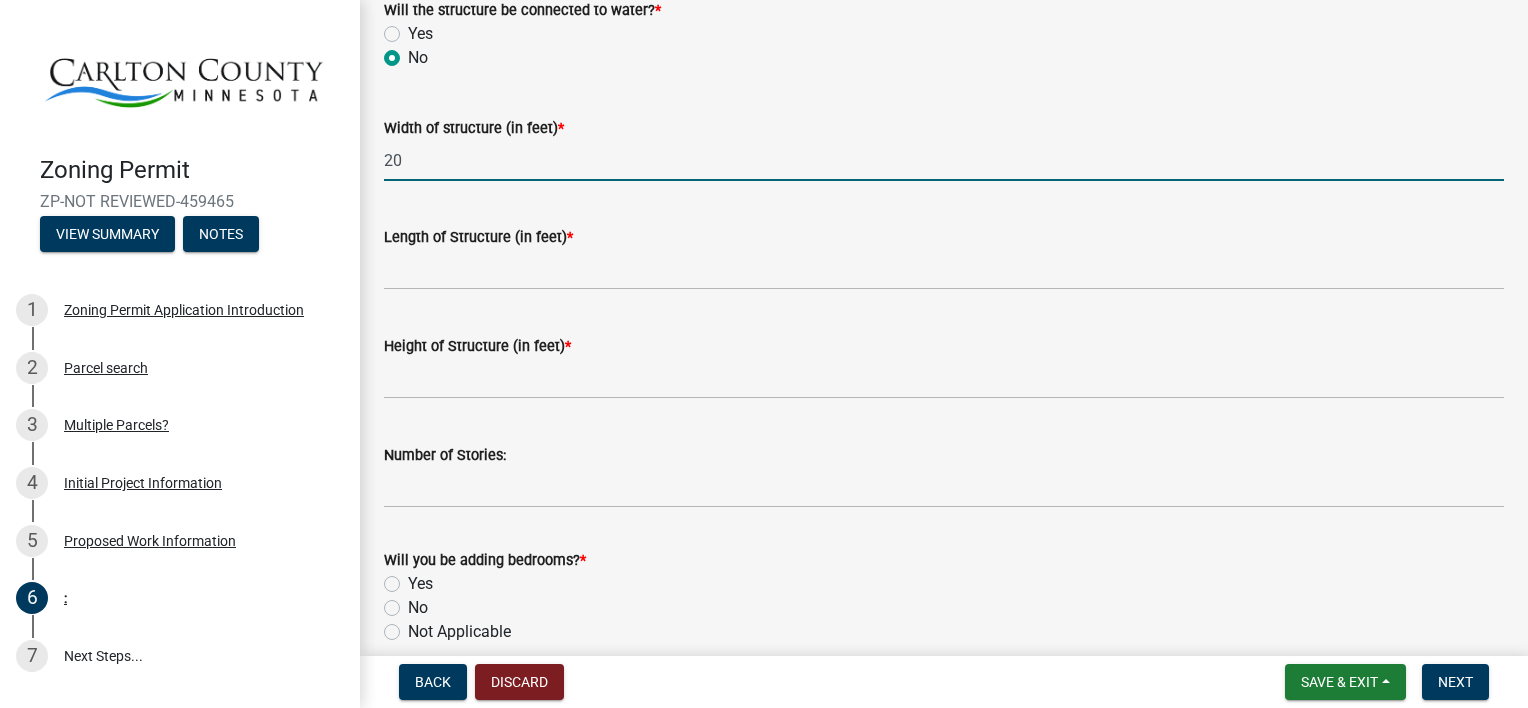 type on "20" 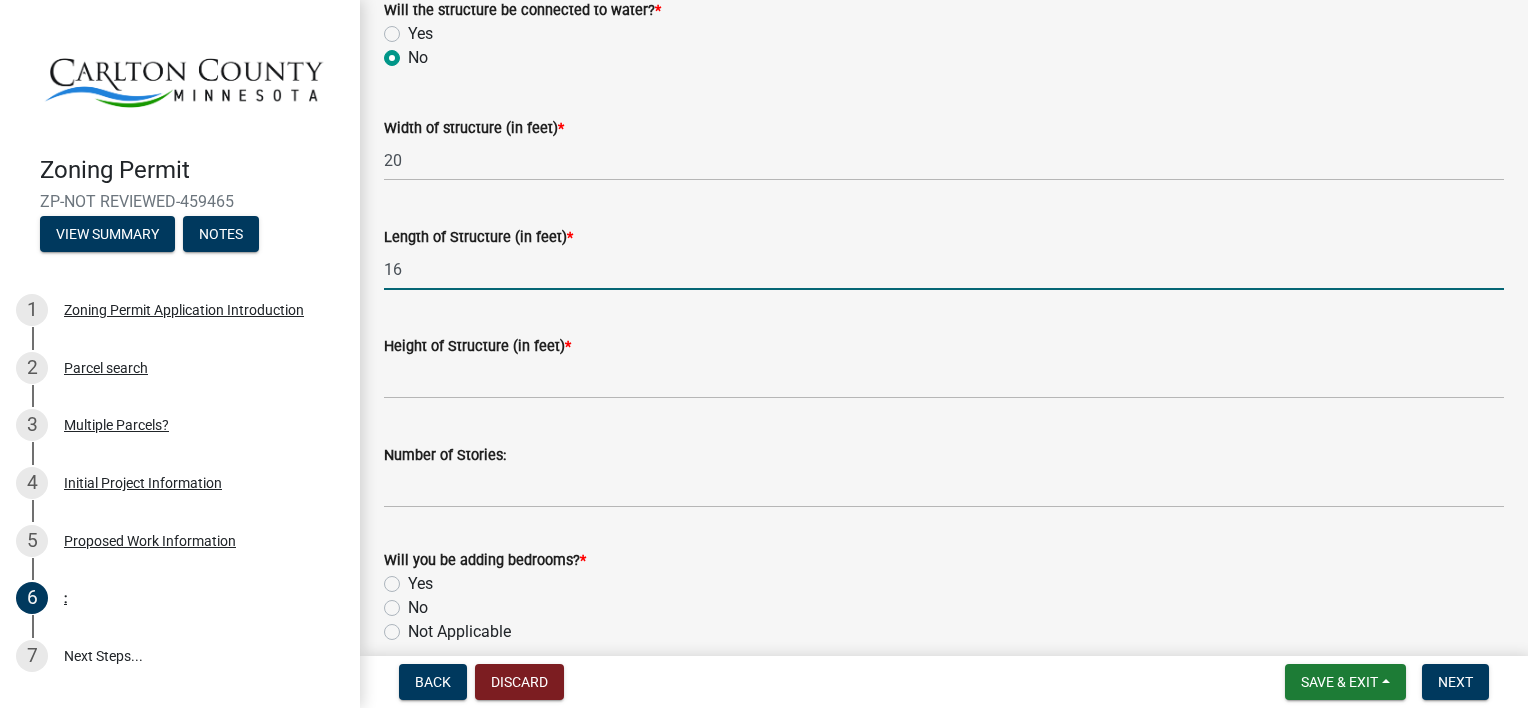 type on "16" 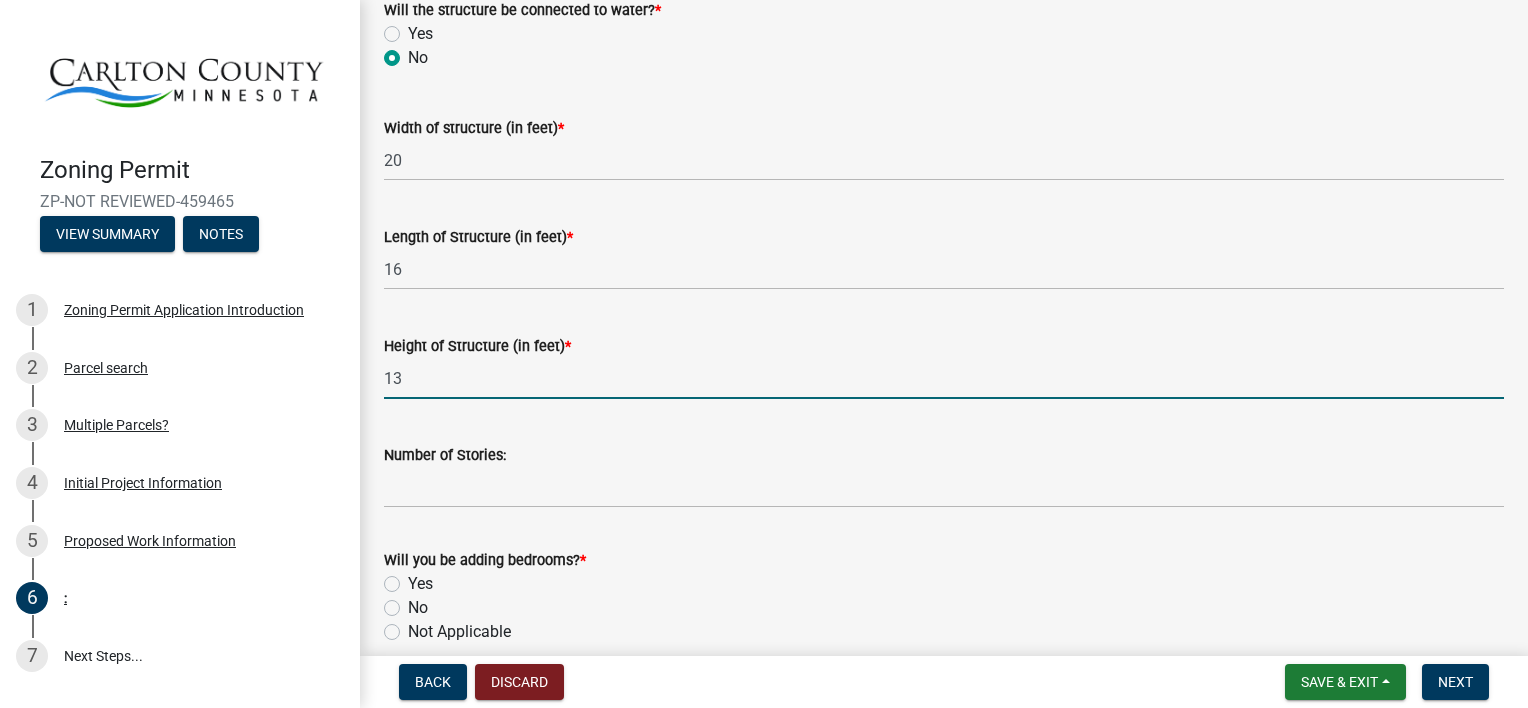 type on "13" 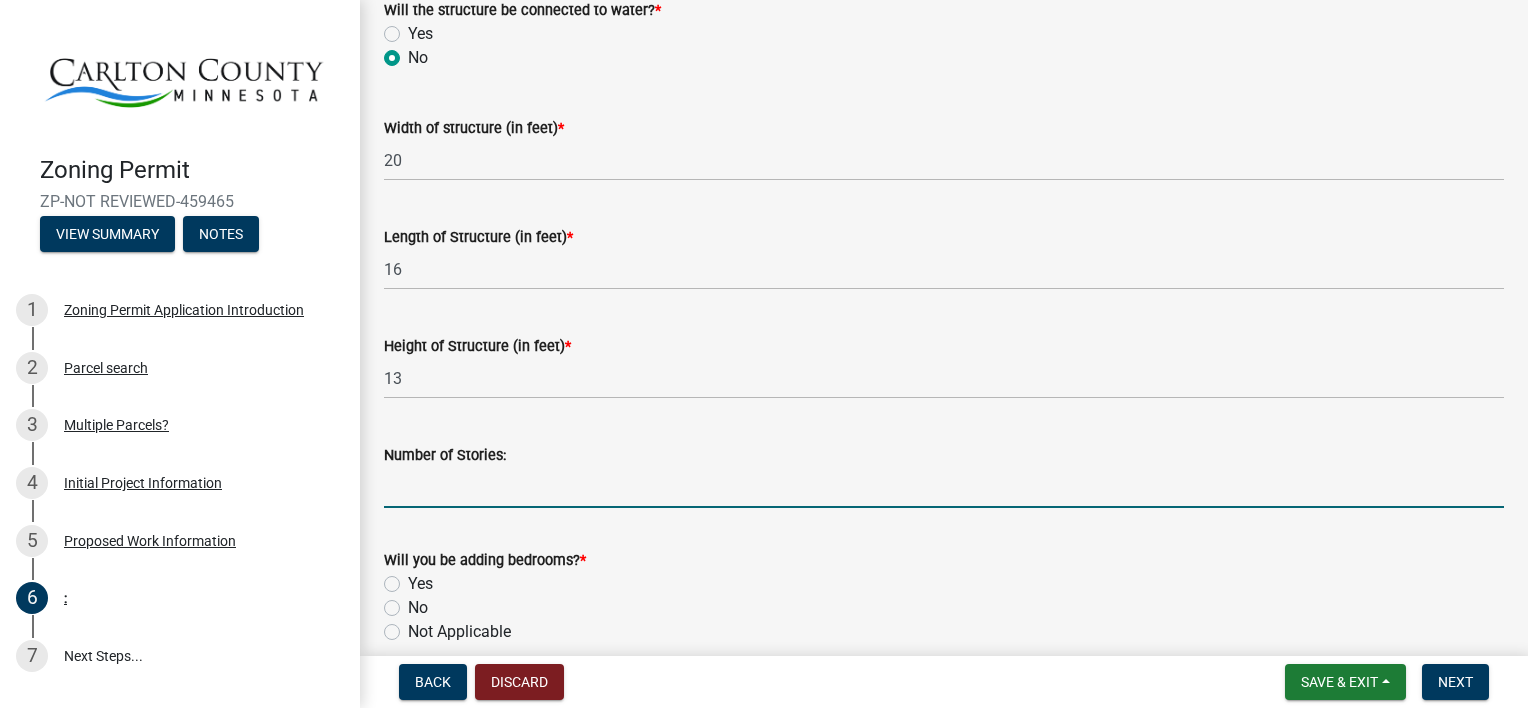 click on "Number of Stories:" at bounding box center [944, 487] 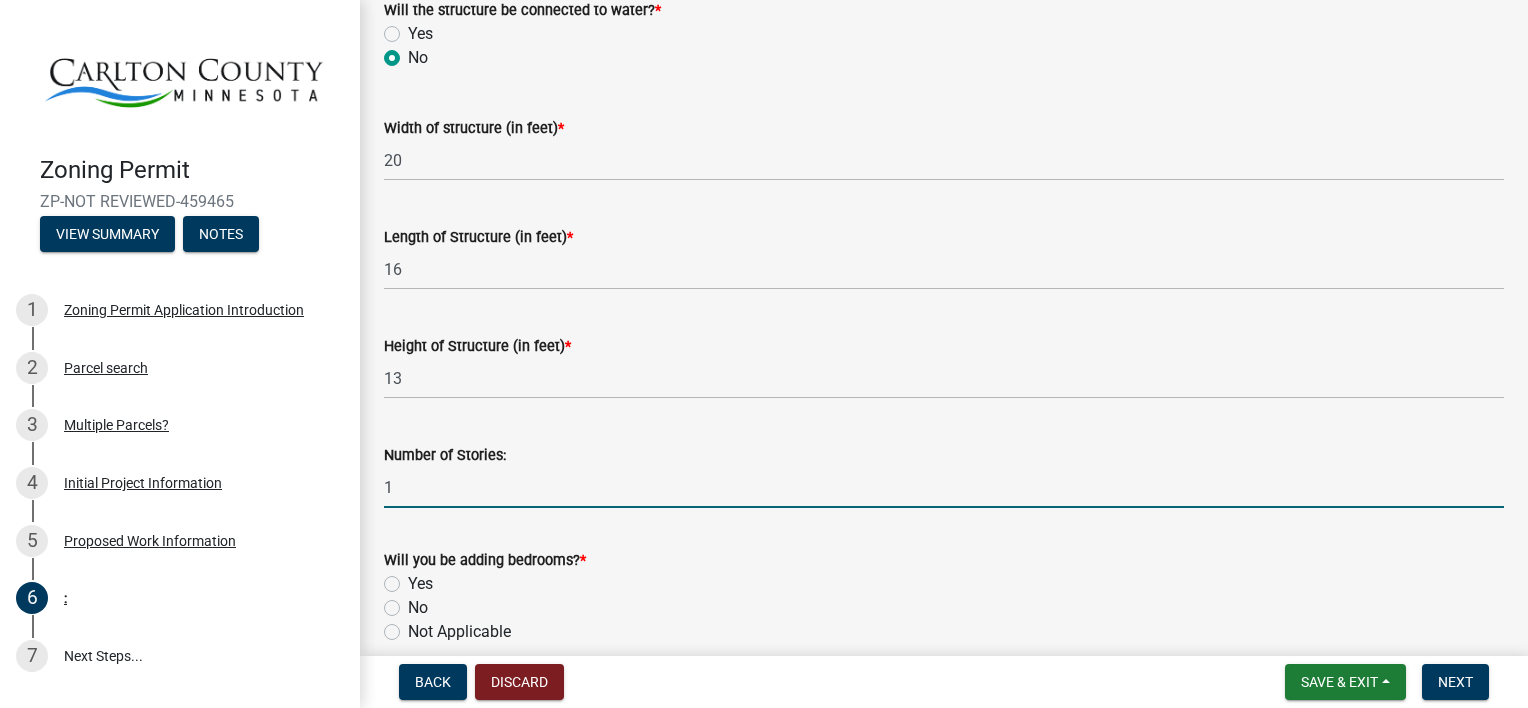 type on "1" 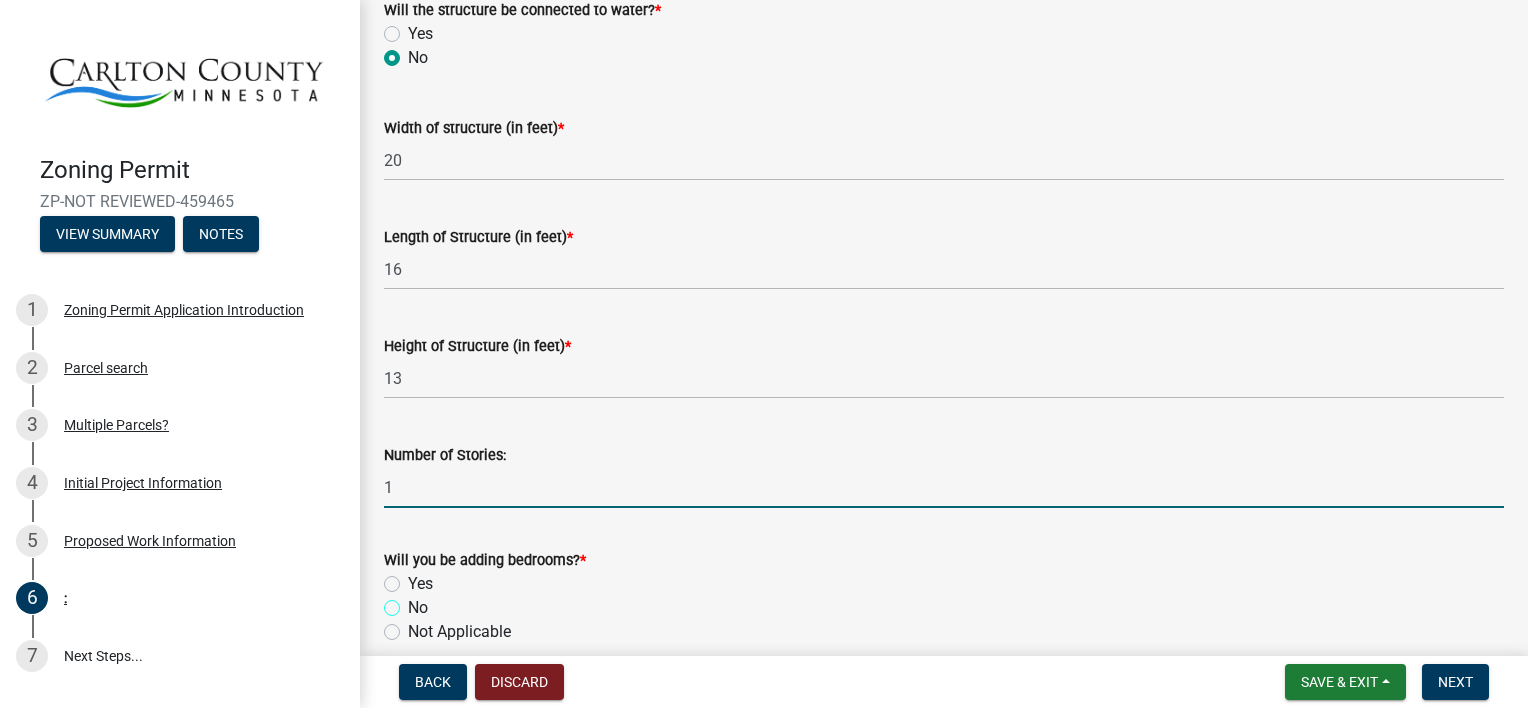click on "No" at bounding box center [414, 602] 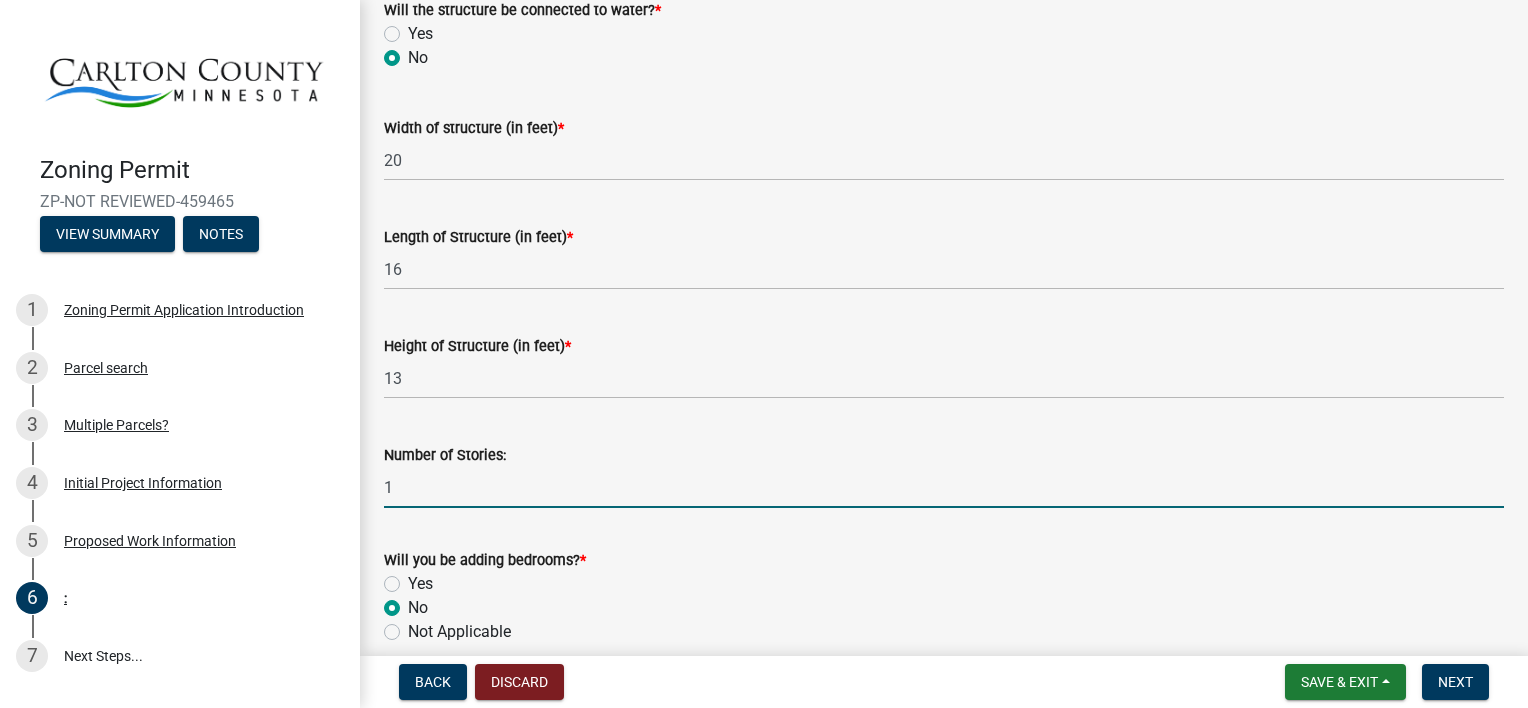 radio on "true" 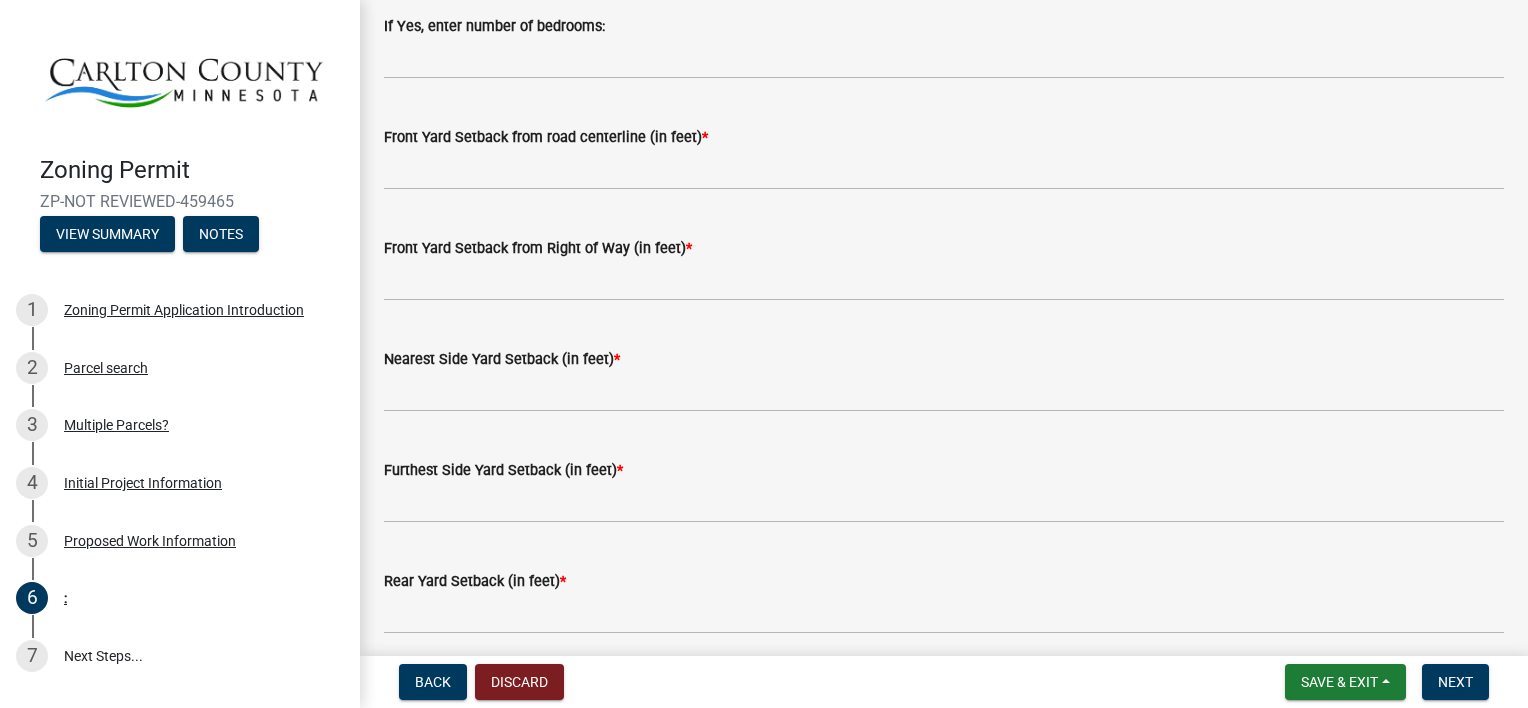 scroll, scrollTop: 1550, scrollLeft: 0, axis: vertical 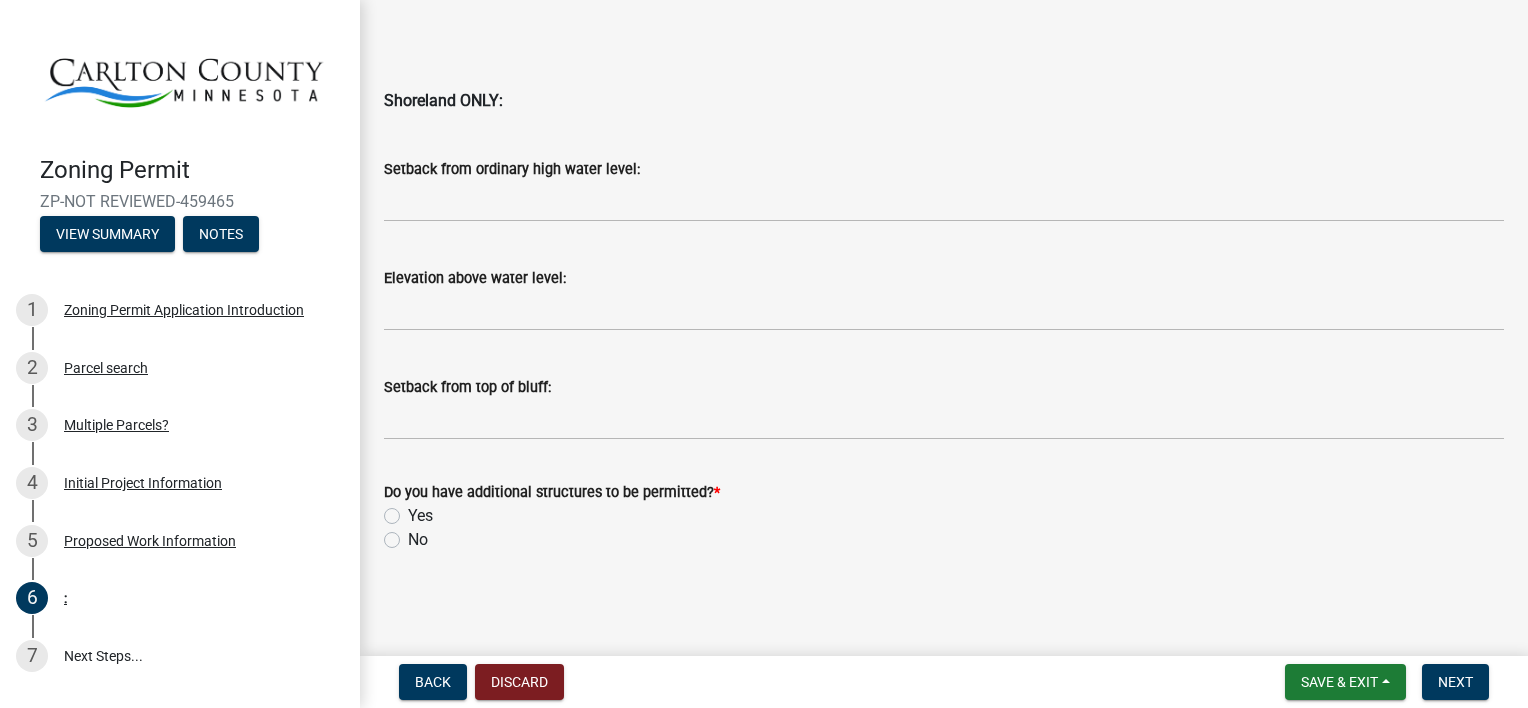 click on "No" 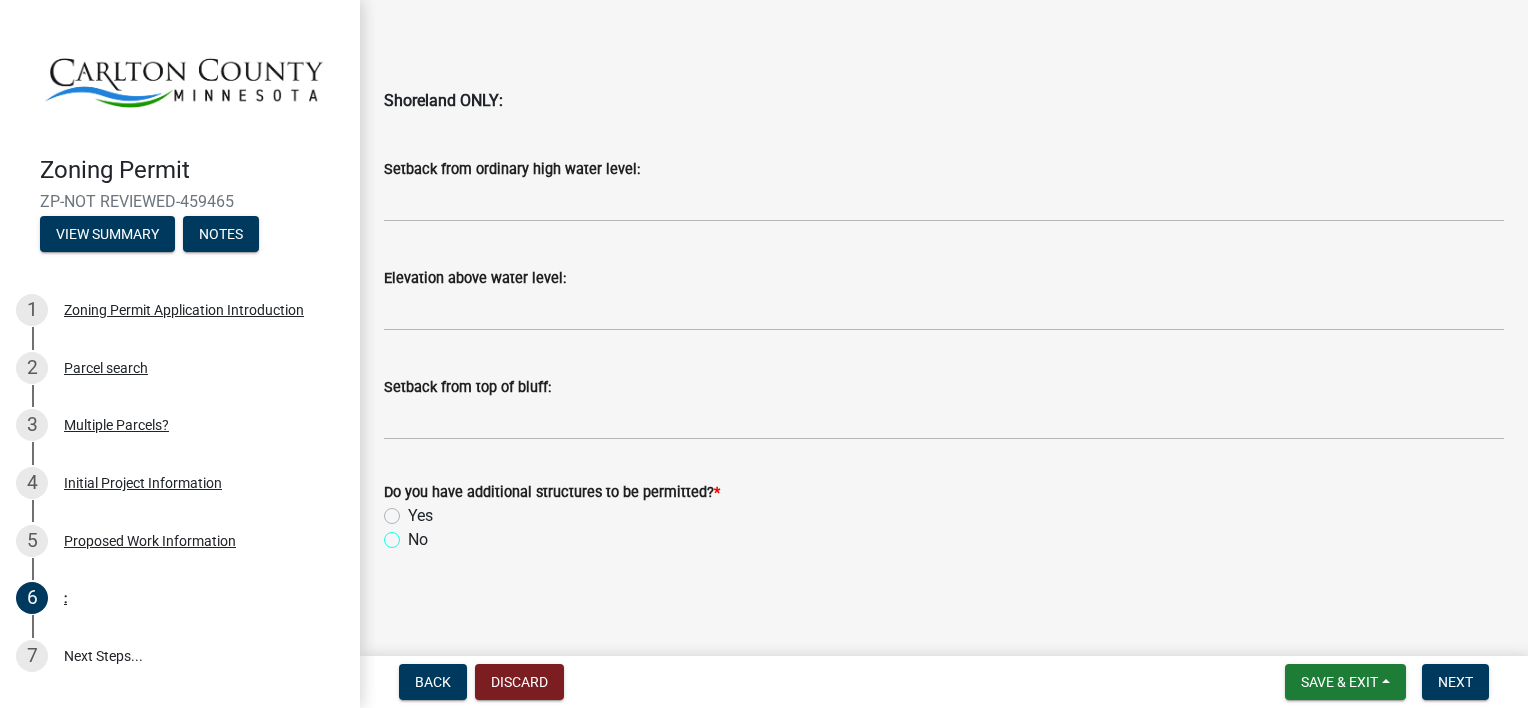 click on "No" at bounding box center [414, 534] 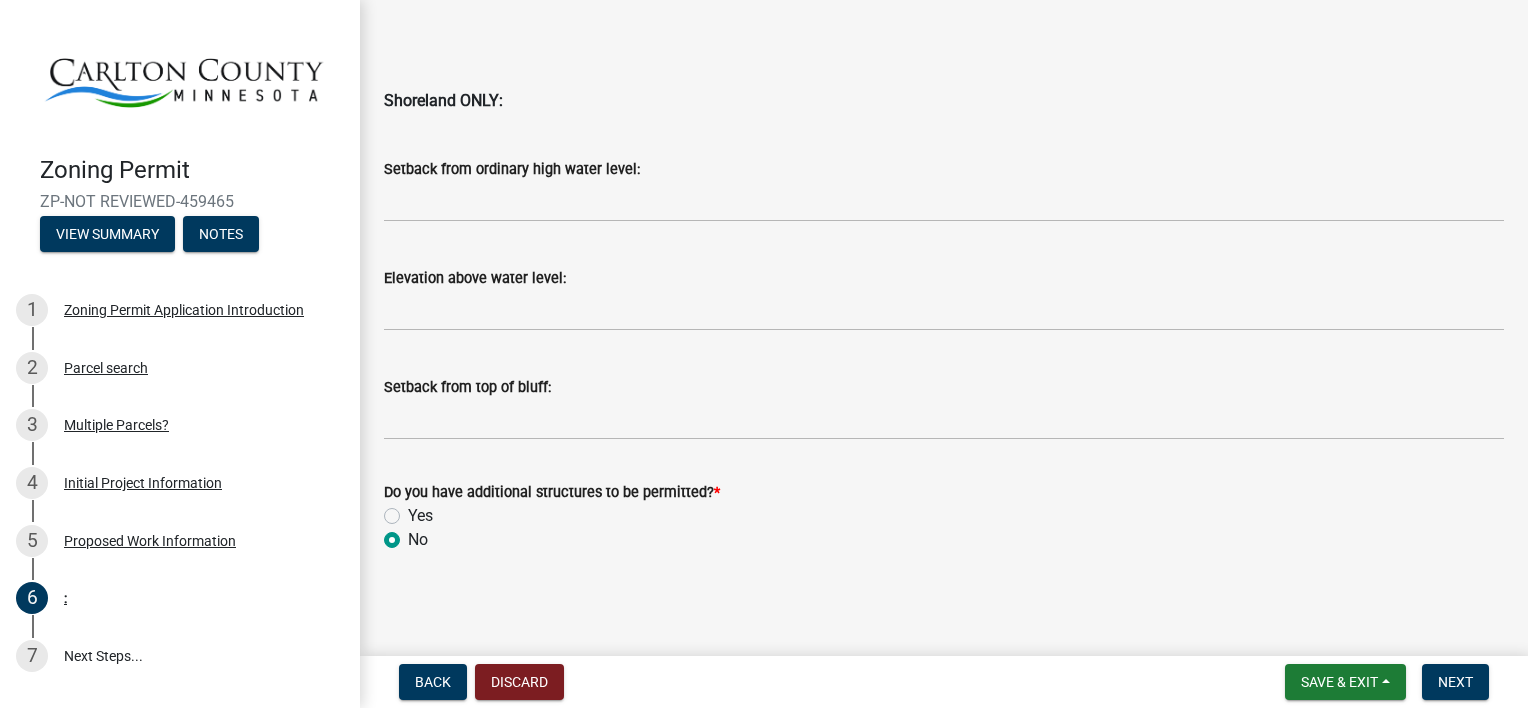 radio on "true" 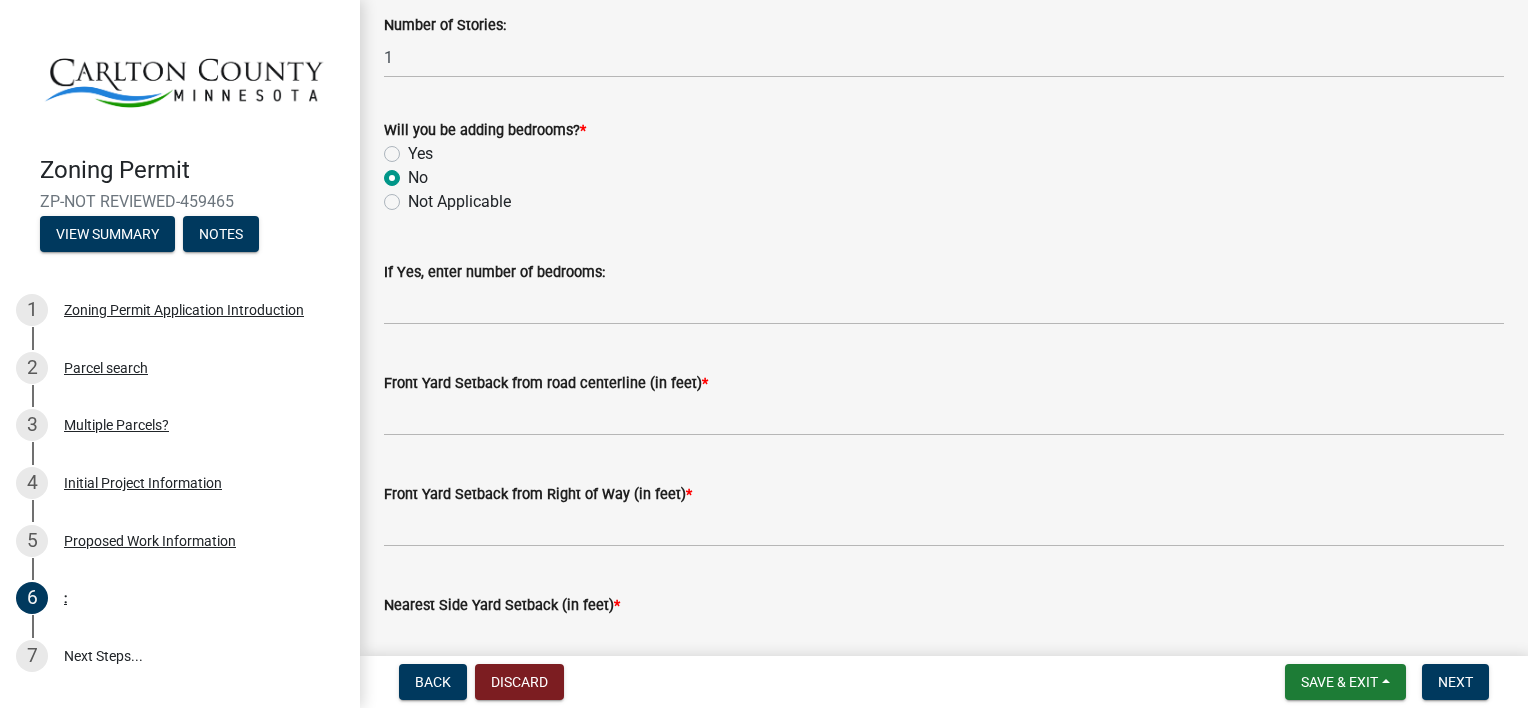 scroll, scrollTop: 1296, scrollLeft: 0, axis: vertical 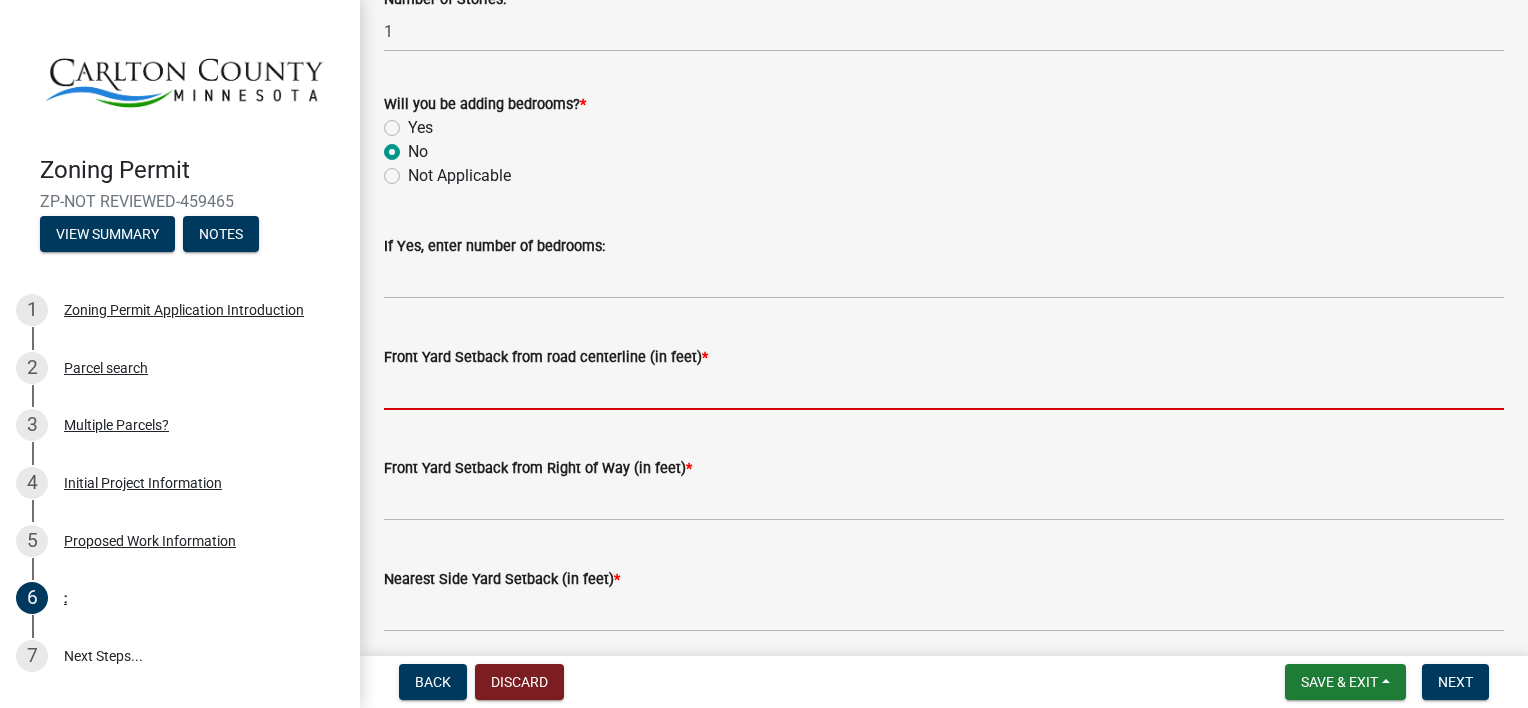 click 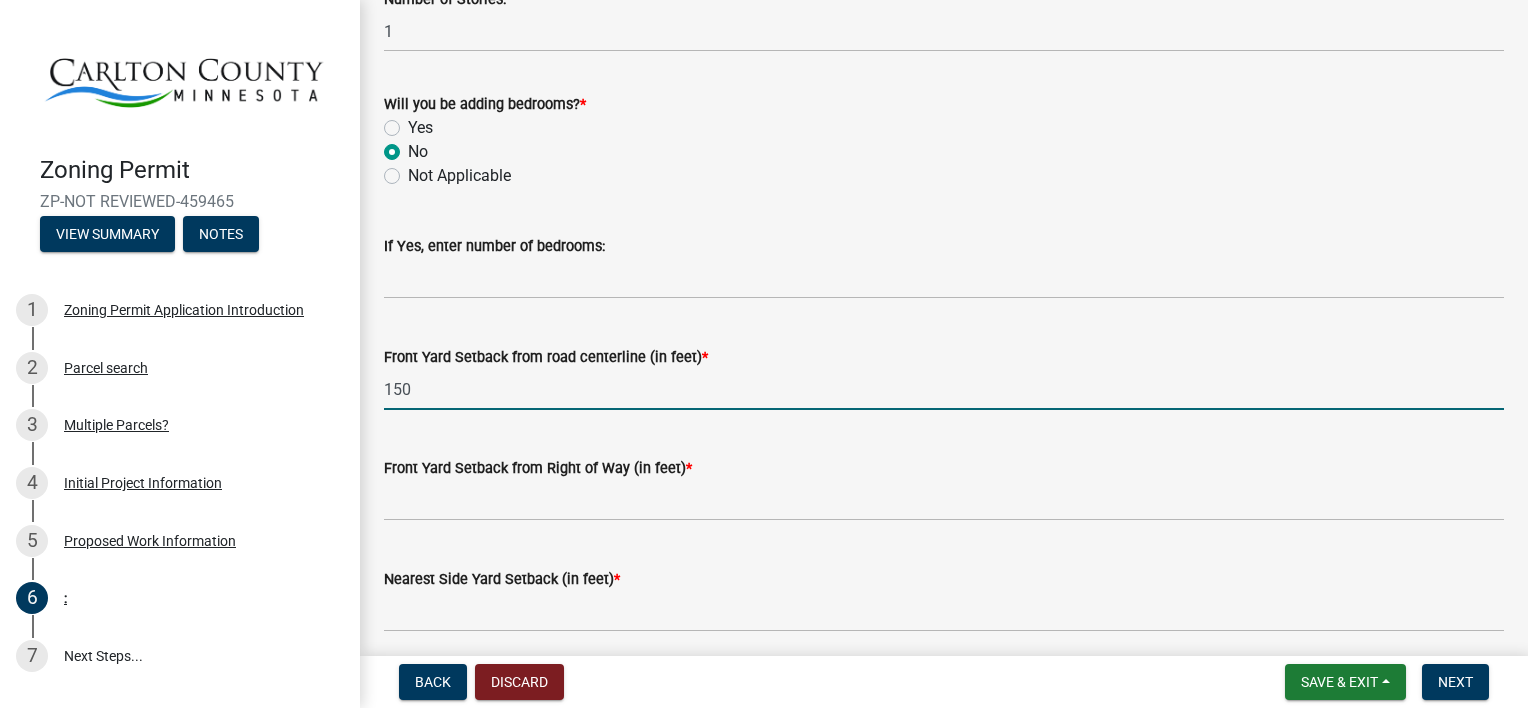 type on "150" 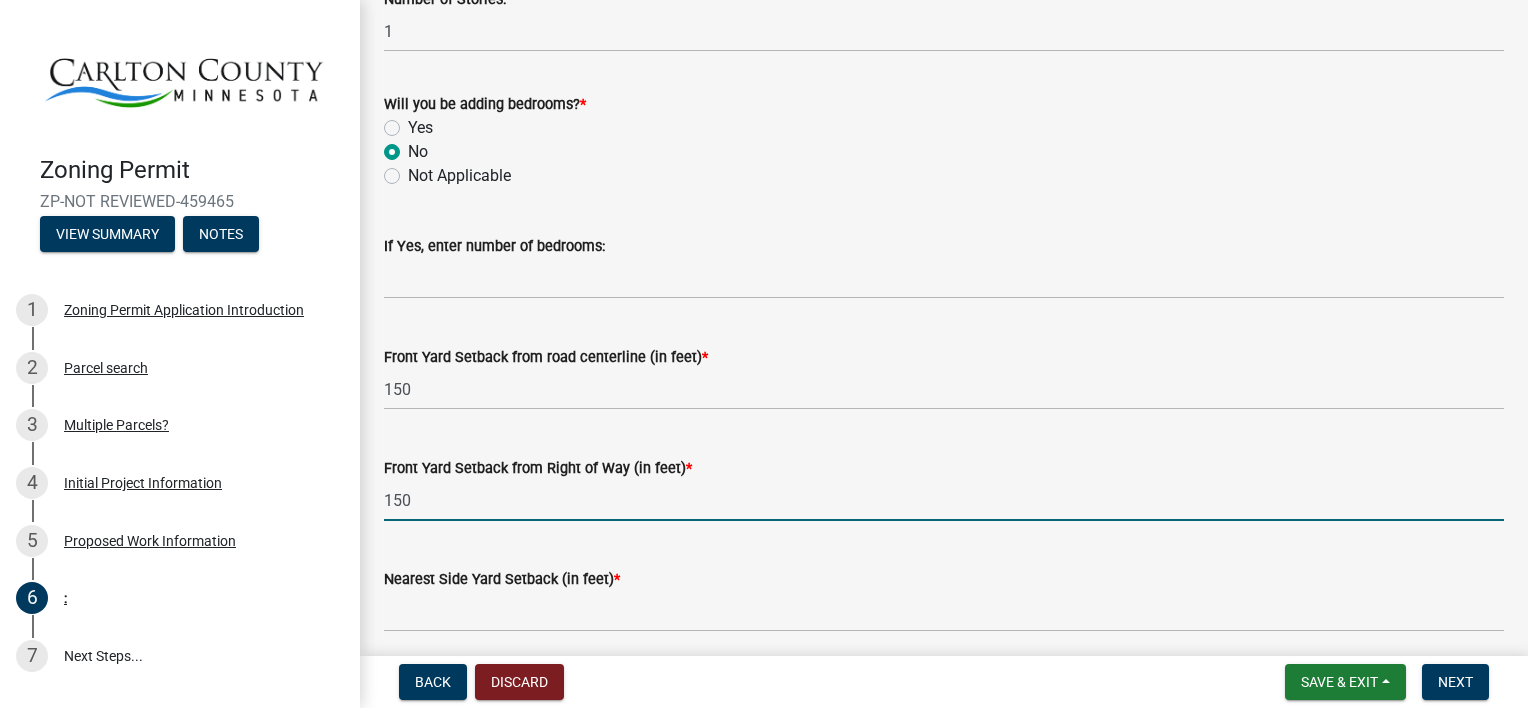 type on "150" 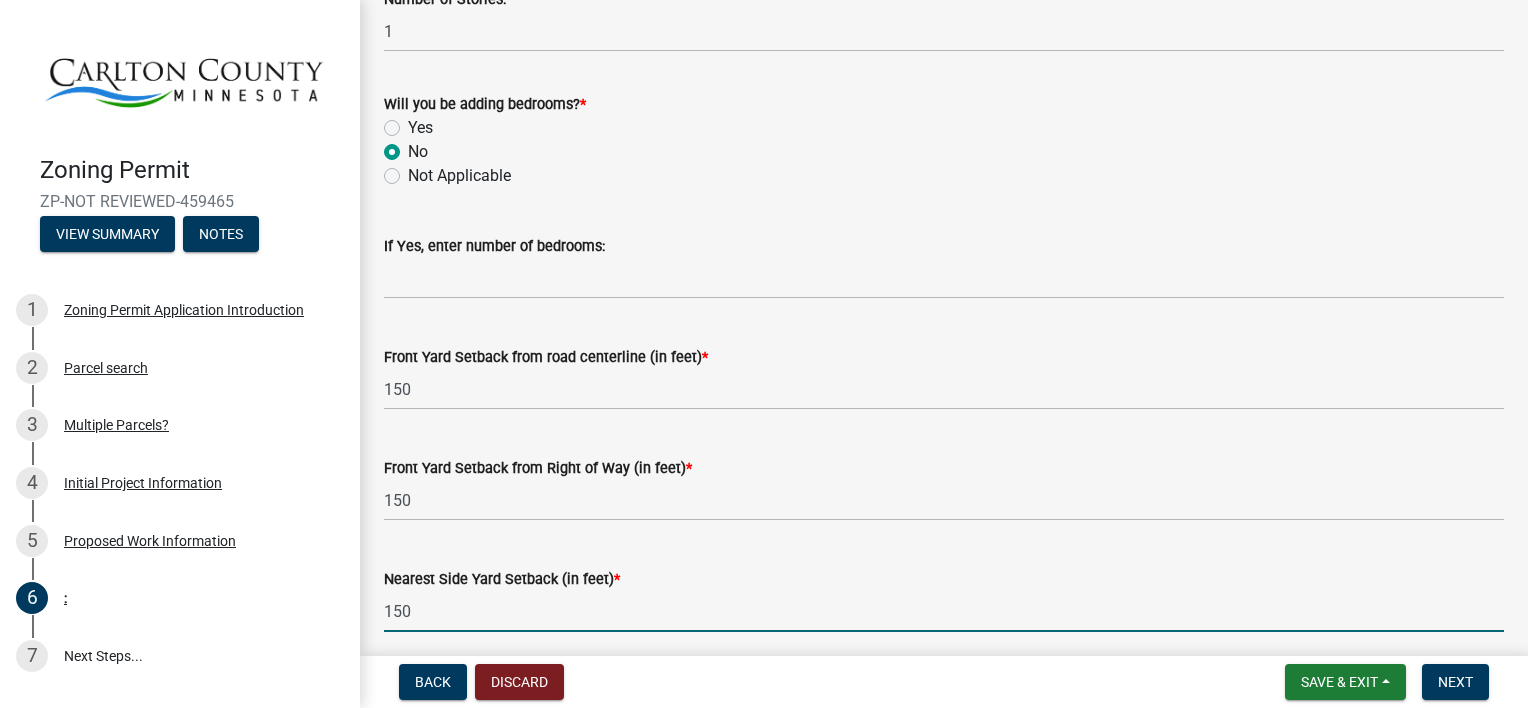 type on "150" 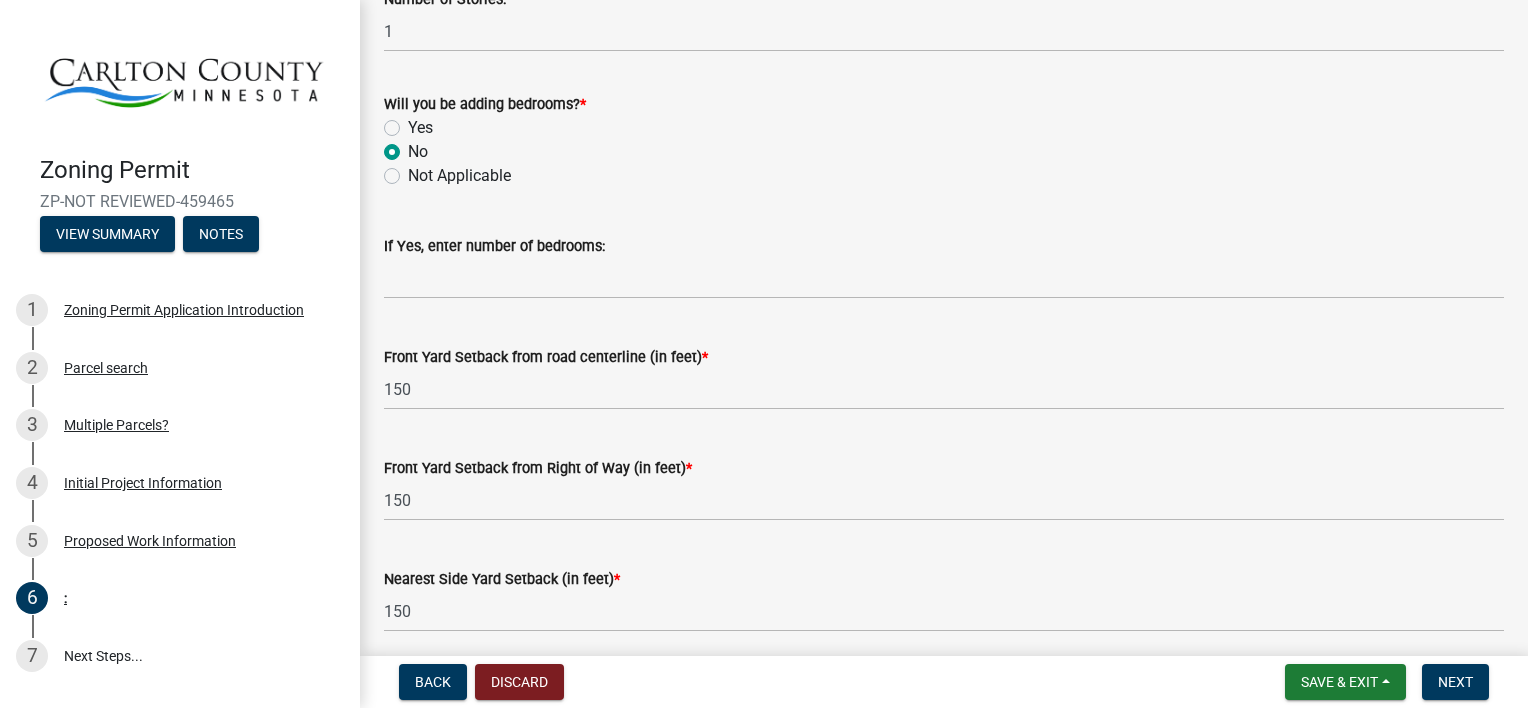 scroll, scrollTop: 1694, scrollLeft: 0, axis: vertical 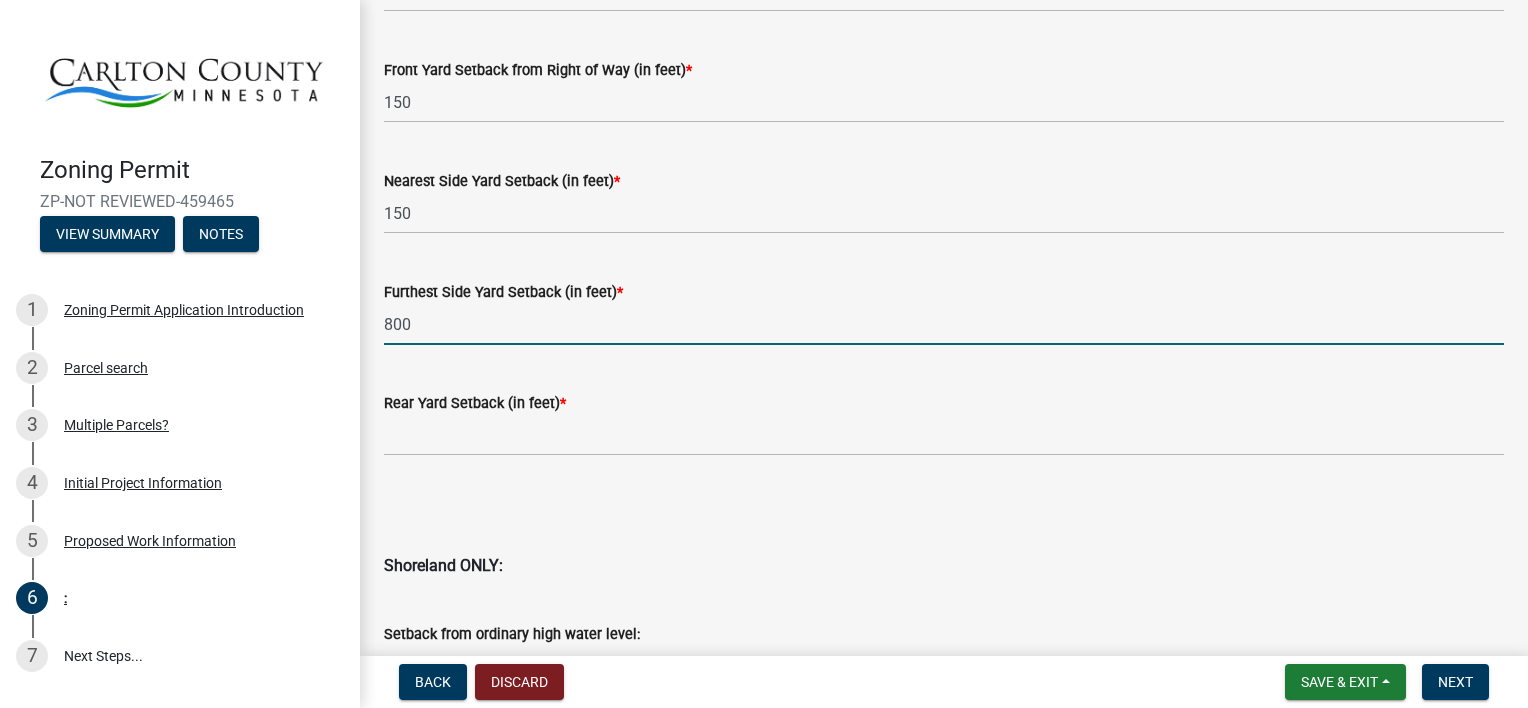 type on "800" 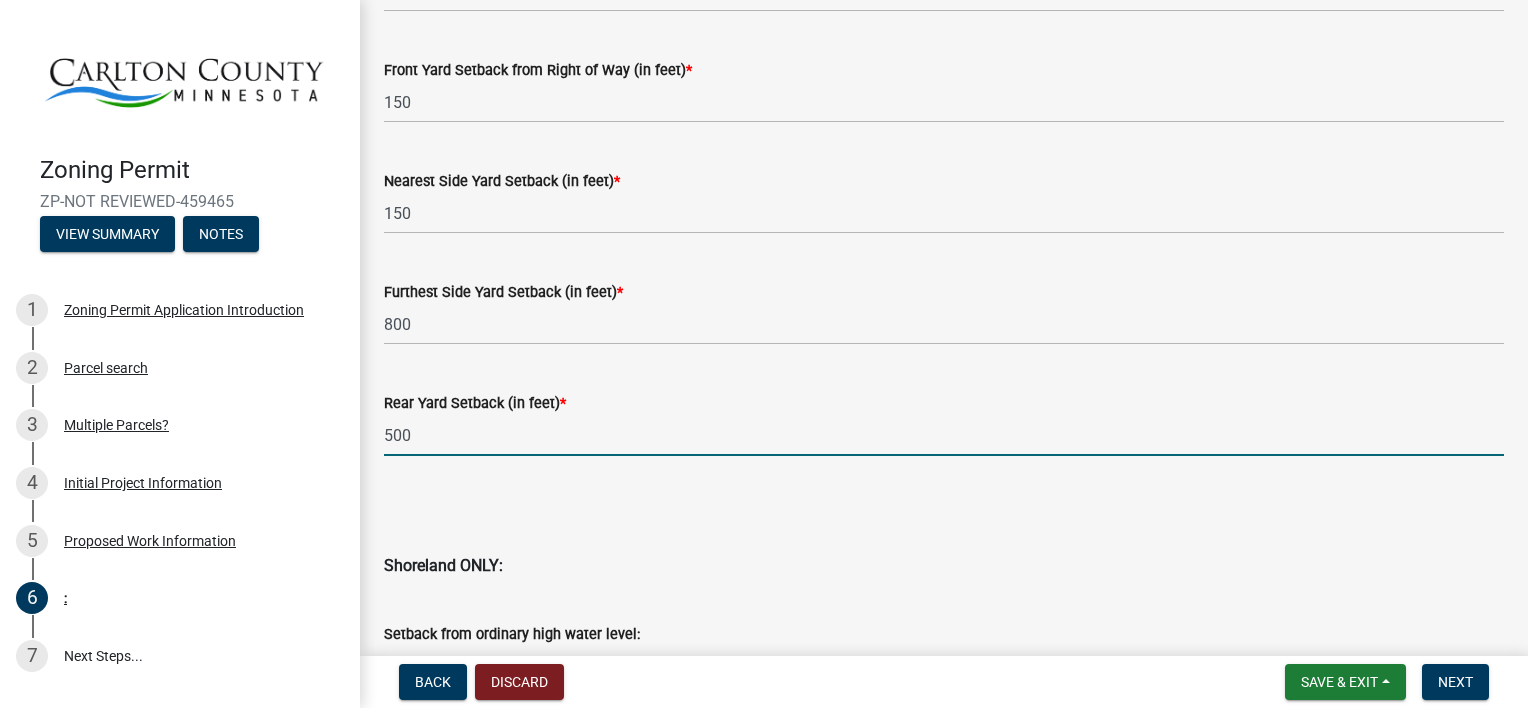 type on "500" 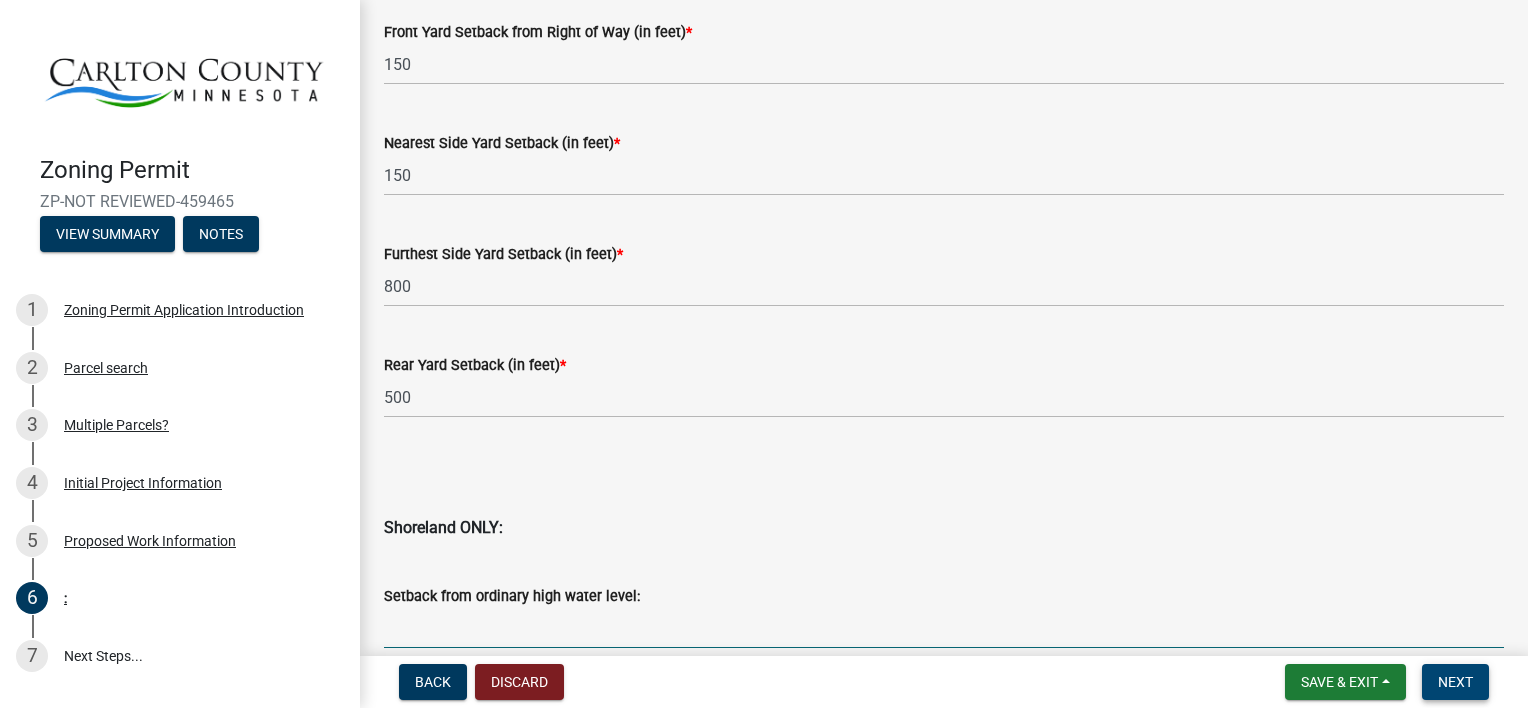 click on "Next" at bounding box center [1455, 682] 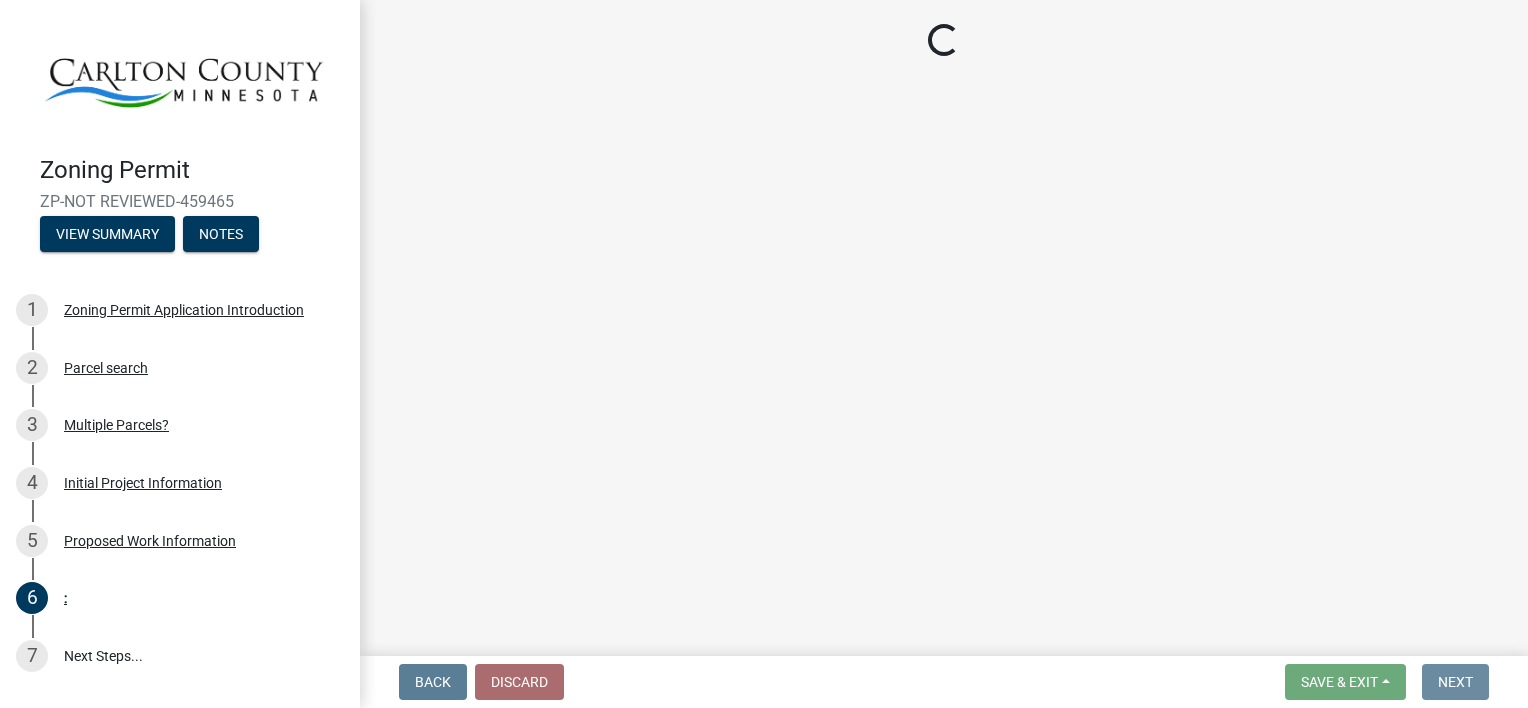 scroll, scrollTop: 0, scrollLeft: 0, axis: both 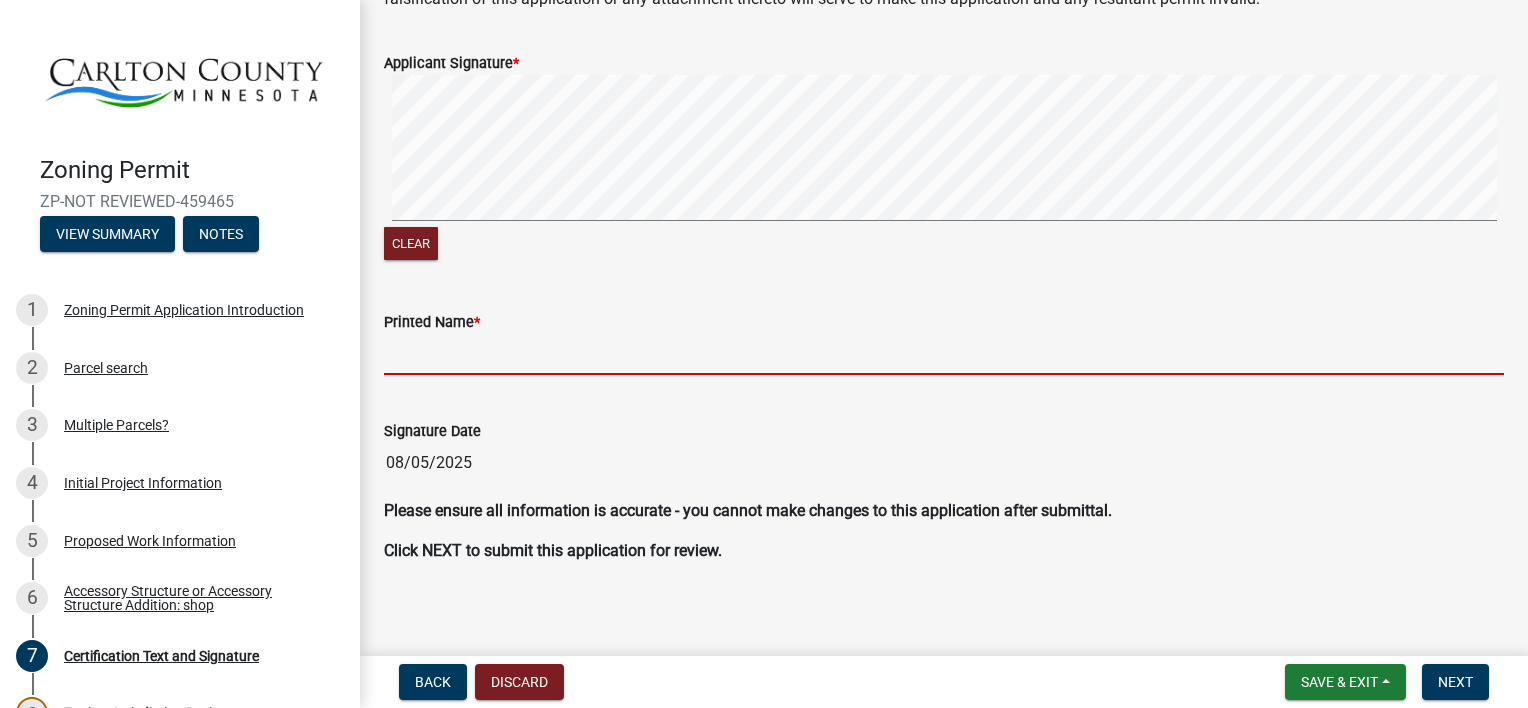 click on "Printed Name  *" at bounding box center [944, 354] 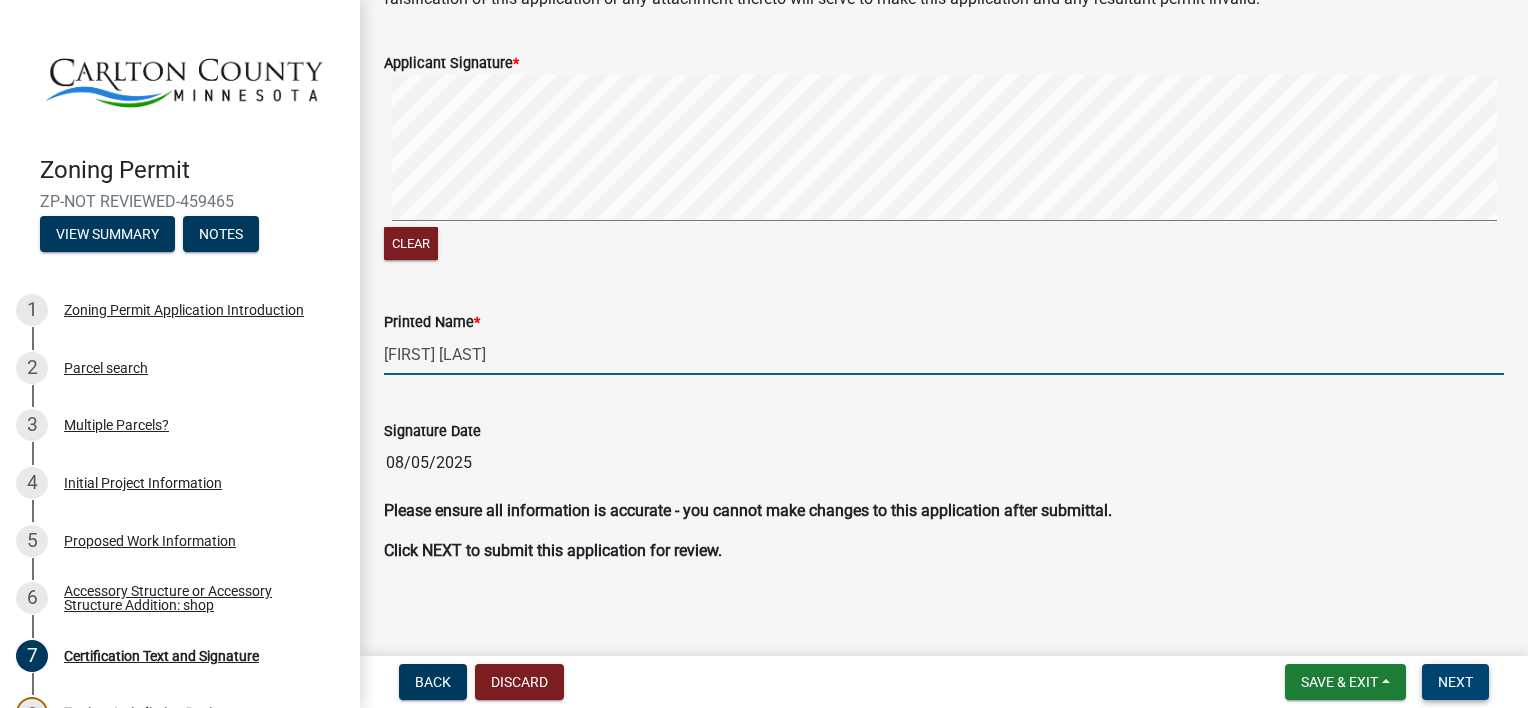 type on "[FIRST] [LAST]" 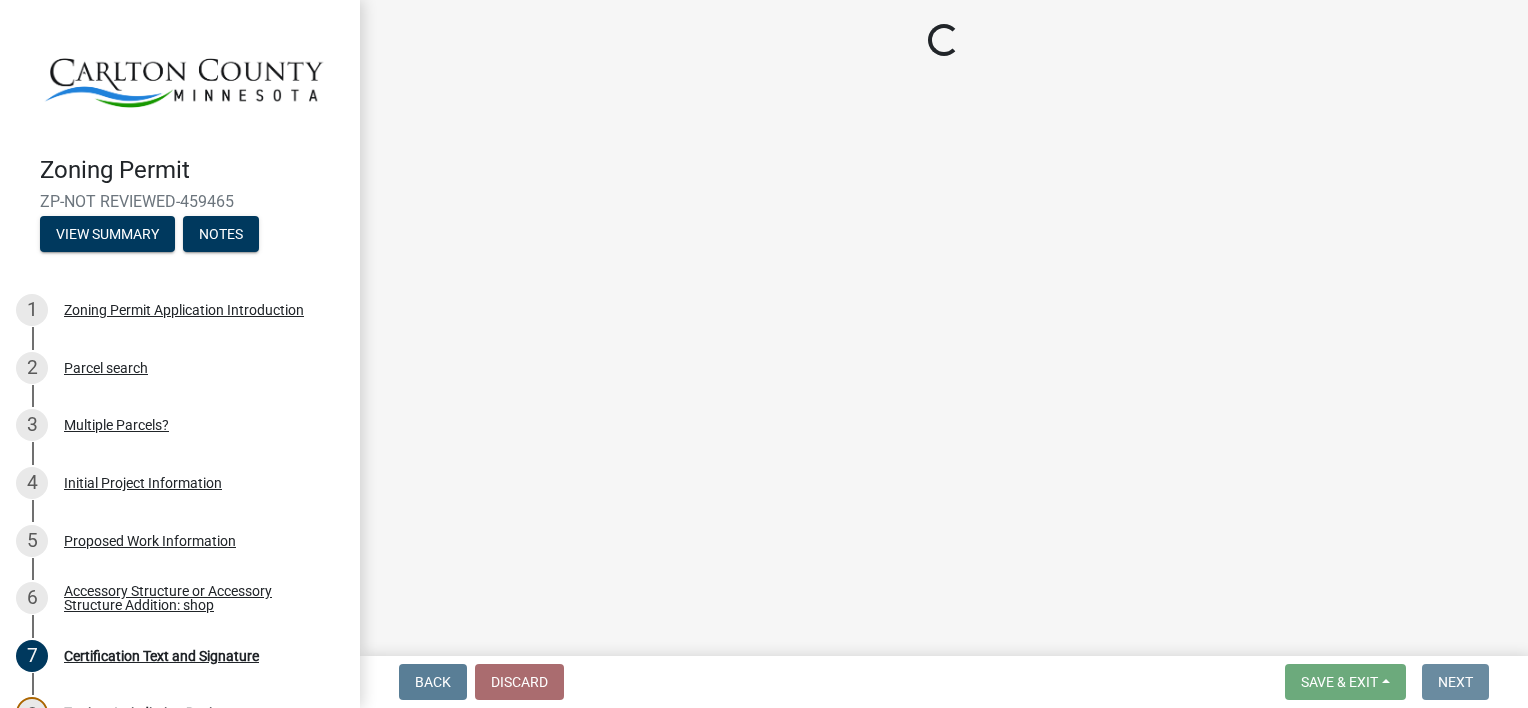 scroll, scrollTop: 0, scrollLeft: 0, axis: both 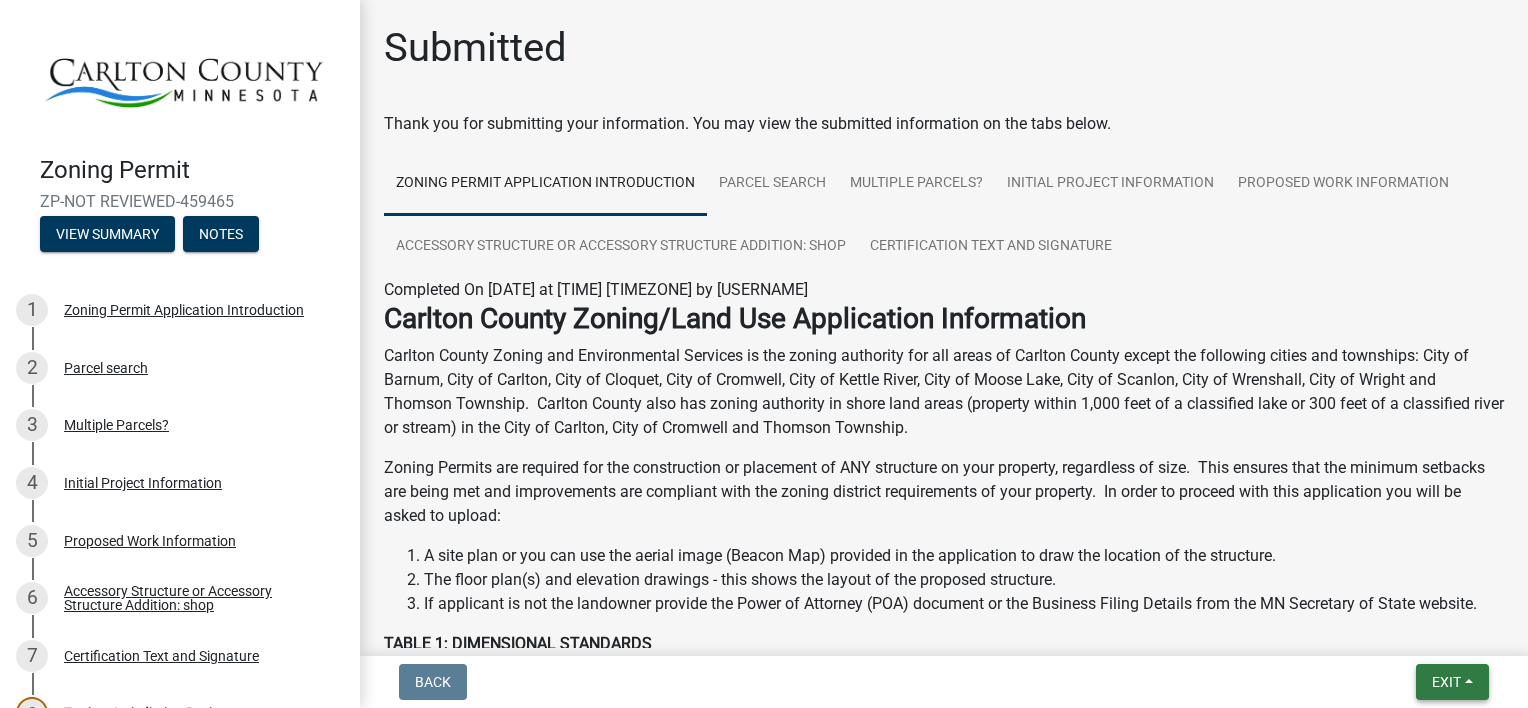 click on "Exit" at bounding box center [1452, 682] 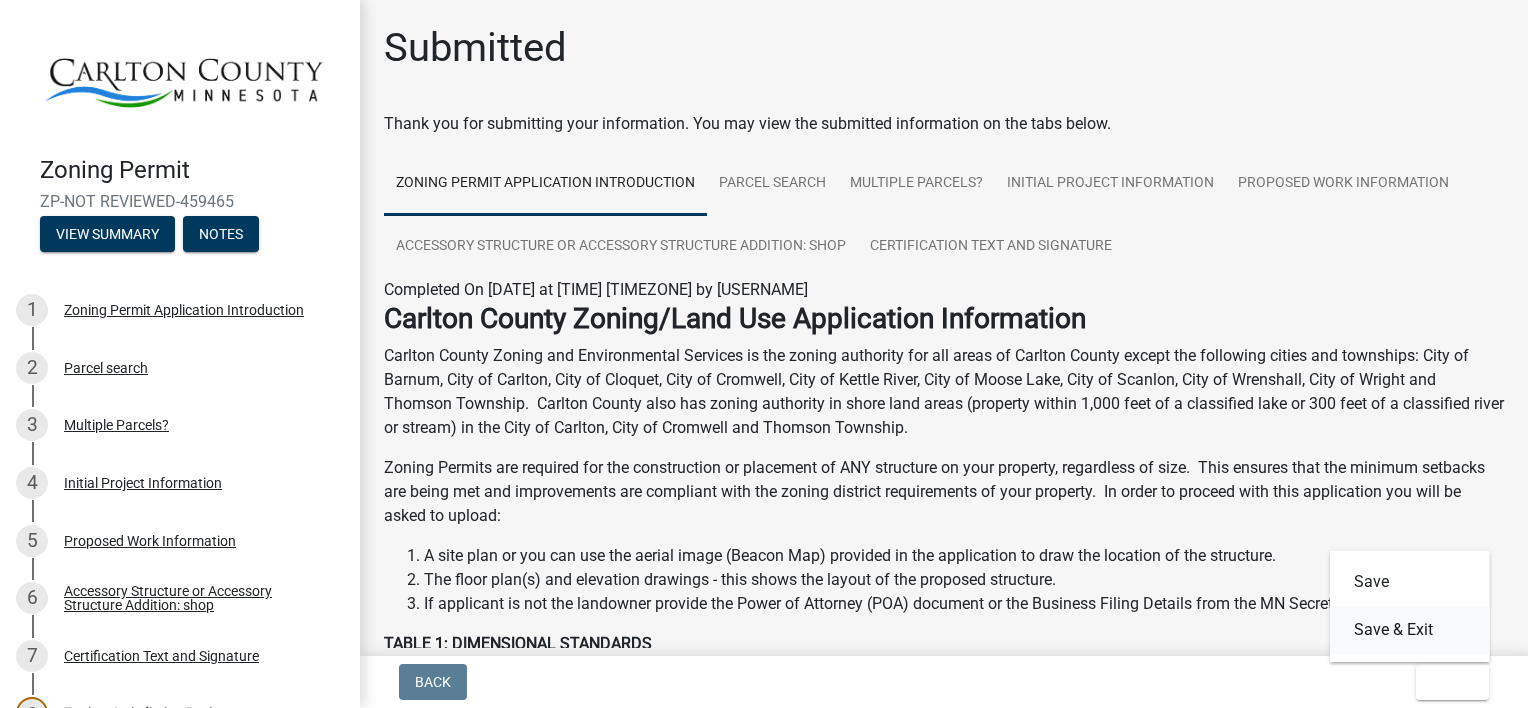 click on "Save & Exit" at bounding box center [1410, 630] 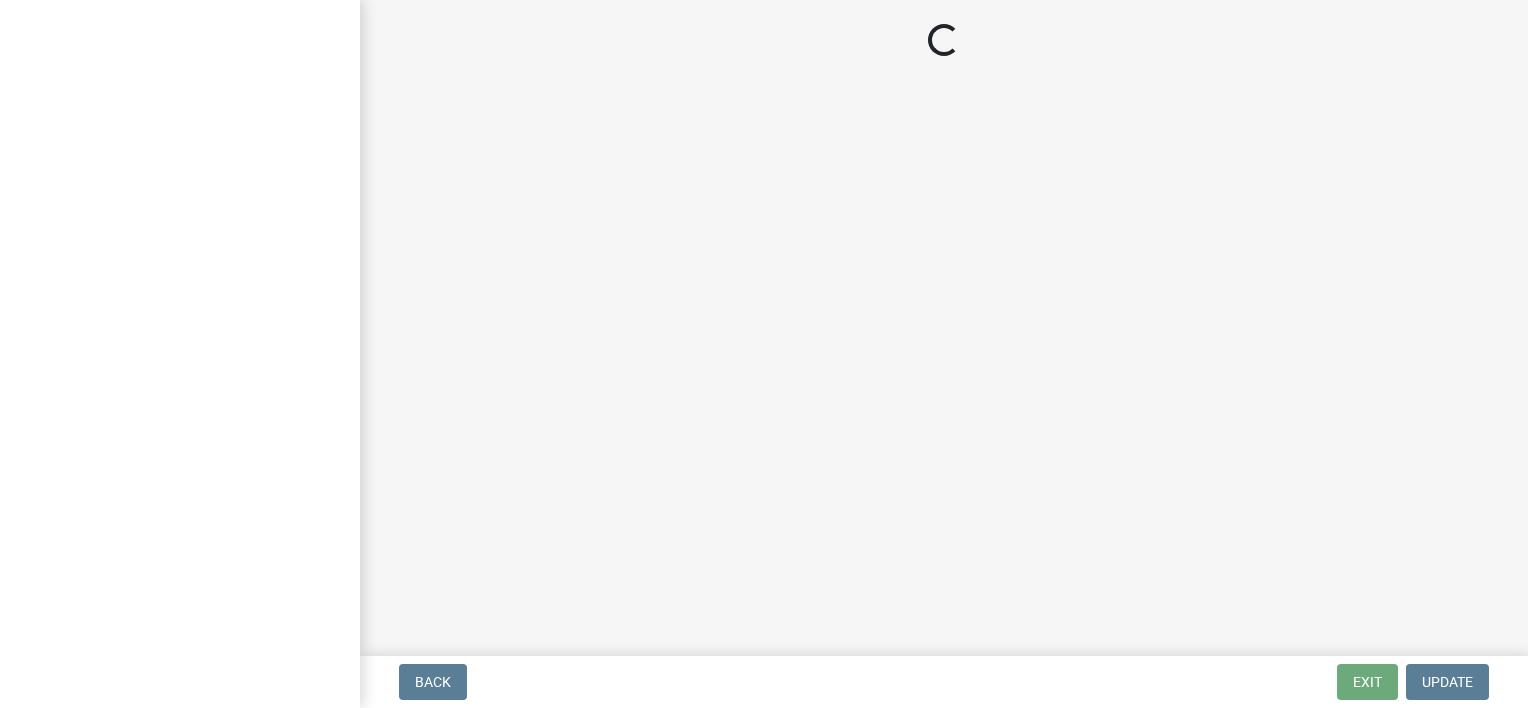 scroll, scrollTop: 0, scrollLeft: 0, axis: both 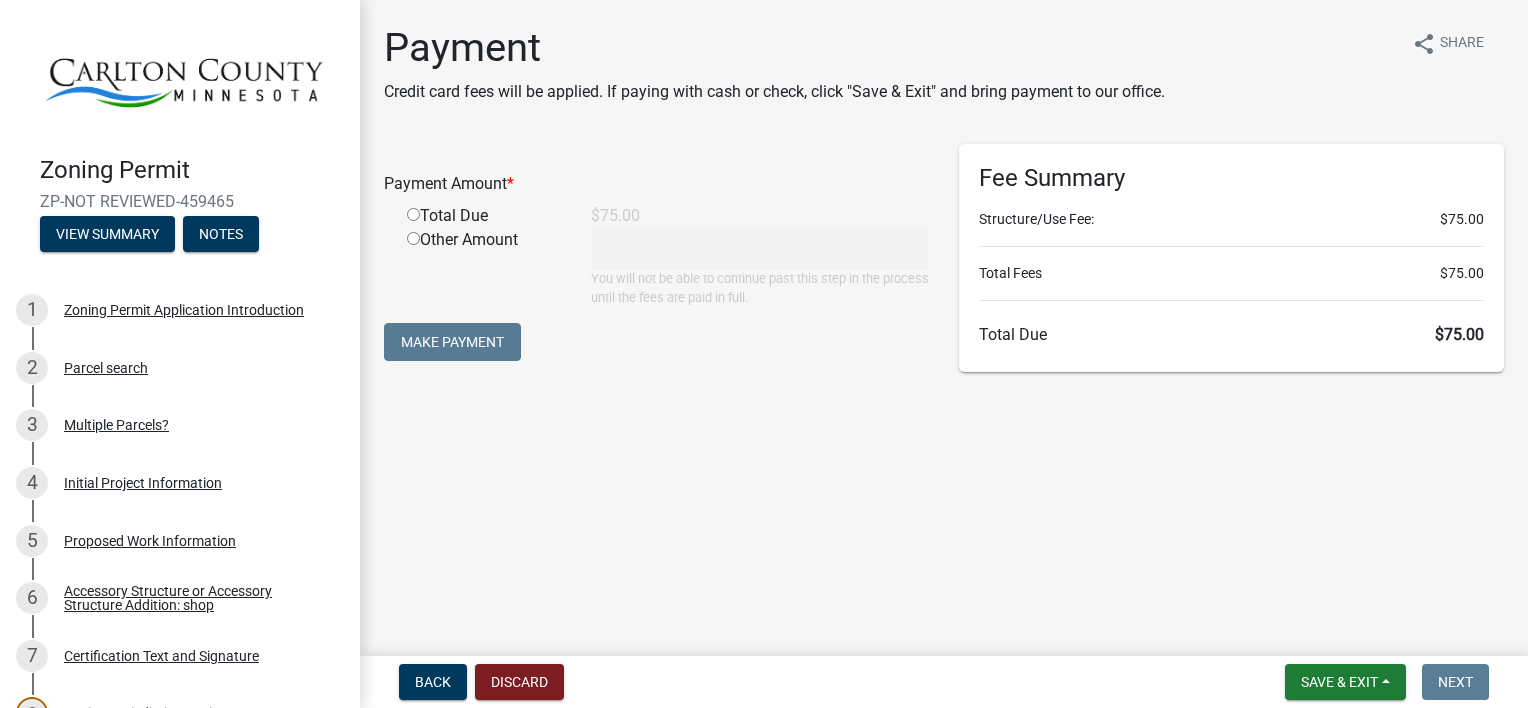 click 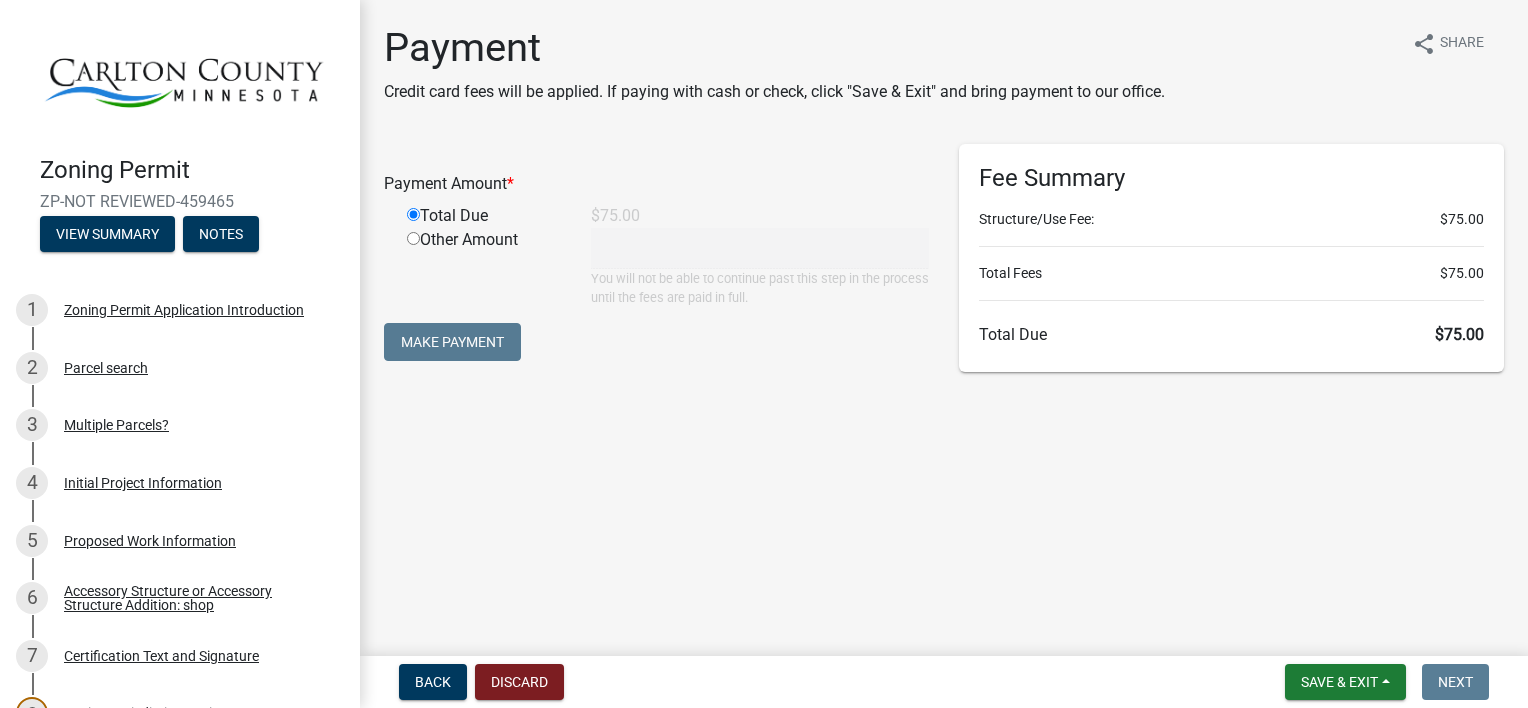 type on "75" 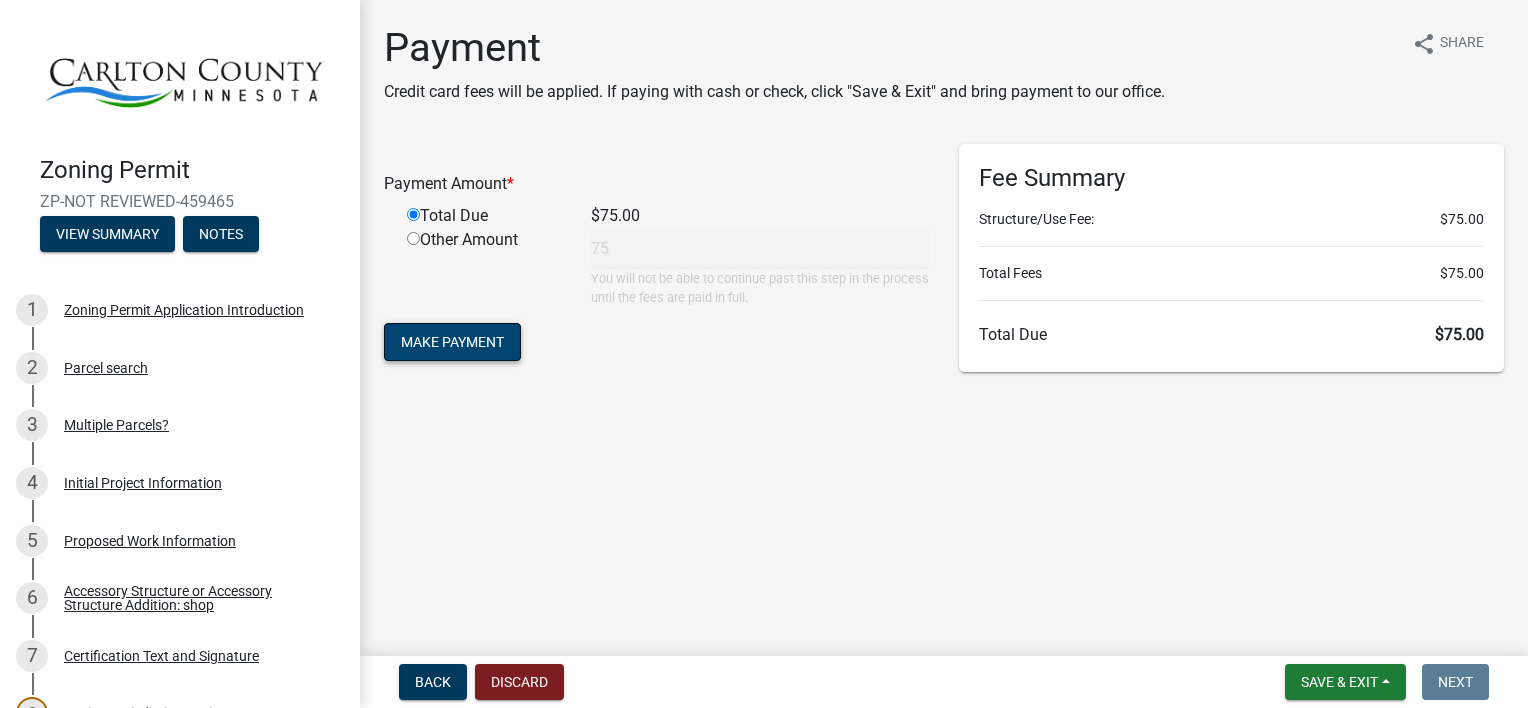 click on "Make Payment" at bounding box center (452, 342) 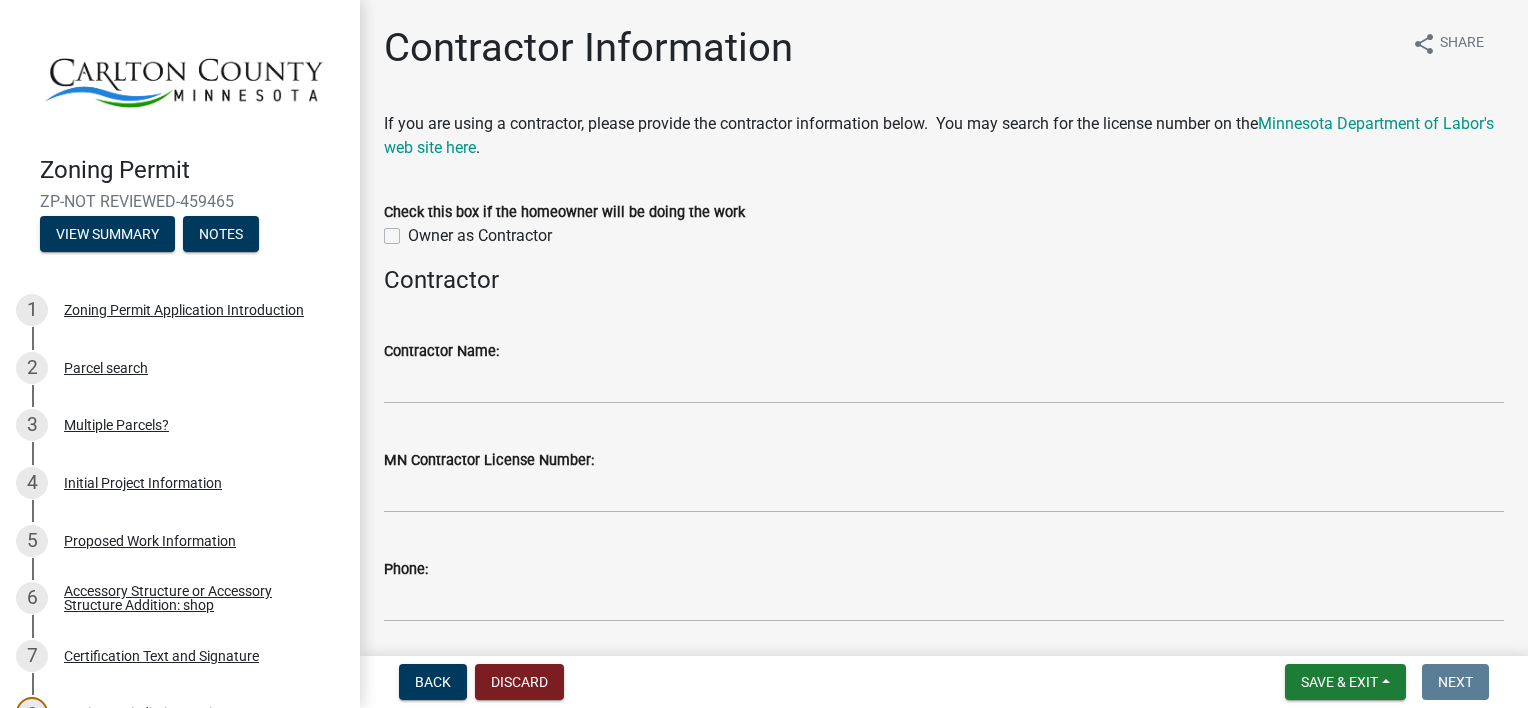 click on "Owner as Contractor" 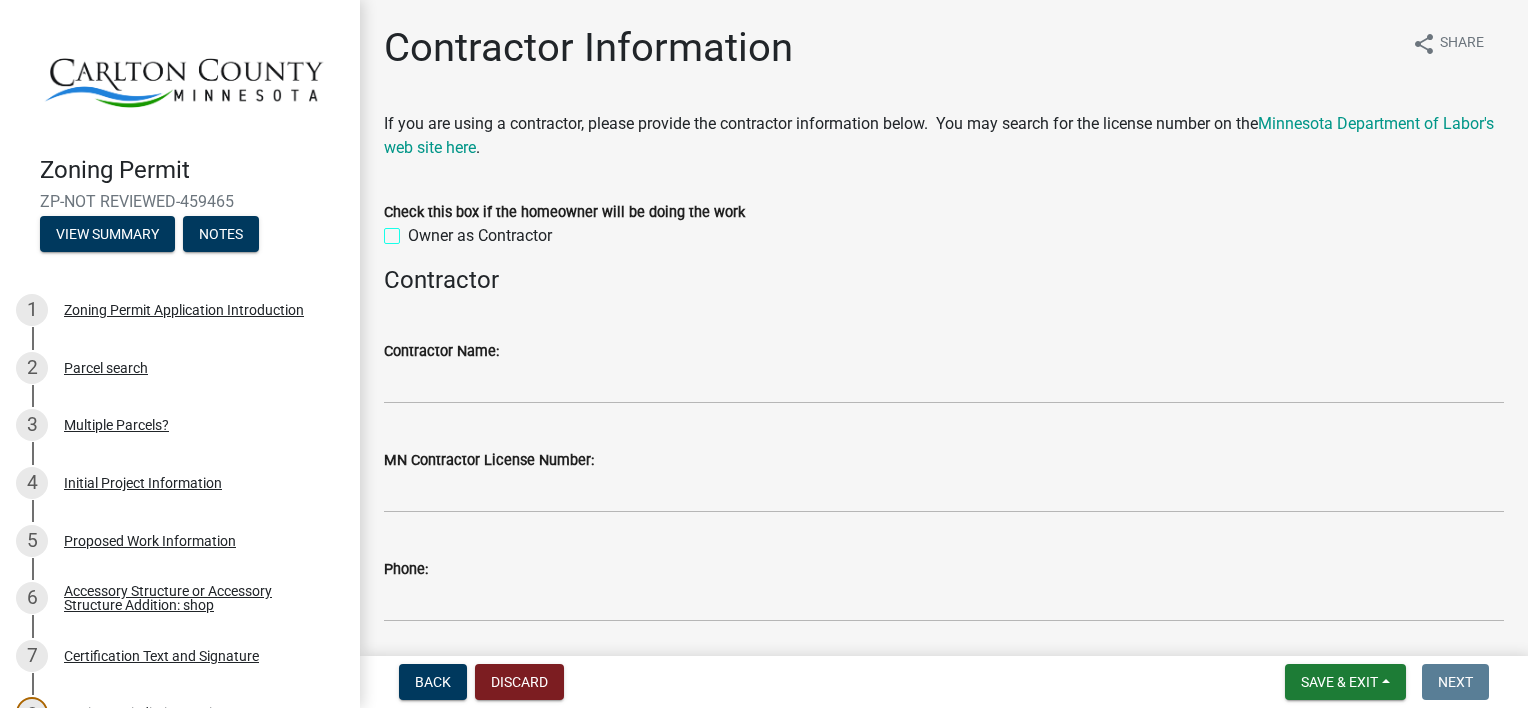 click on "Owner as Contractor" at bounding box center (414, 230) 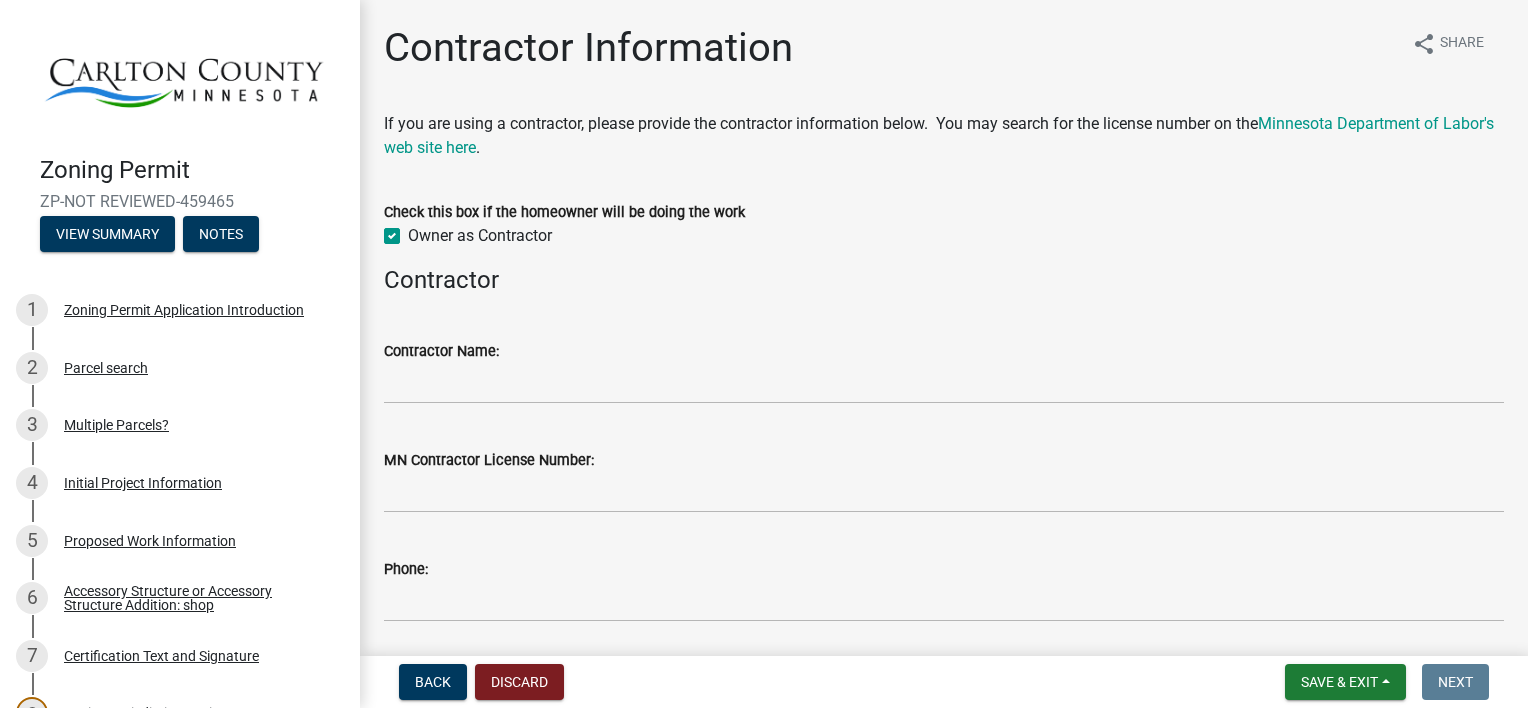 checkbox on "true" 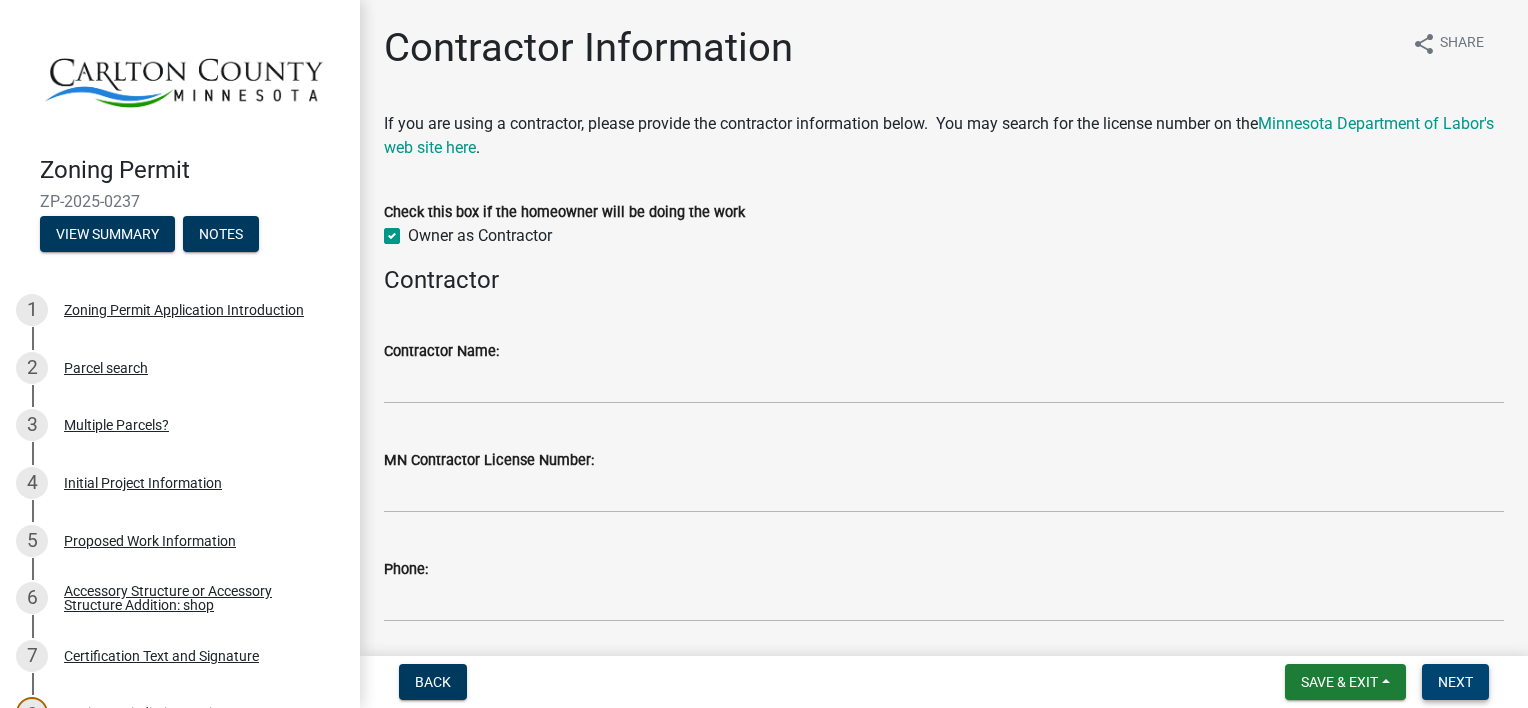 click on "Next" at bounding box center (1455, 682) 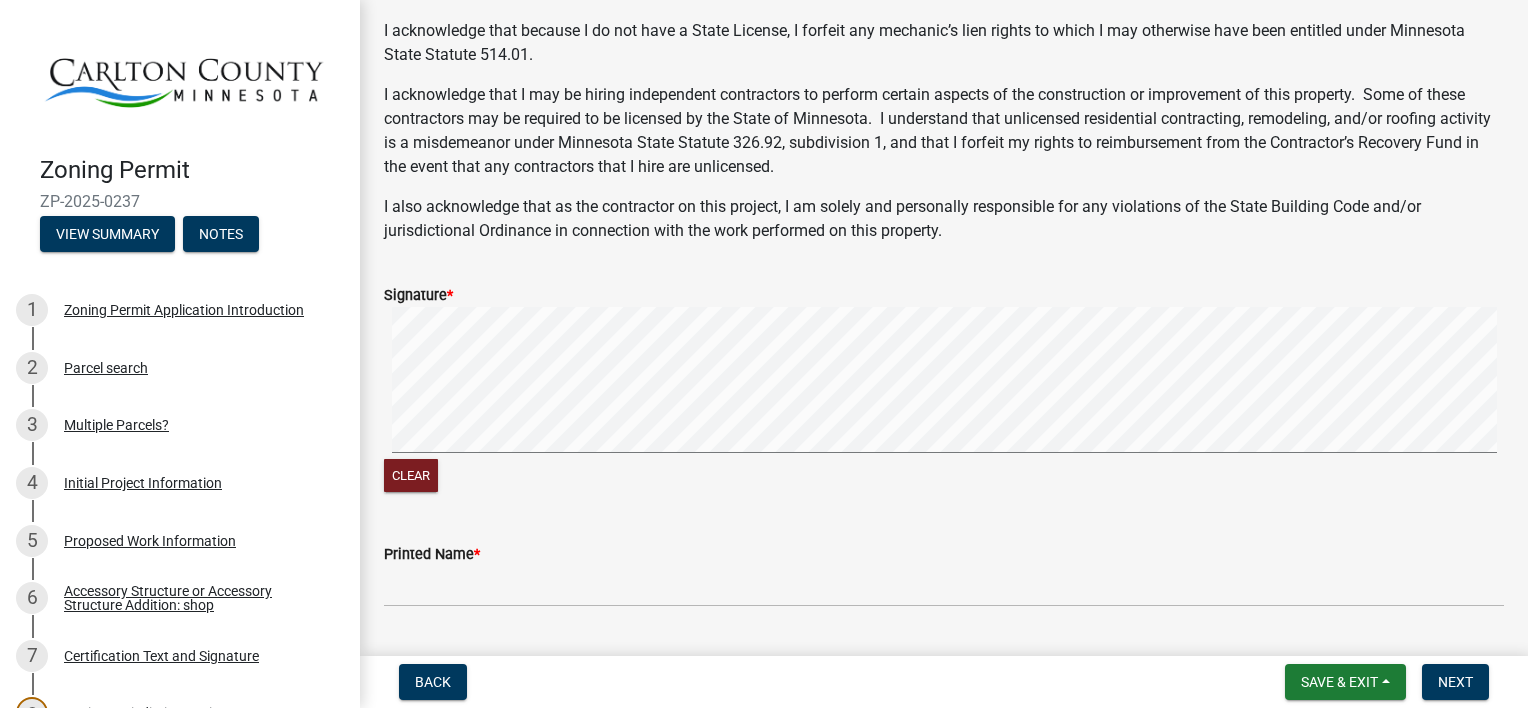 scroll, scrollTop: 469, scrollLeft: 0, axis: vertical 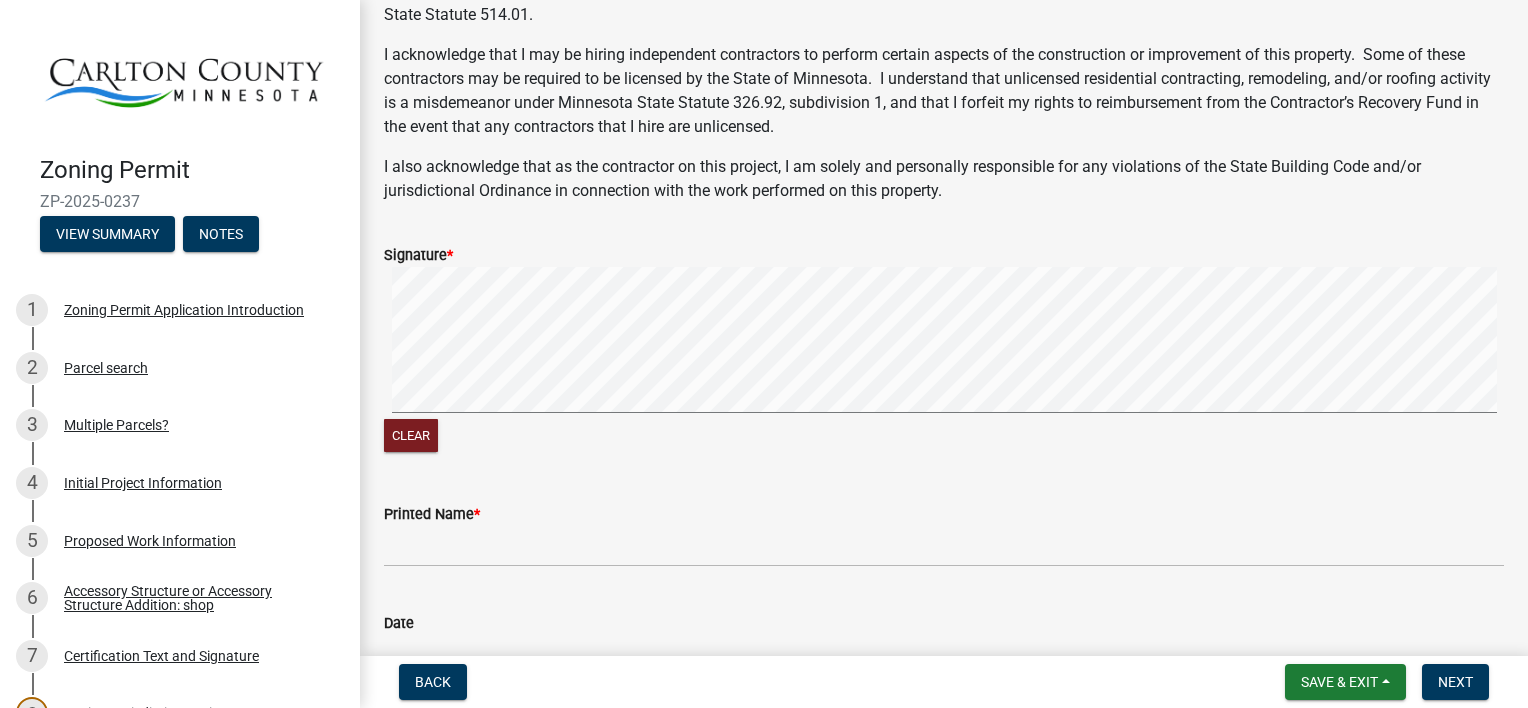 click on "Signature  *  Clear" 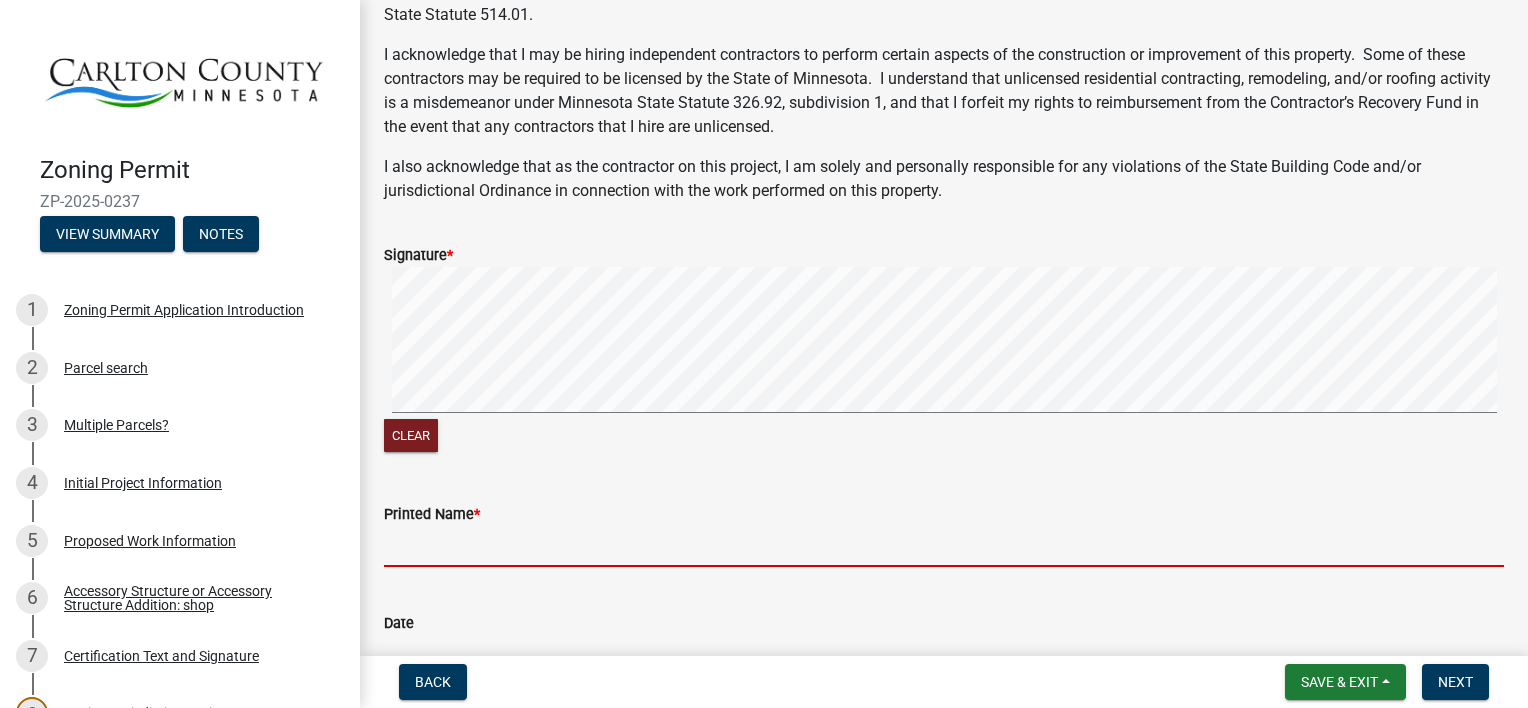 click on "Printed Name  *" at bounding box center (944, 546) 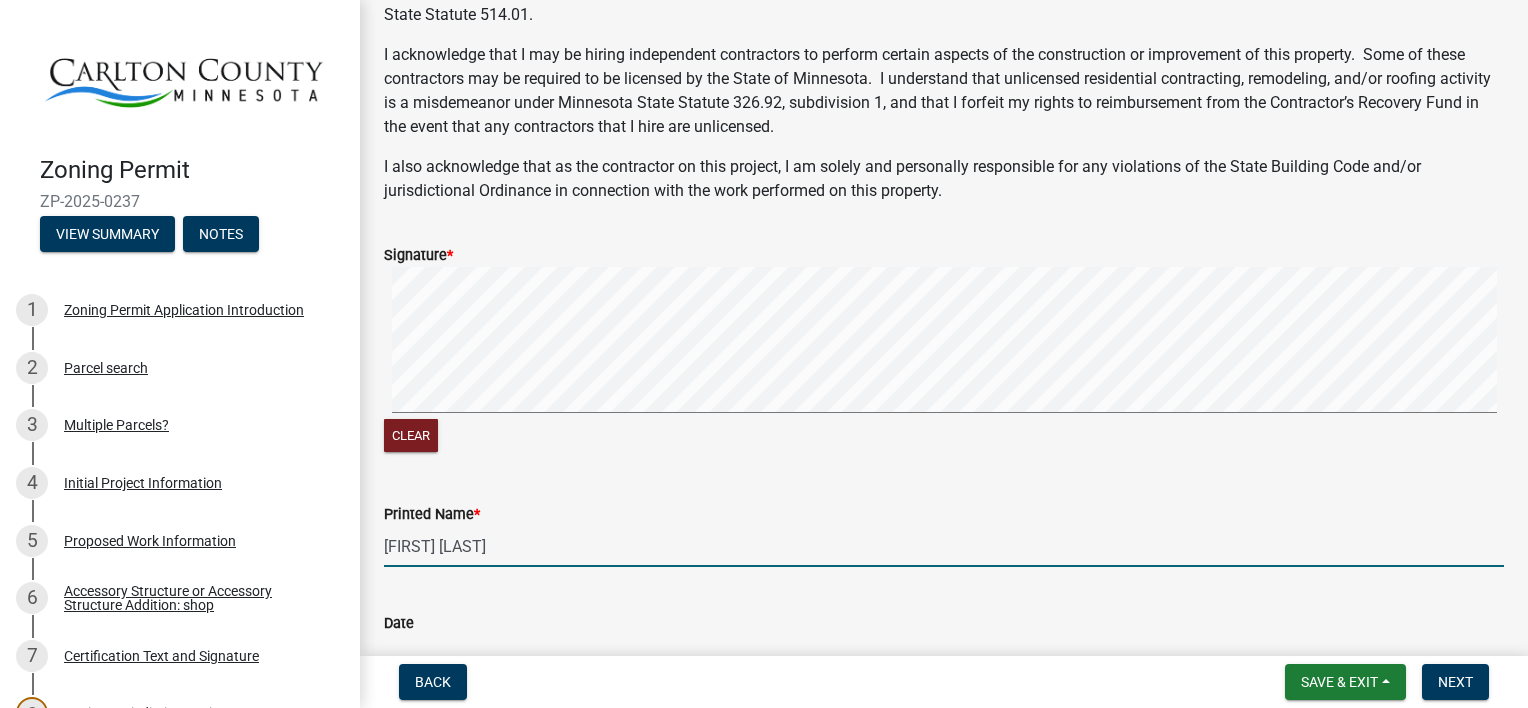scroll, scrollTop: 589, scrollLeft: 0, axis: vertical 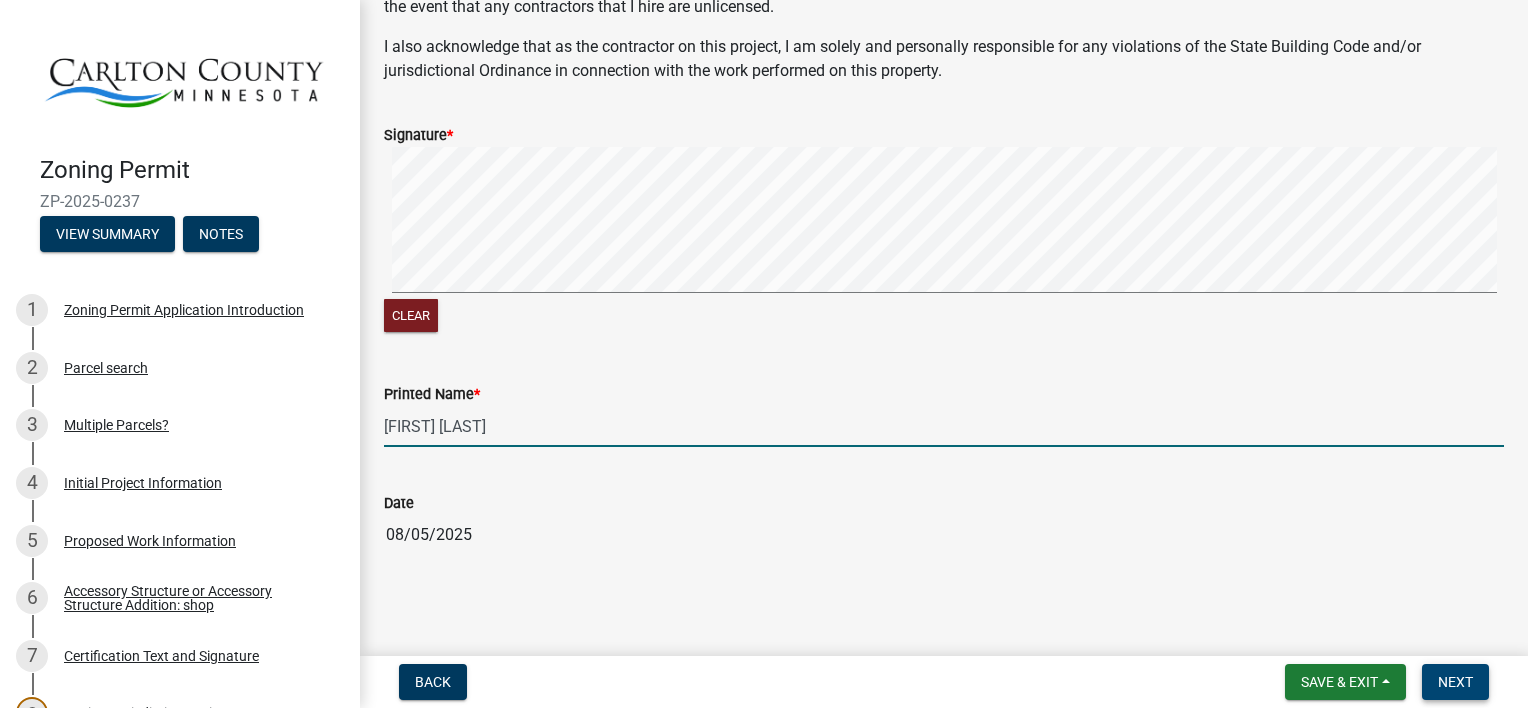 type on "Matt Arnold" 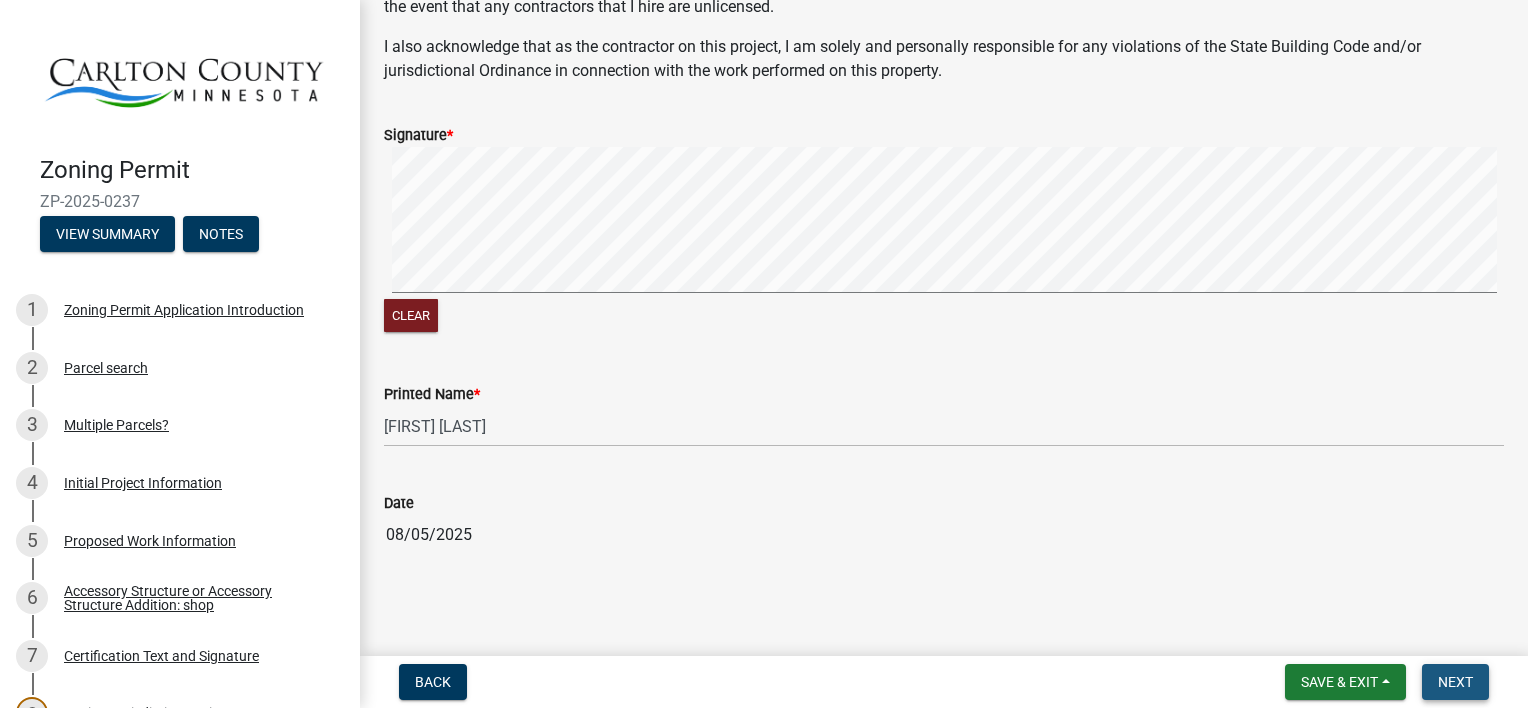 click on "Next" at bounding box center [1455, 682] 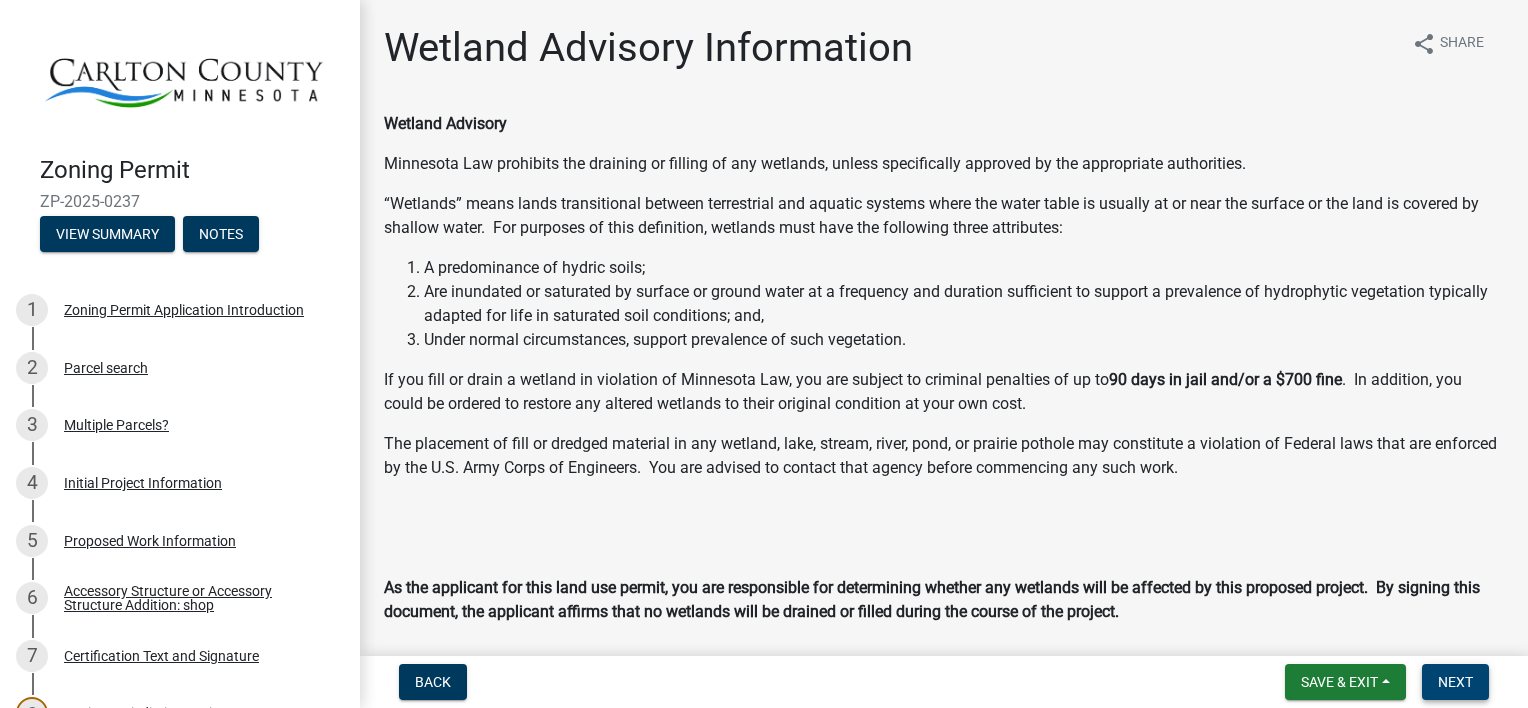 click on "Next" at bounding box center (1455, 682) 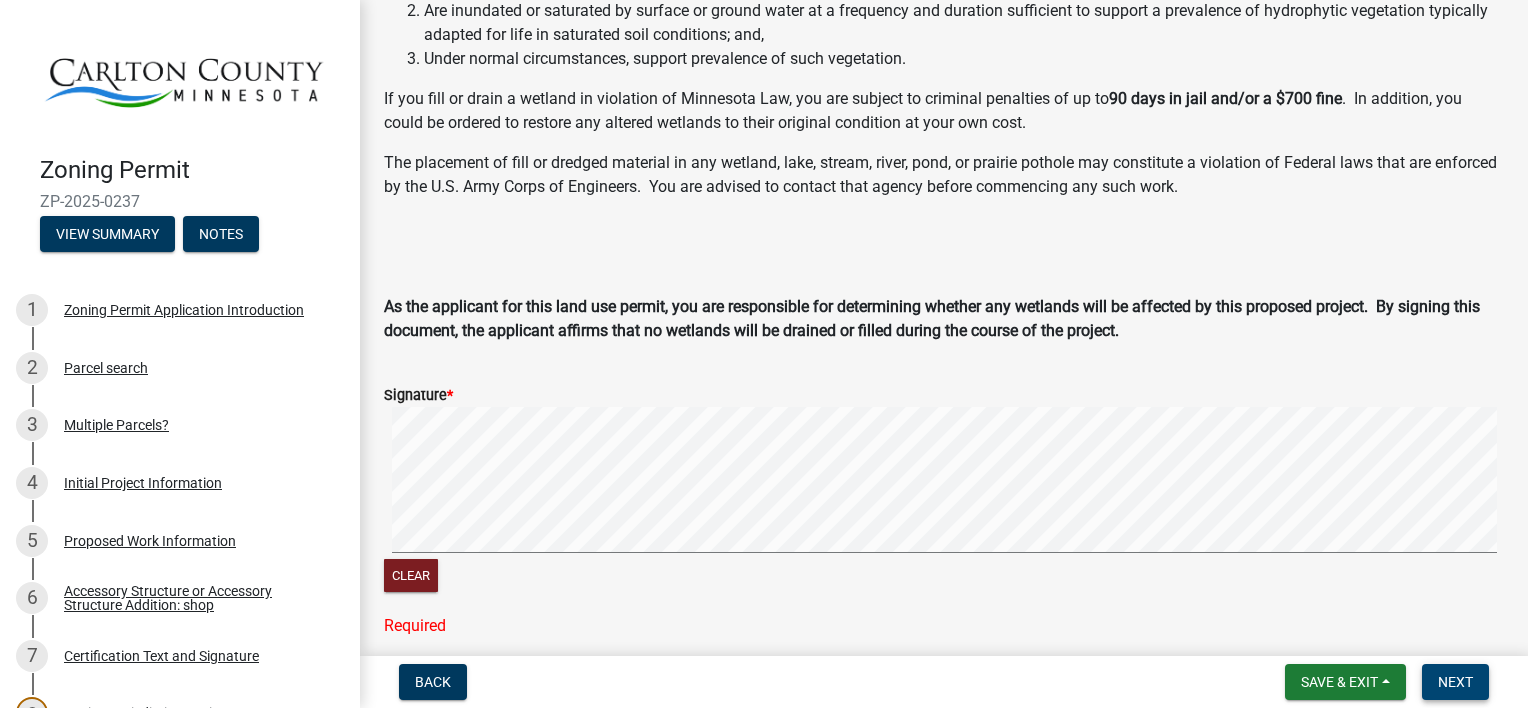 scroll, scrollTop: 472, scrollLeft: 0, axis: vertical 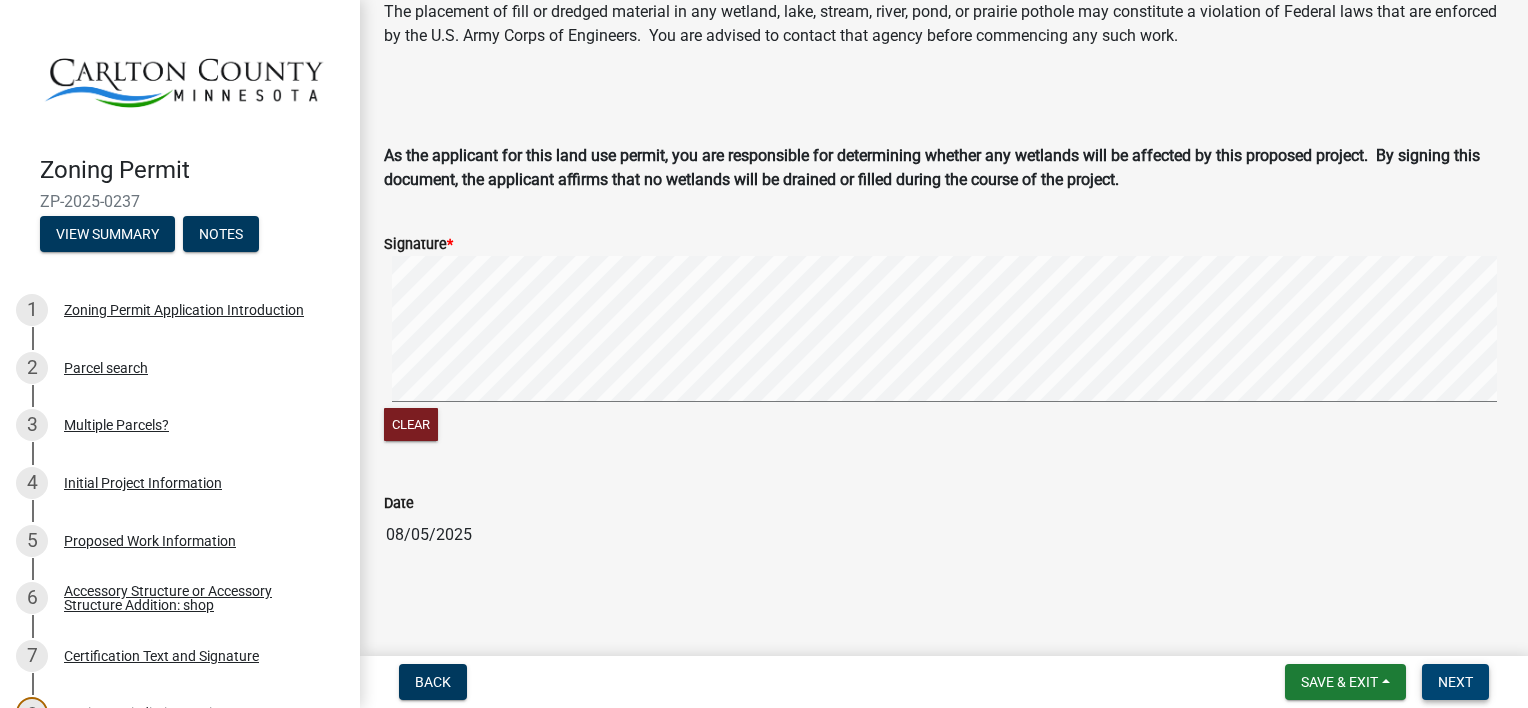 click on "Next" at bounding box center (1455, 682) 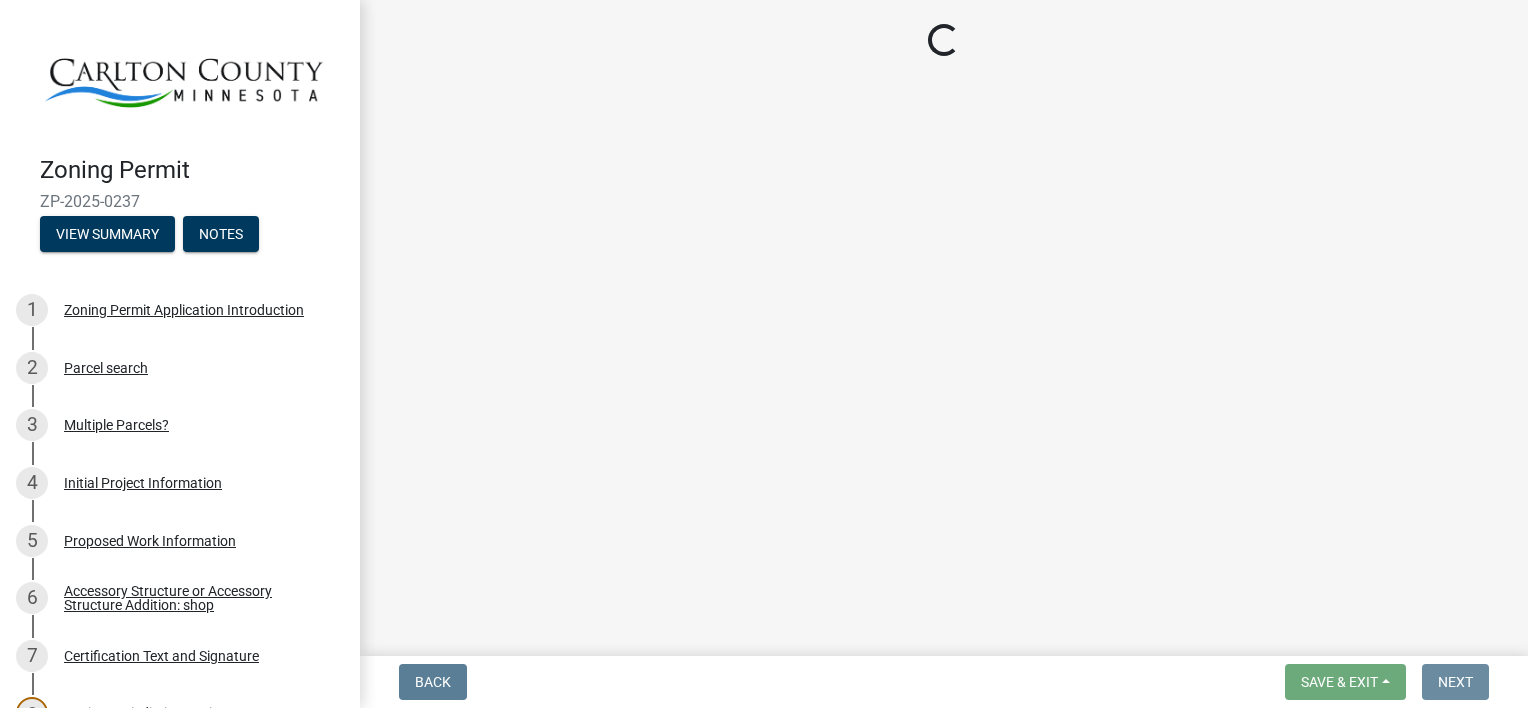 scroll, scrollTop: 0, scrollLeft: 0, axis: both 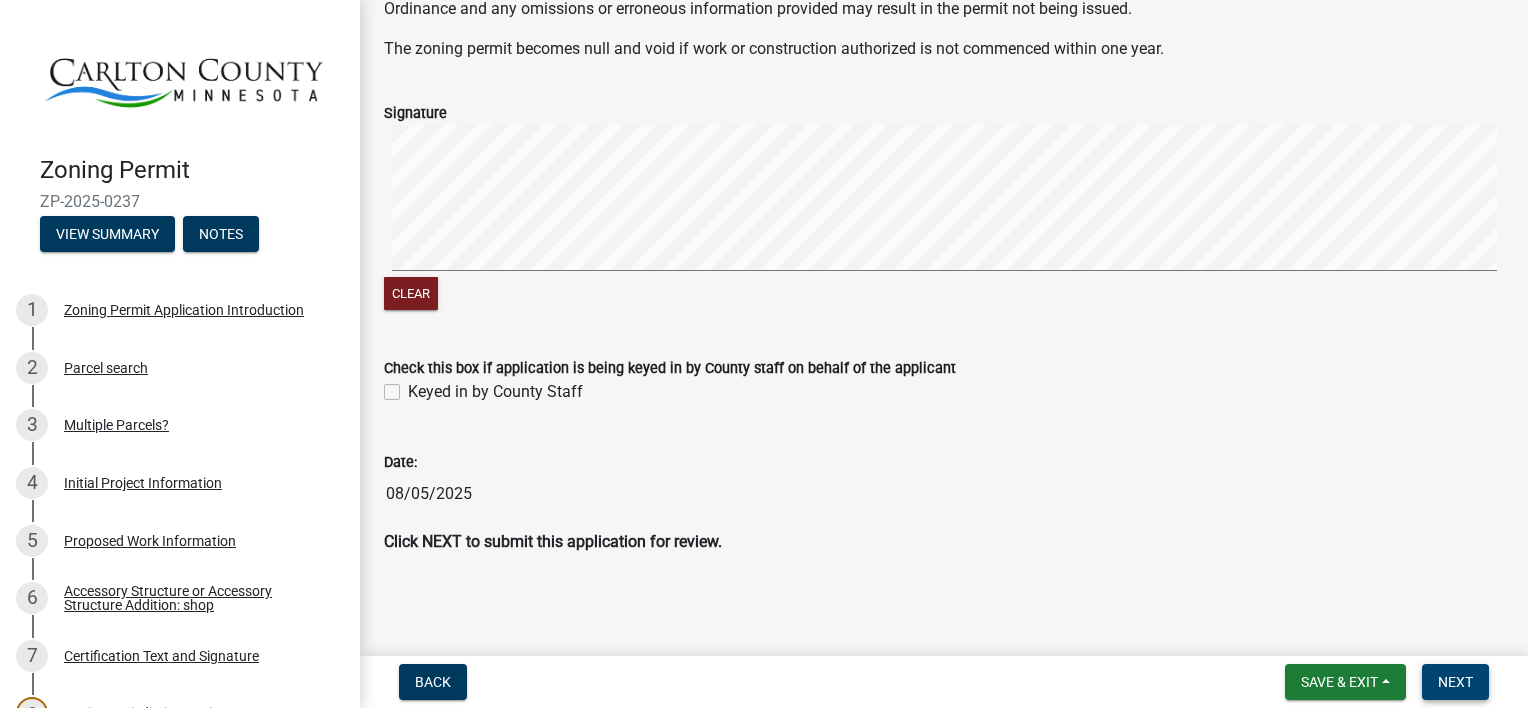 click on "Next" at bounding box center (1455, 682) 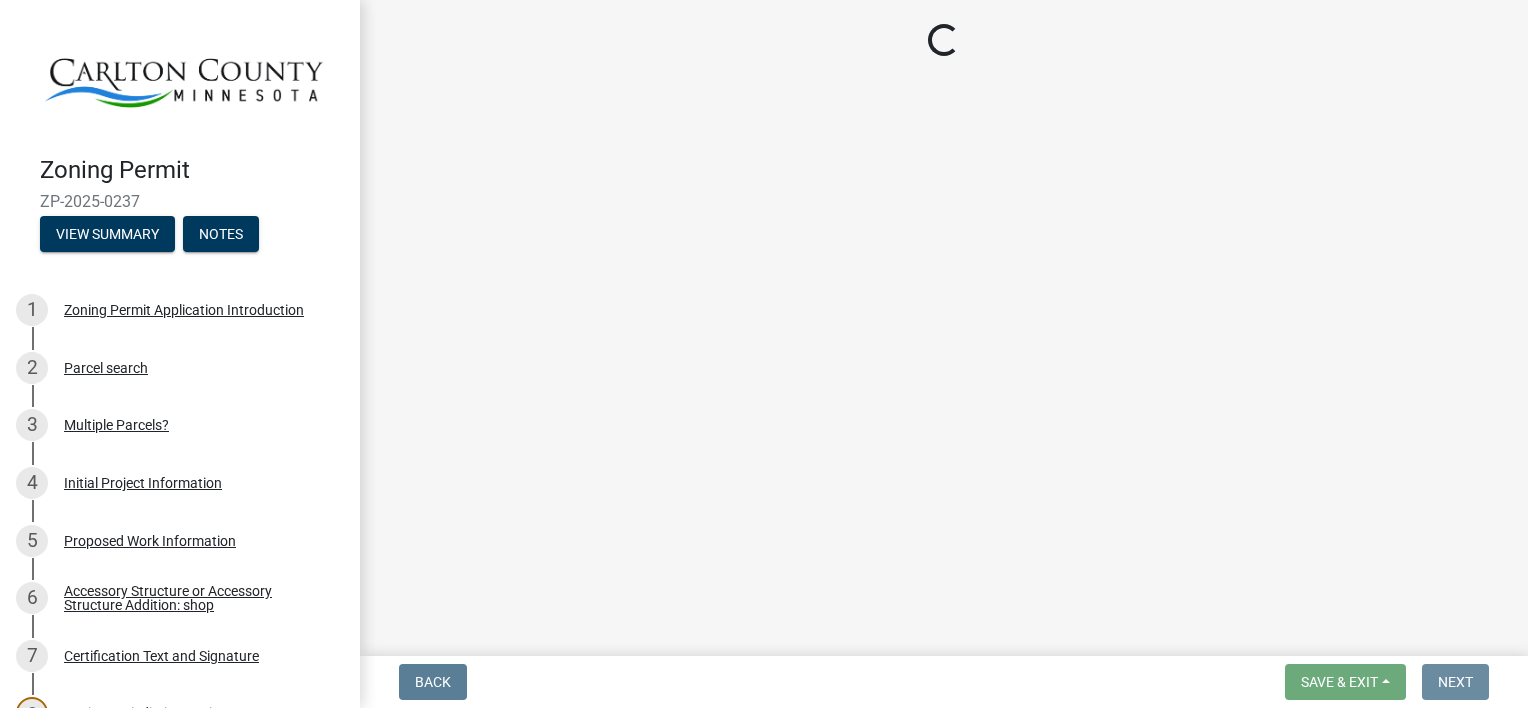 scroll, scrollTop: 0, scrollLeft: 0, axis: both 